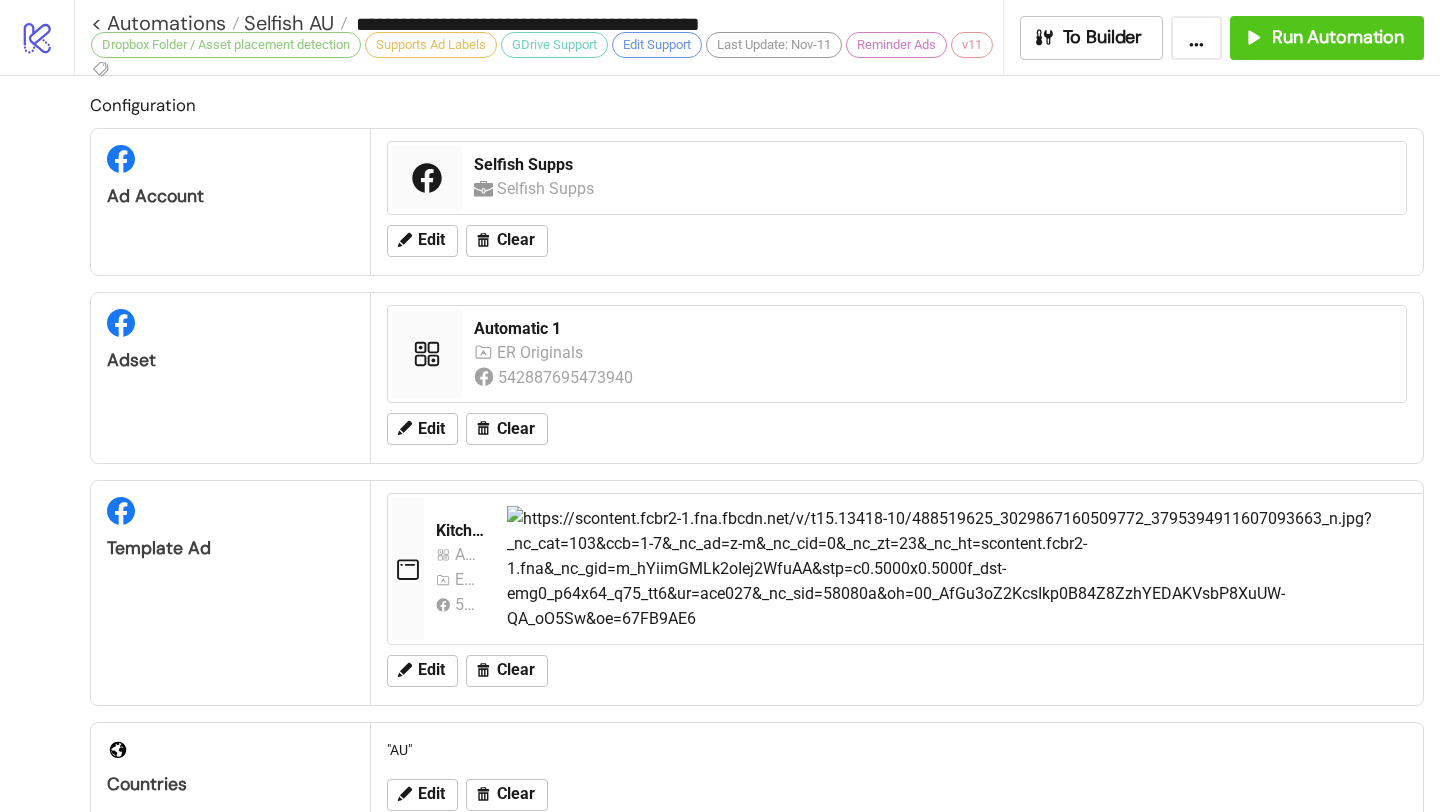 scroll, scrollTop: 0, scrollLeft: 0, axis: both 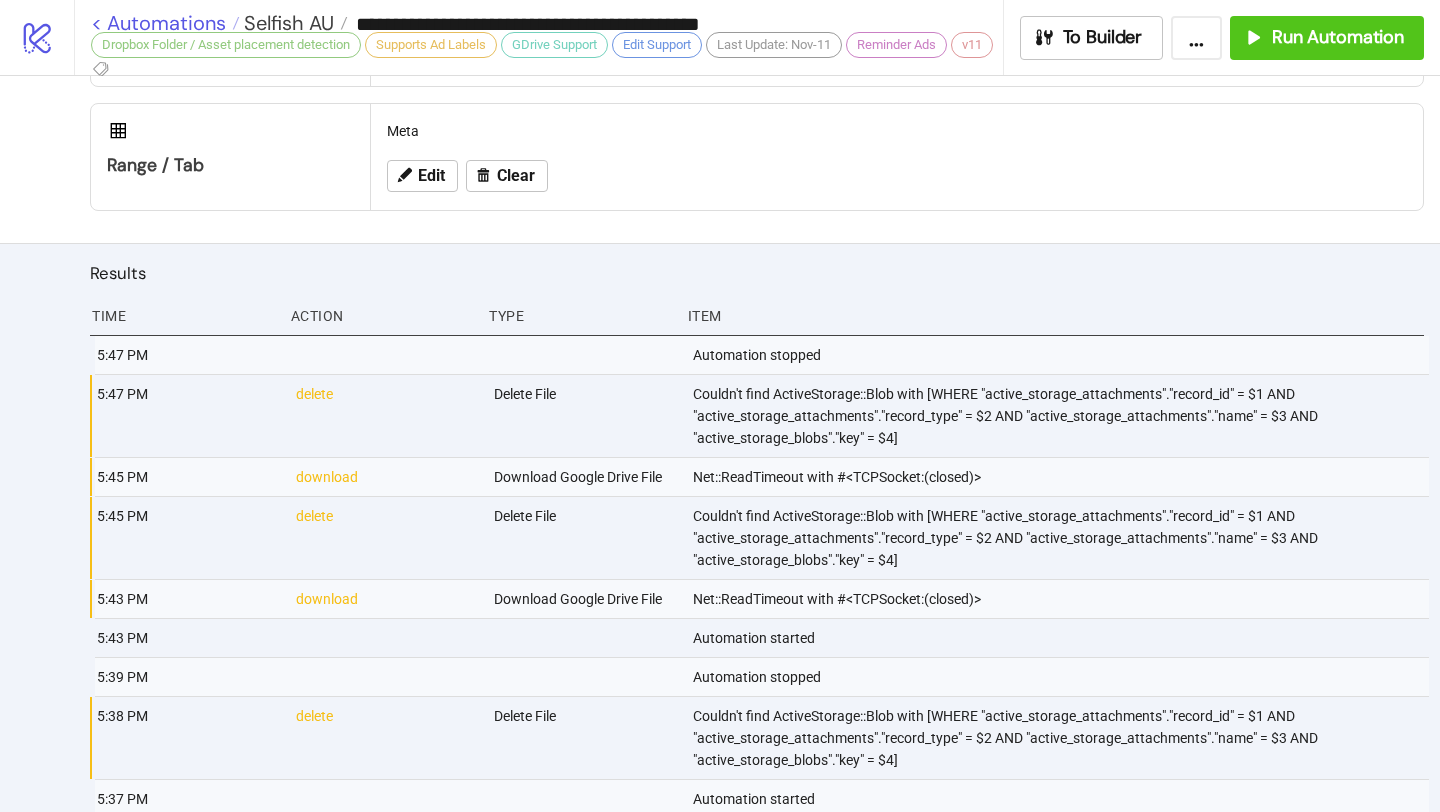 click on "< Automations" at bounding box center (165, 23) 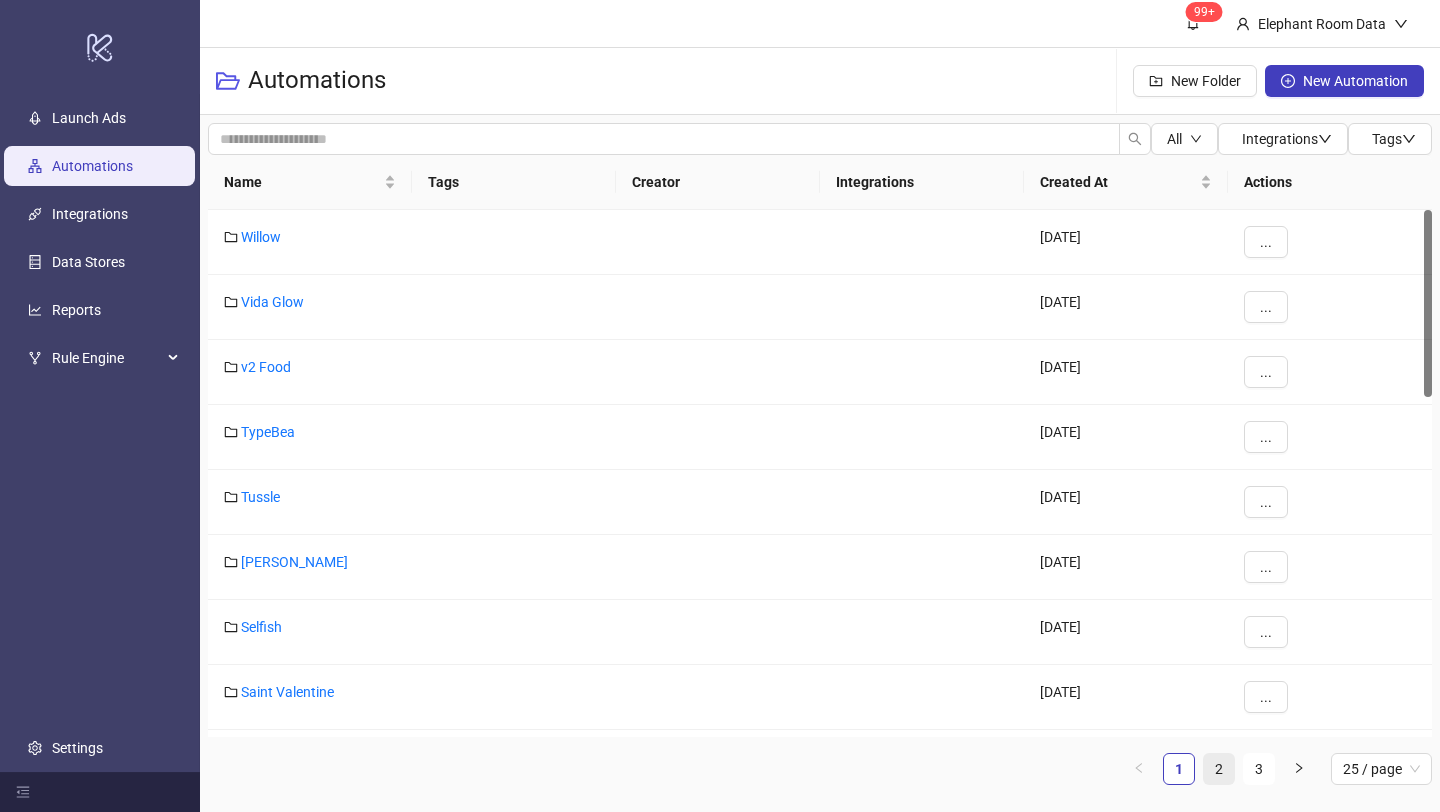 click on "2" at bounding box center [1219, 769] 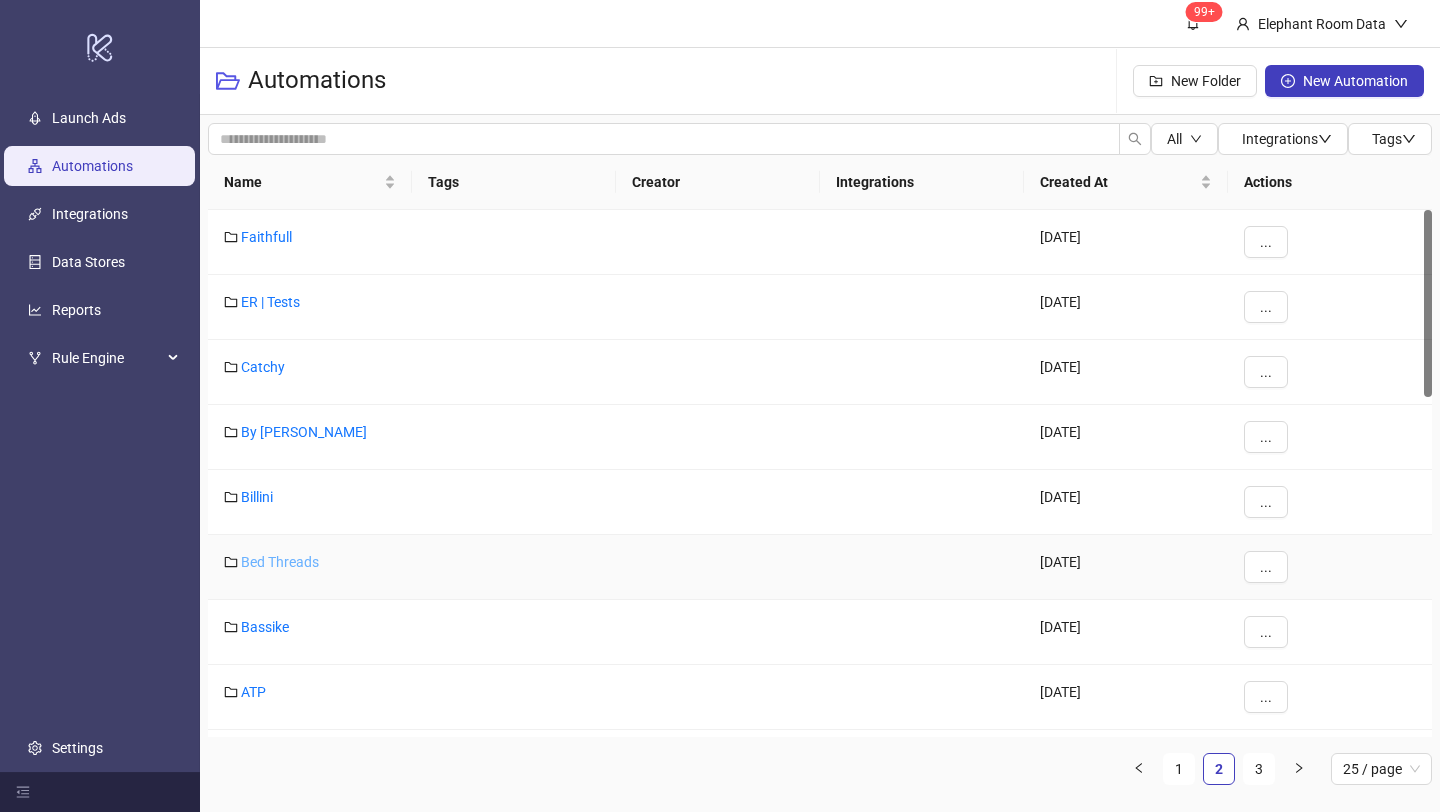 click on "Bed Threads" at bounding box center [280, 562] 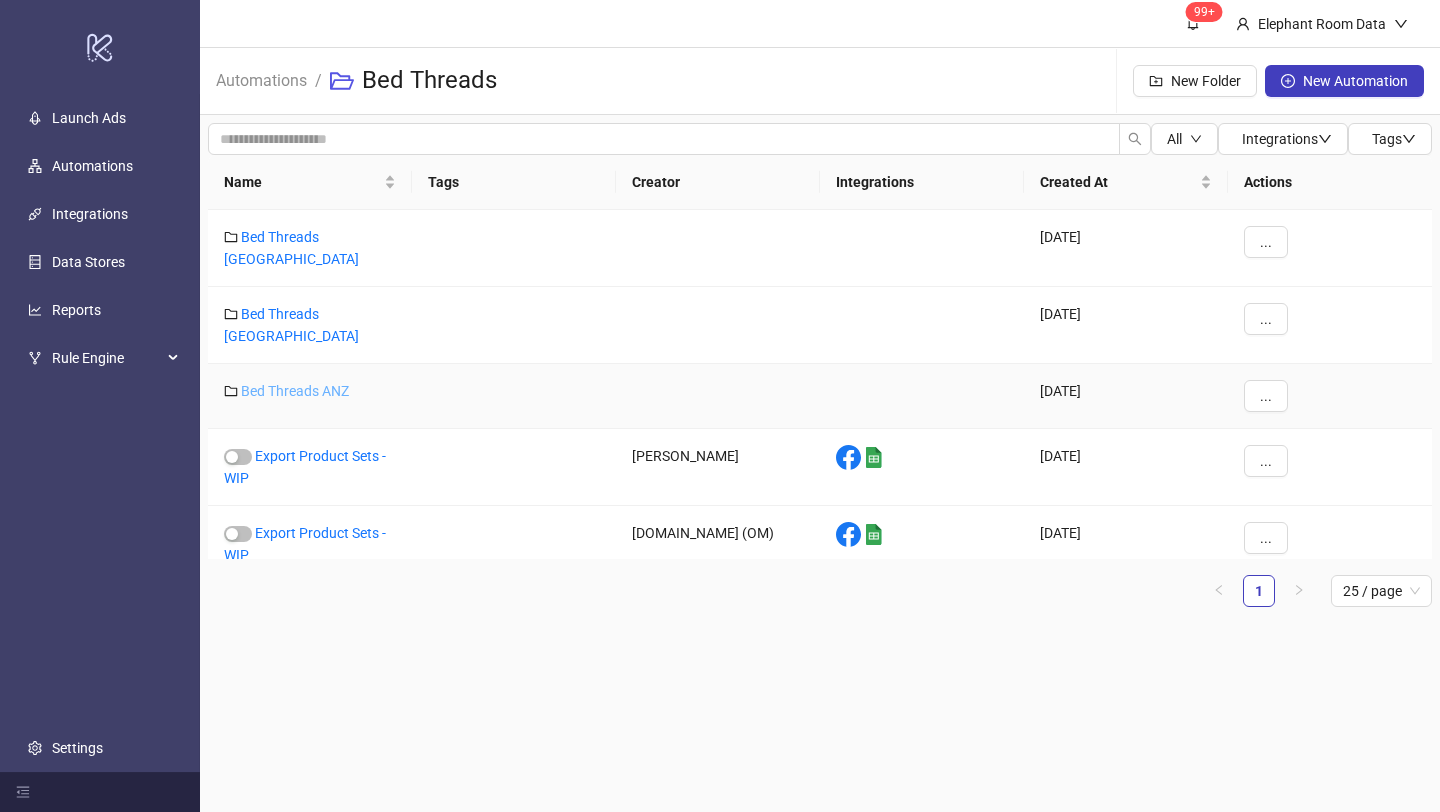click on "Bed Threads ANZ" at bounding box center (295, 391) 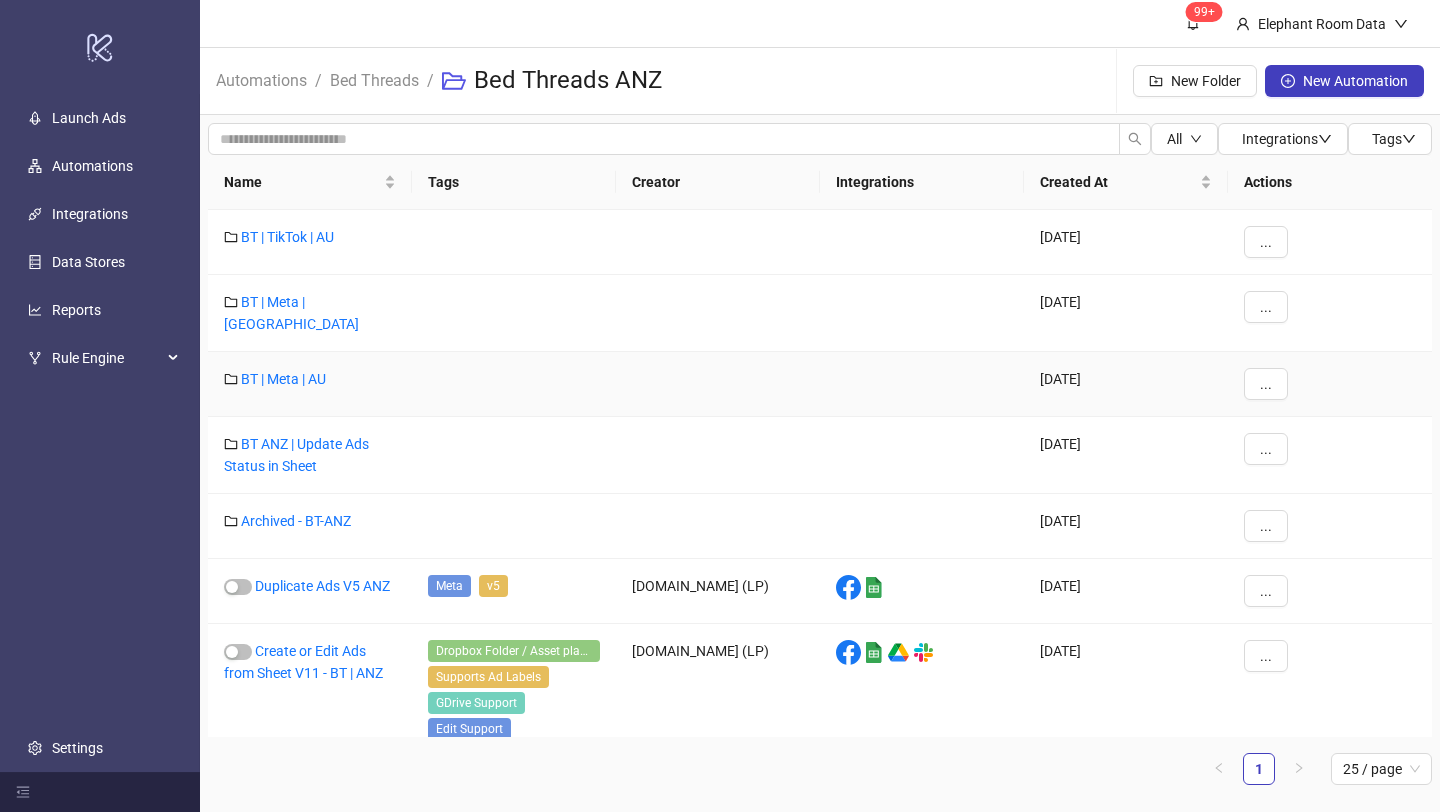 click on "BT | Meta | AU" at bounding box center (310, 384) 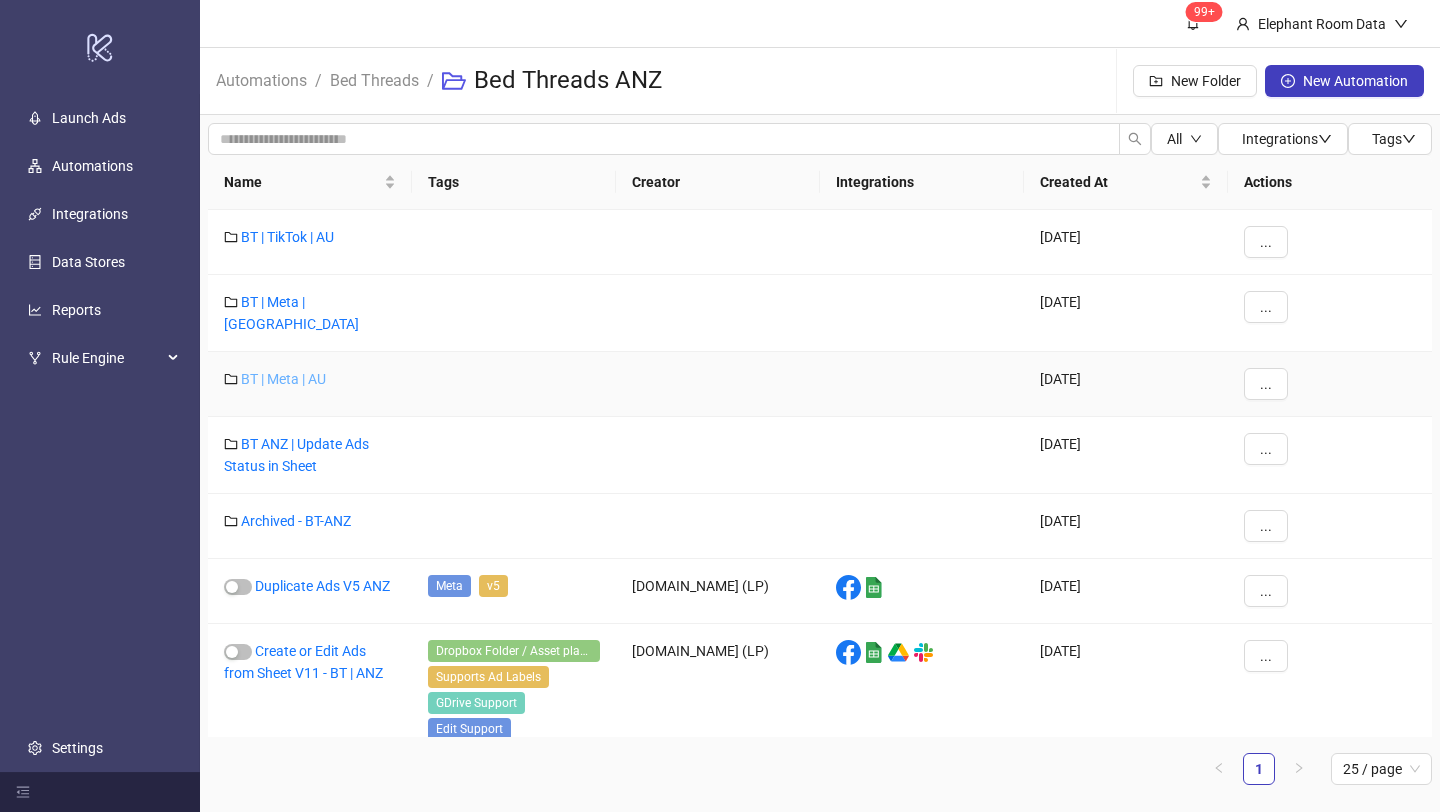 click on "BT | Meta | AU" at bounding box center [283, 379] 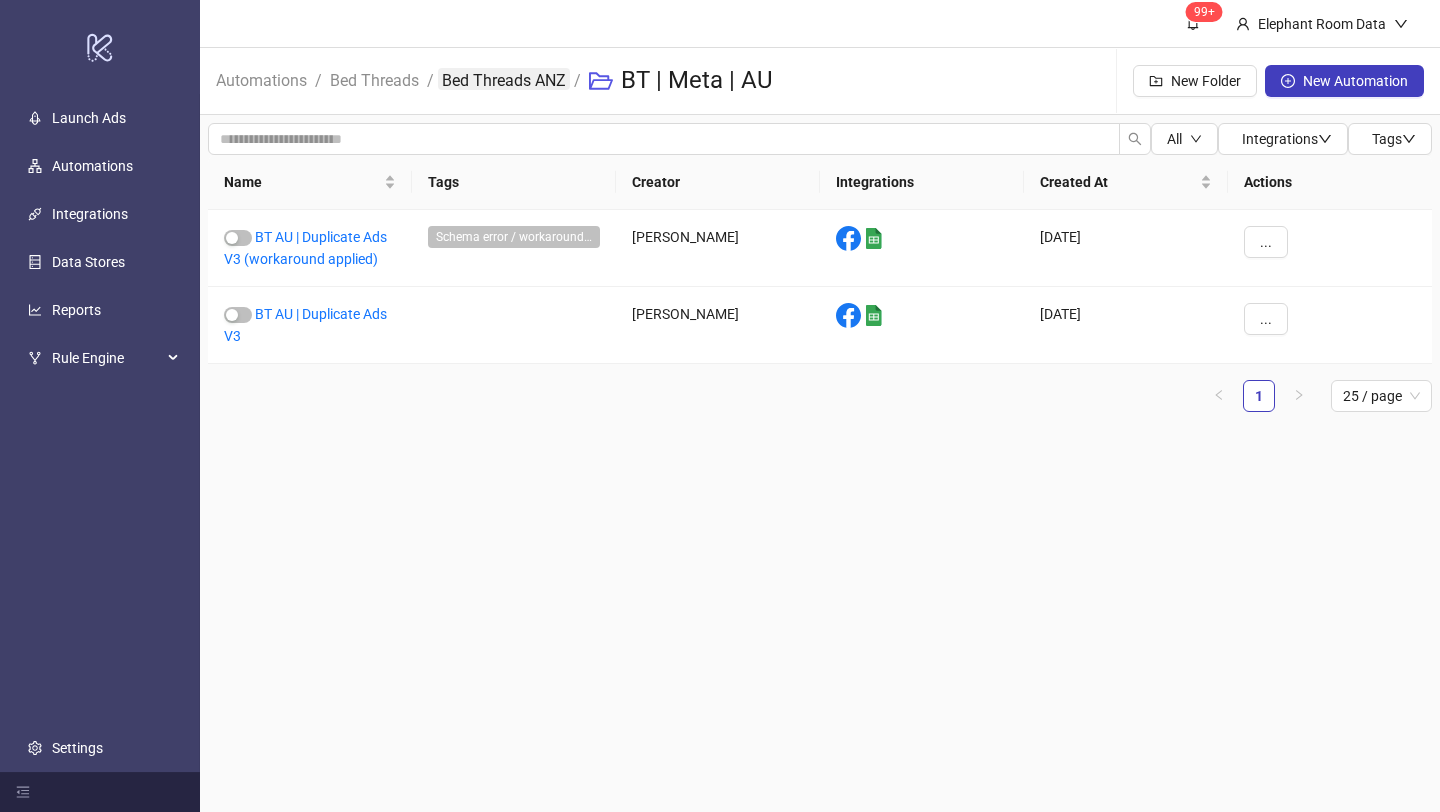 click on "Bed Threads ANZ" at bounding box center [504, 79] 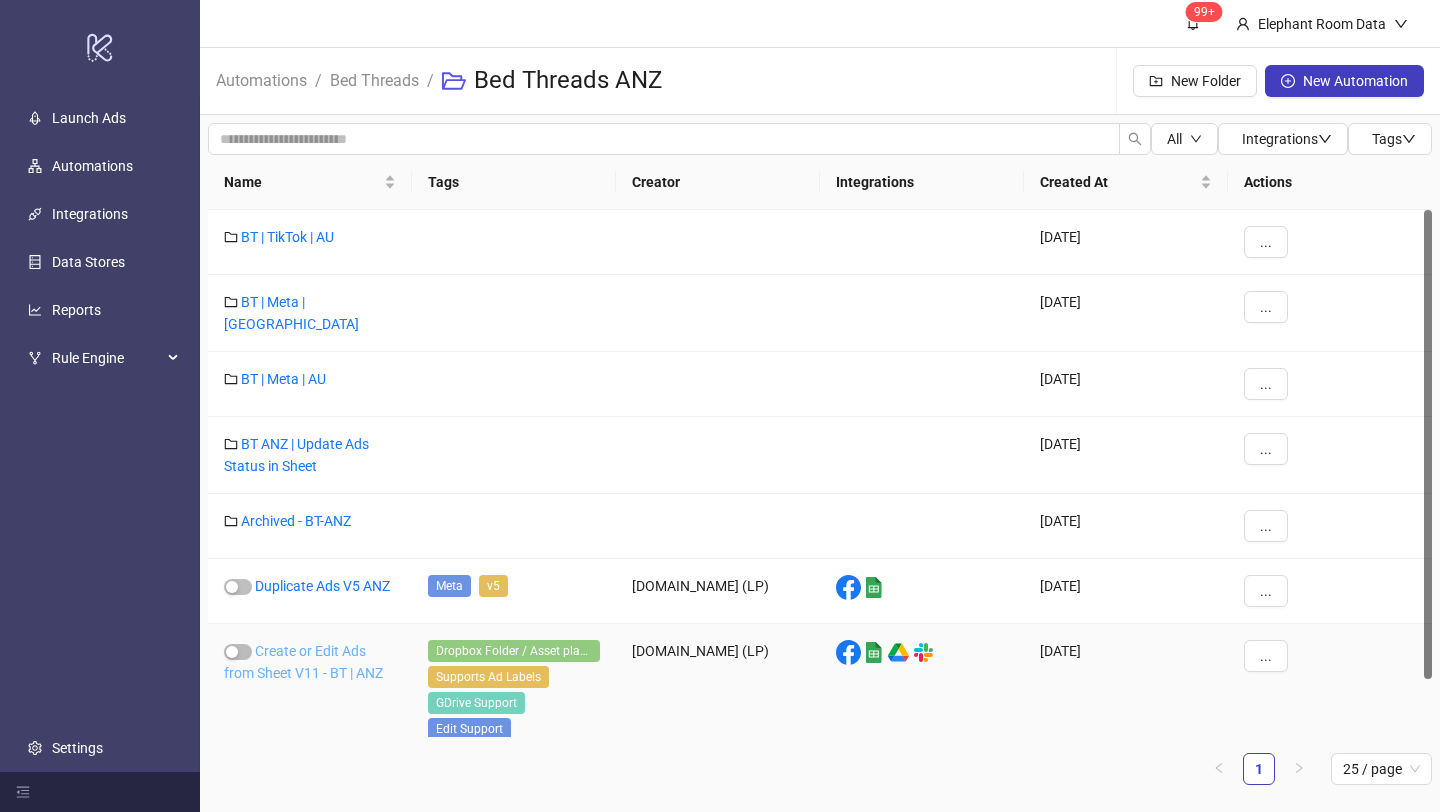 click on "Create or Edit Ads from Sheet V11 - BT | ANZ" at bounding box center (303, 662) 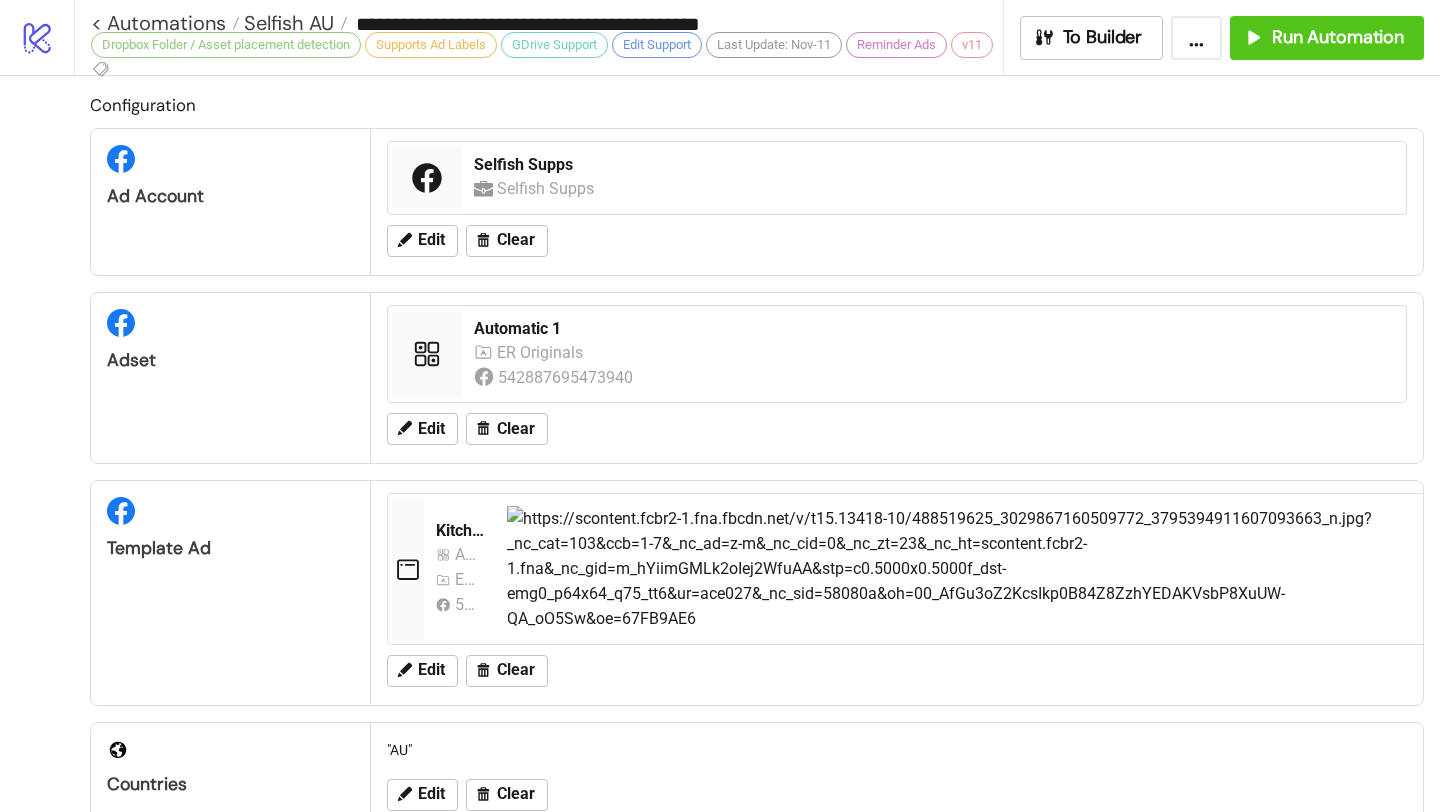 type on "**********" 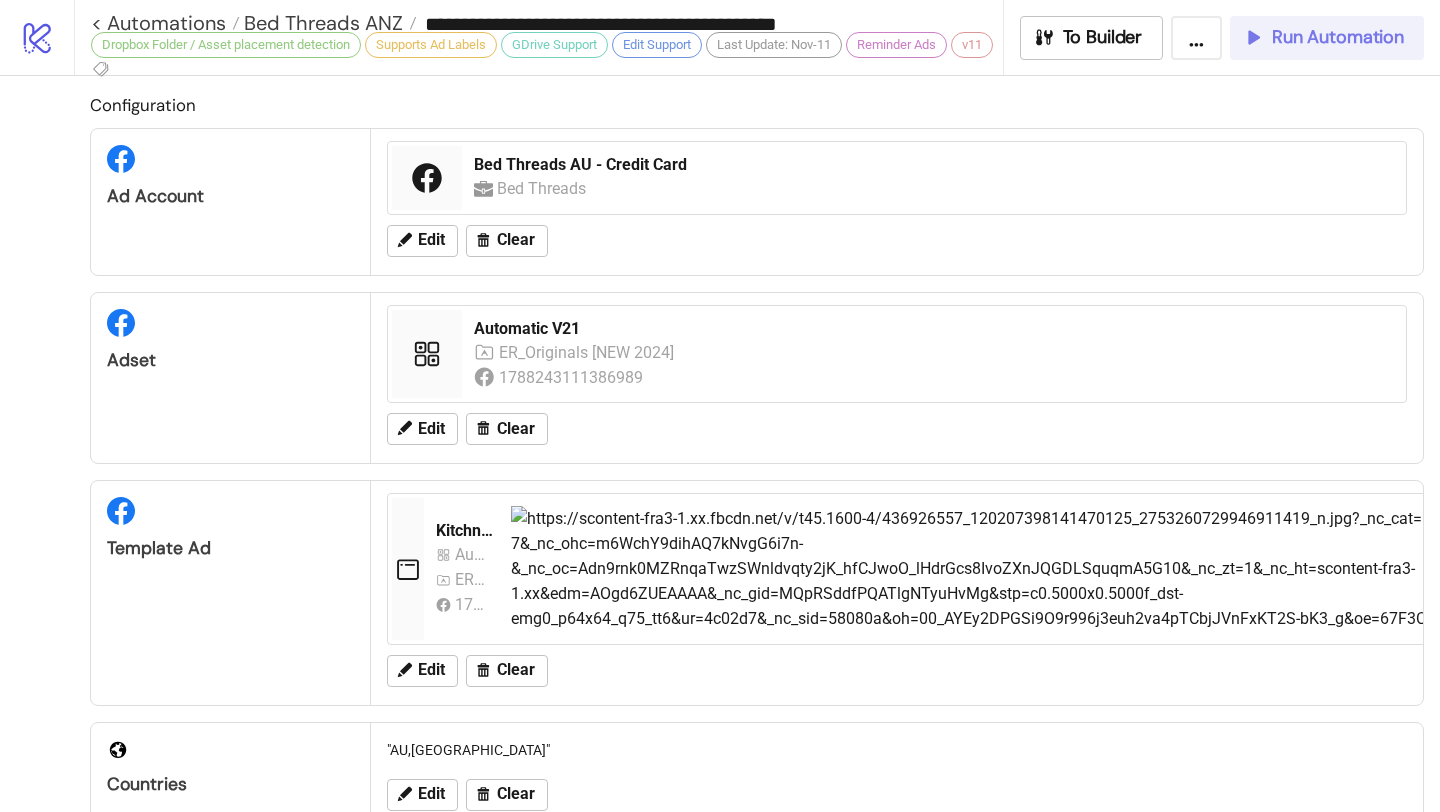 click on "Run Automation" at bounding box center [1327, 38] 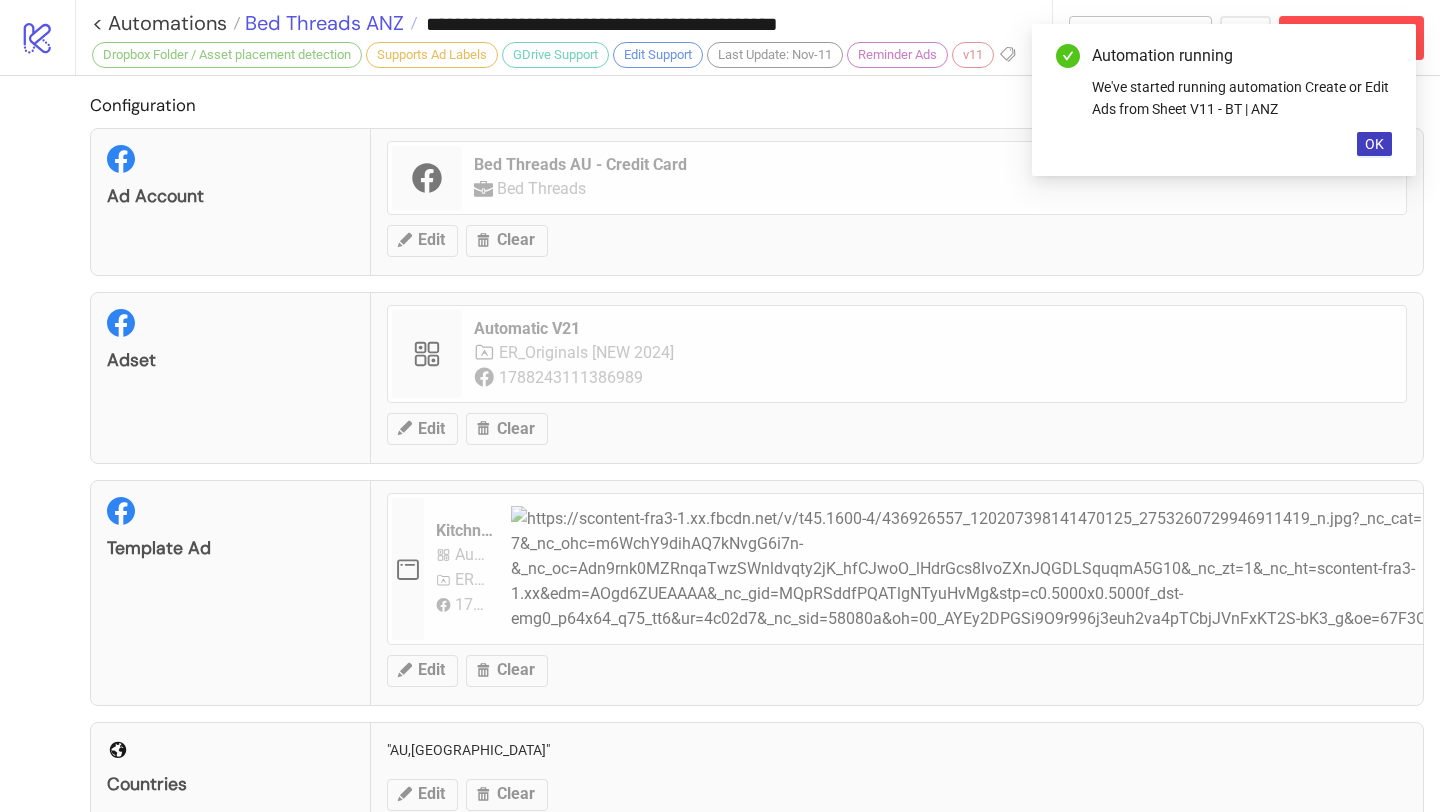 click on "Bed Threads ANZ" at bounding box center (322, 23) 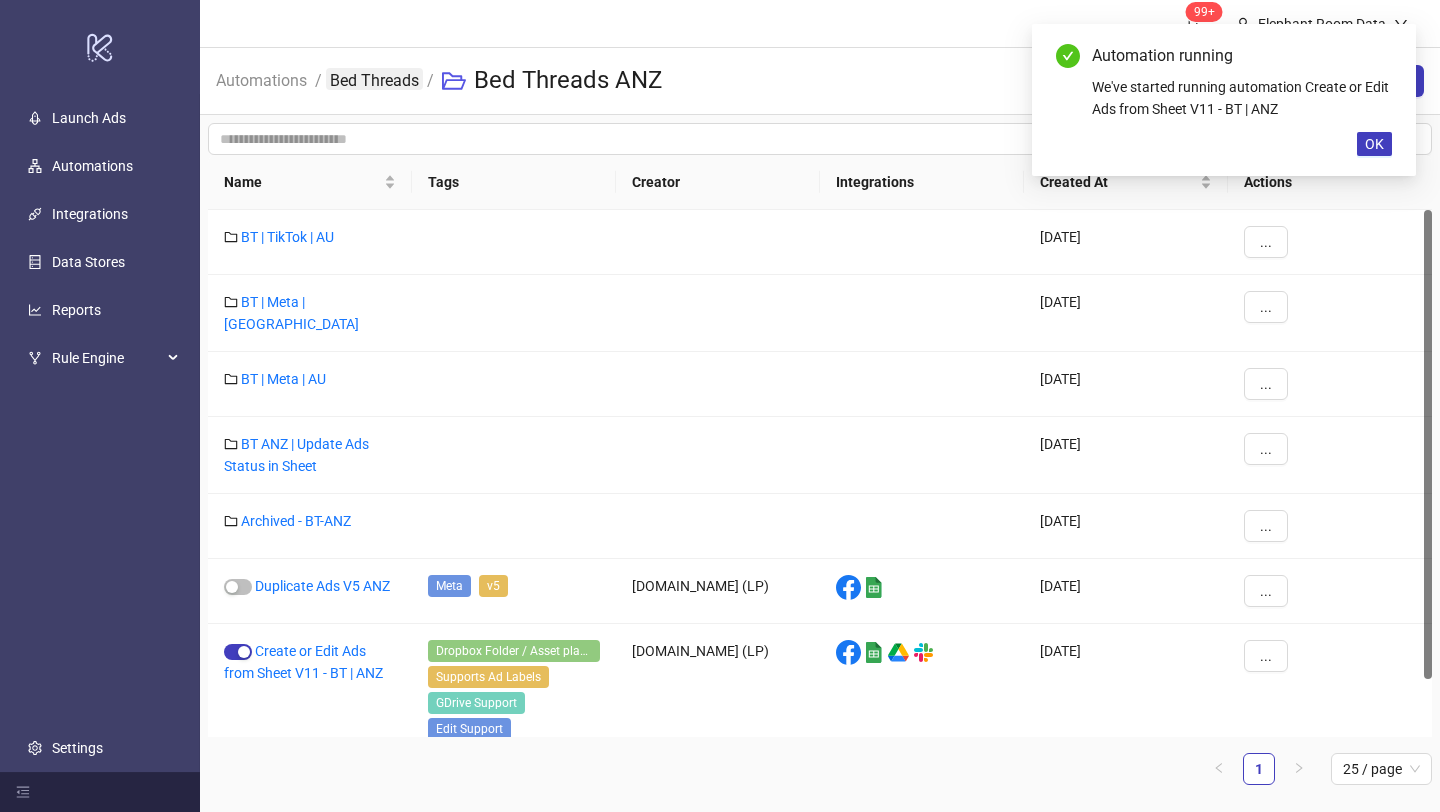click on "Bed Threads" at bounding box center [374, 79] 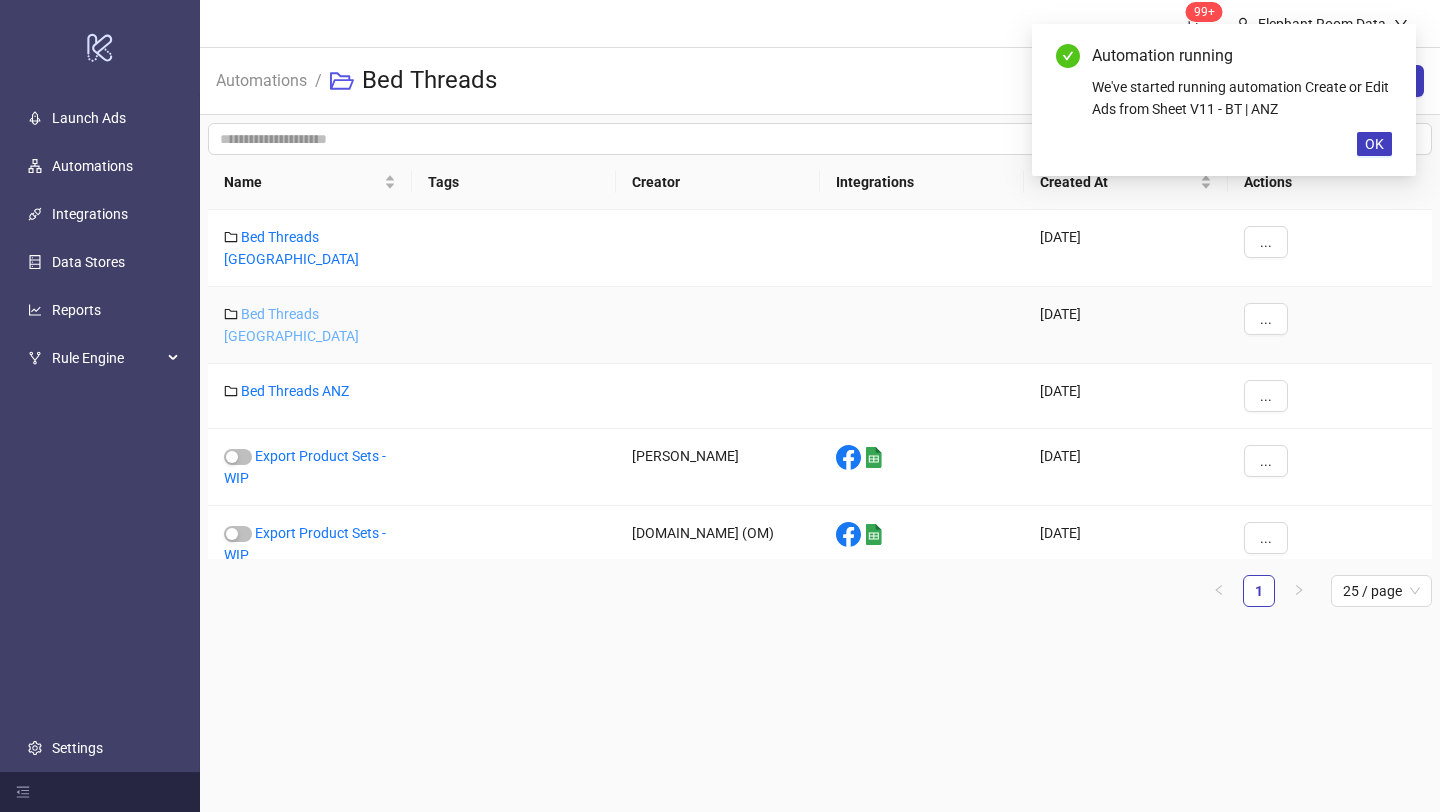 click on "Bed Threads [GEOGRAPHIC_DATA]" at bounding box center (291, 325) 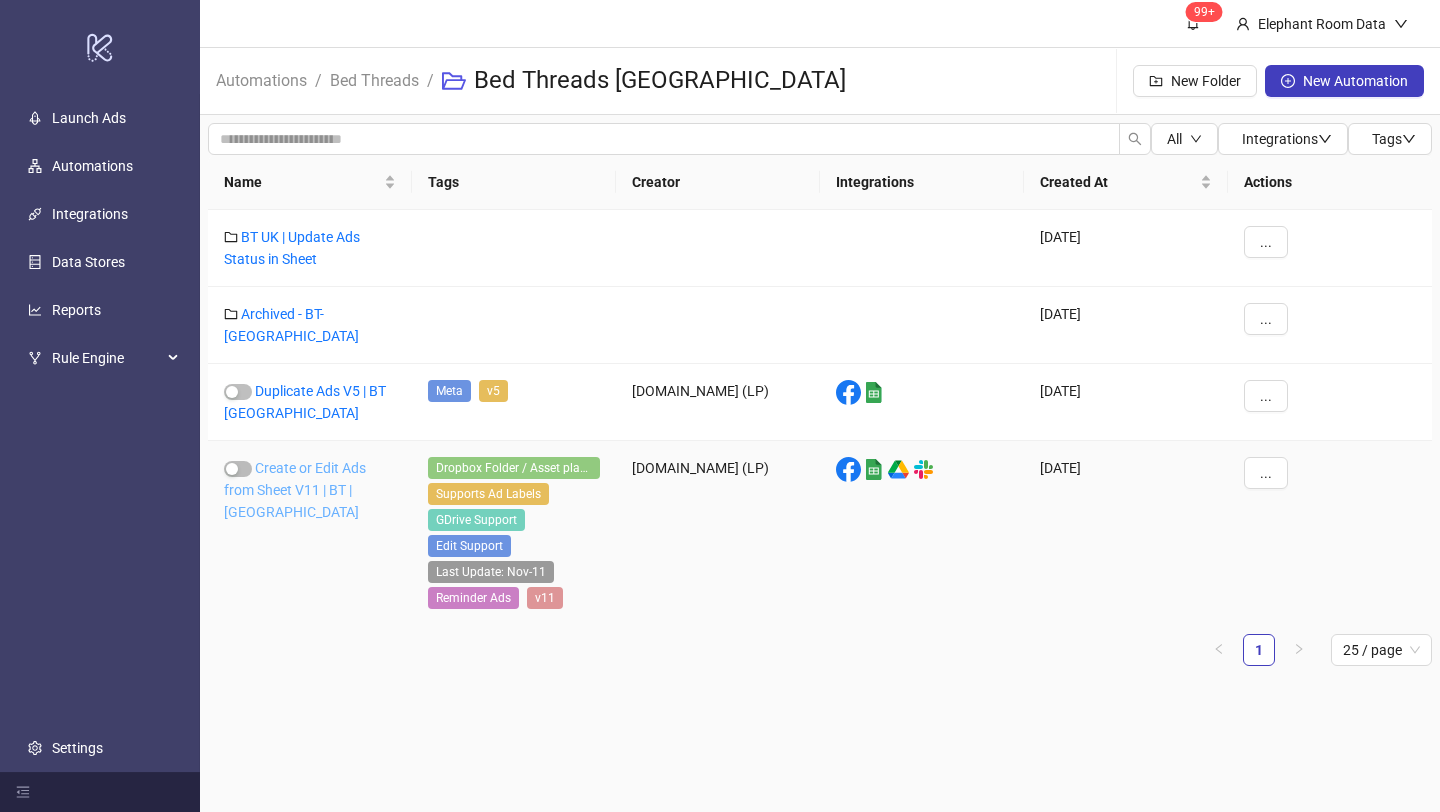 click on "Create or Edit Ads from Sheet V11  |  BT | [GEOGRAPHIC_DATA]" at bounding box center [295, 490] 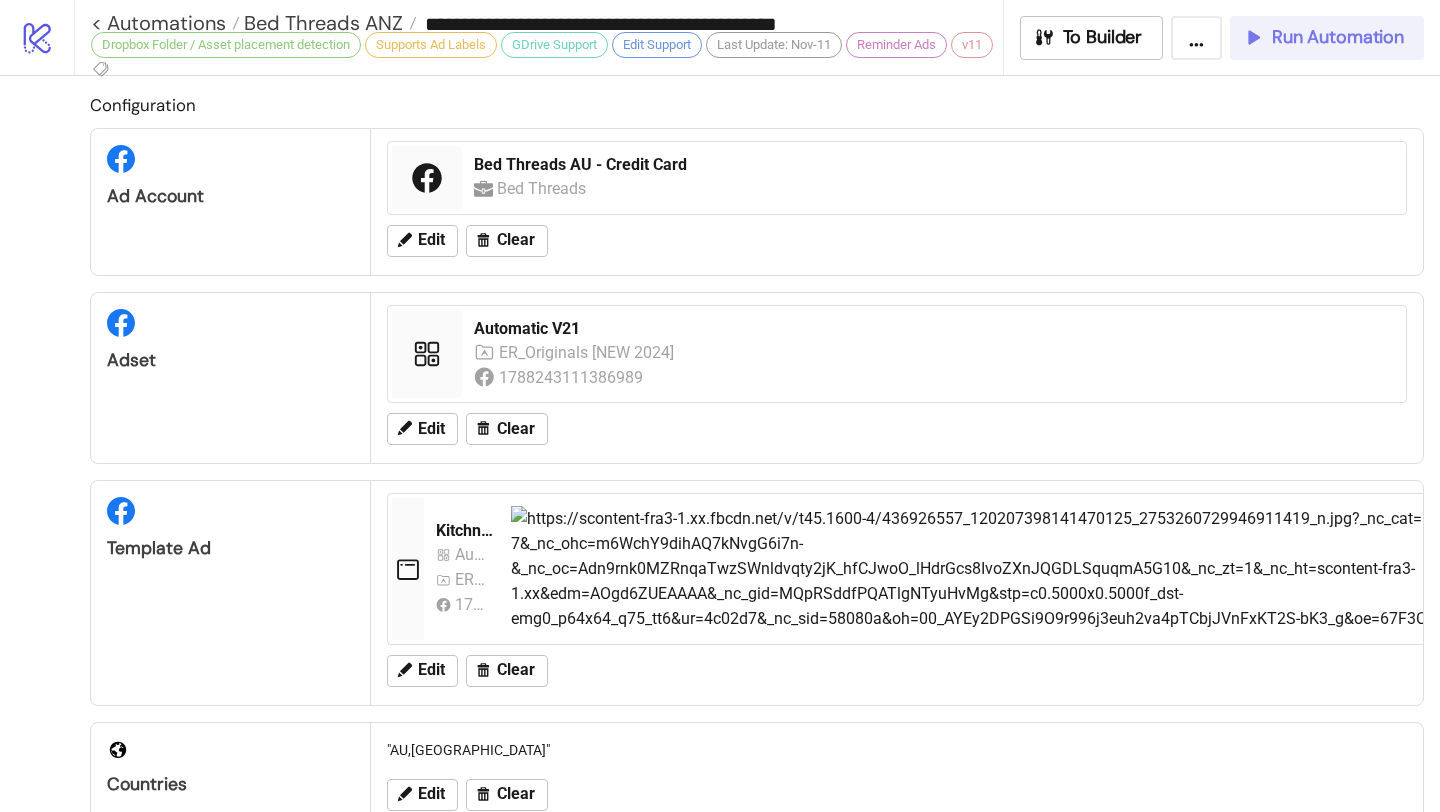 click on "Run Automation" at bounding box center [1323, 37] 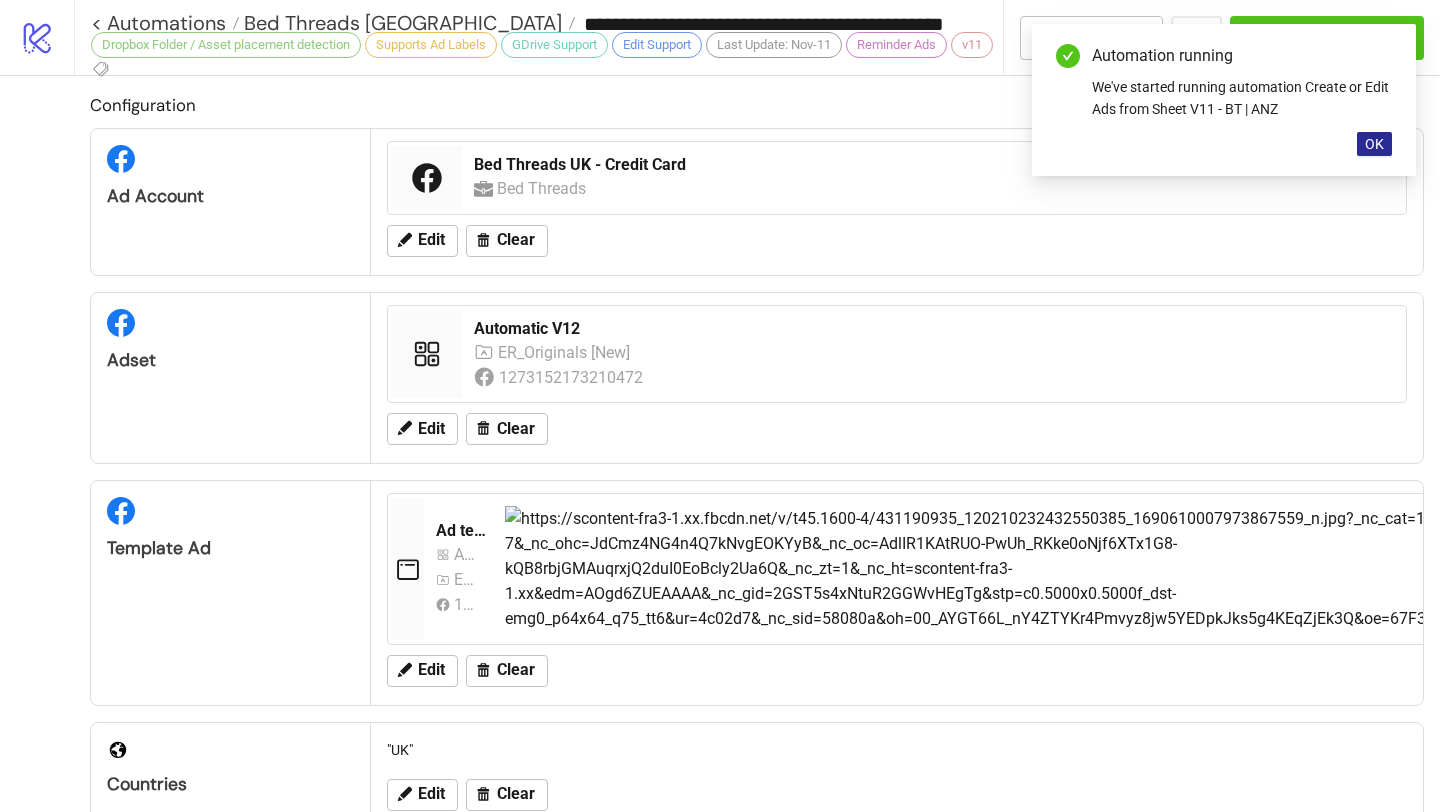 click on "OK" at bounding box center (1374, 144) 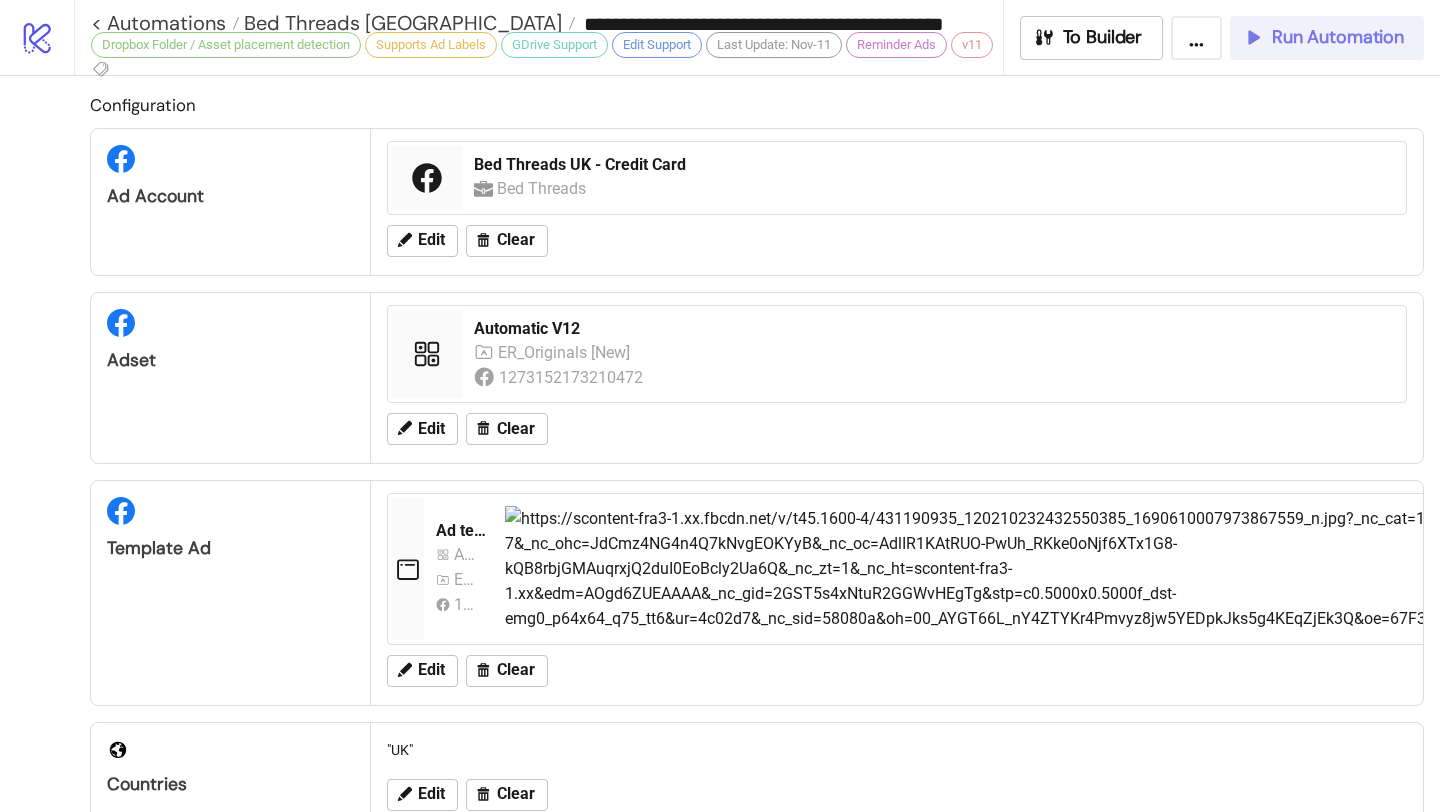 click on "Run Automation" at bounding box center [1338, 37] 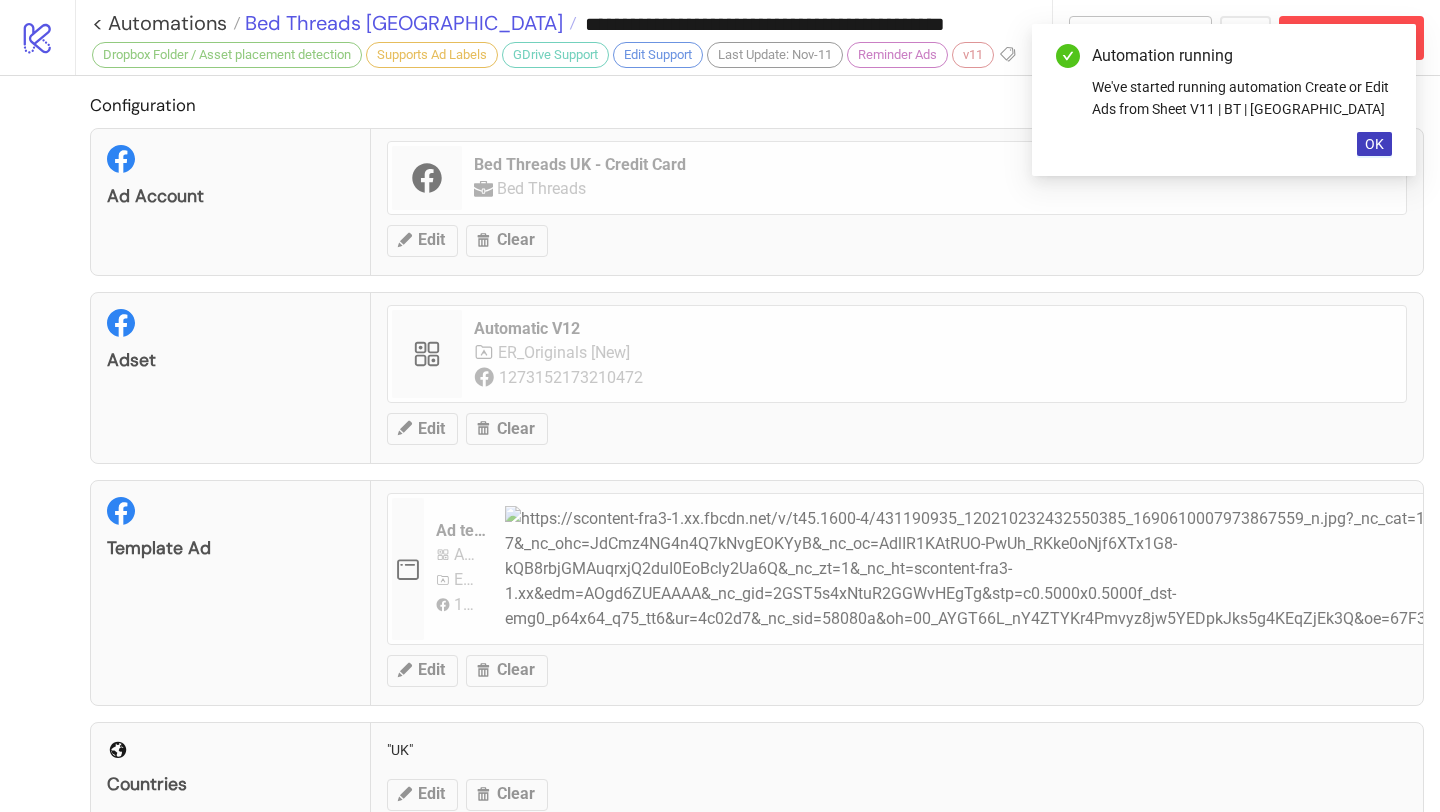 click on "Bed Threads [GEOGRAPHIC_DATA]" at bounding box center (401, 23) 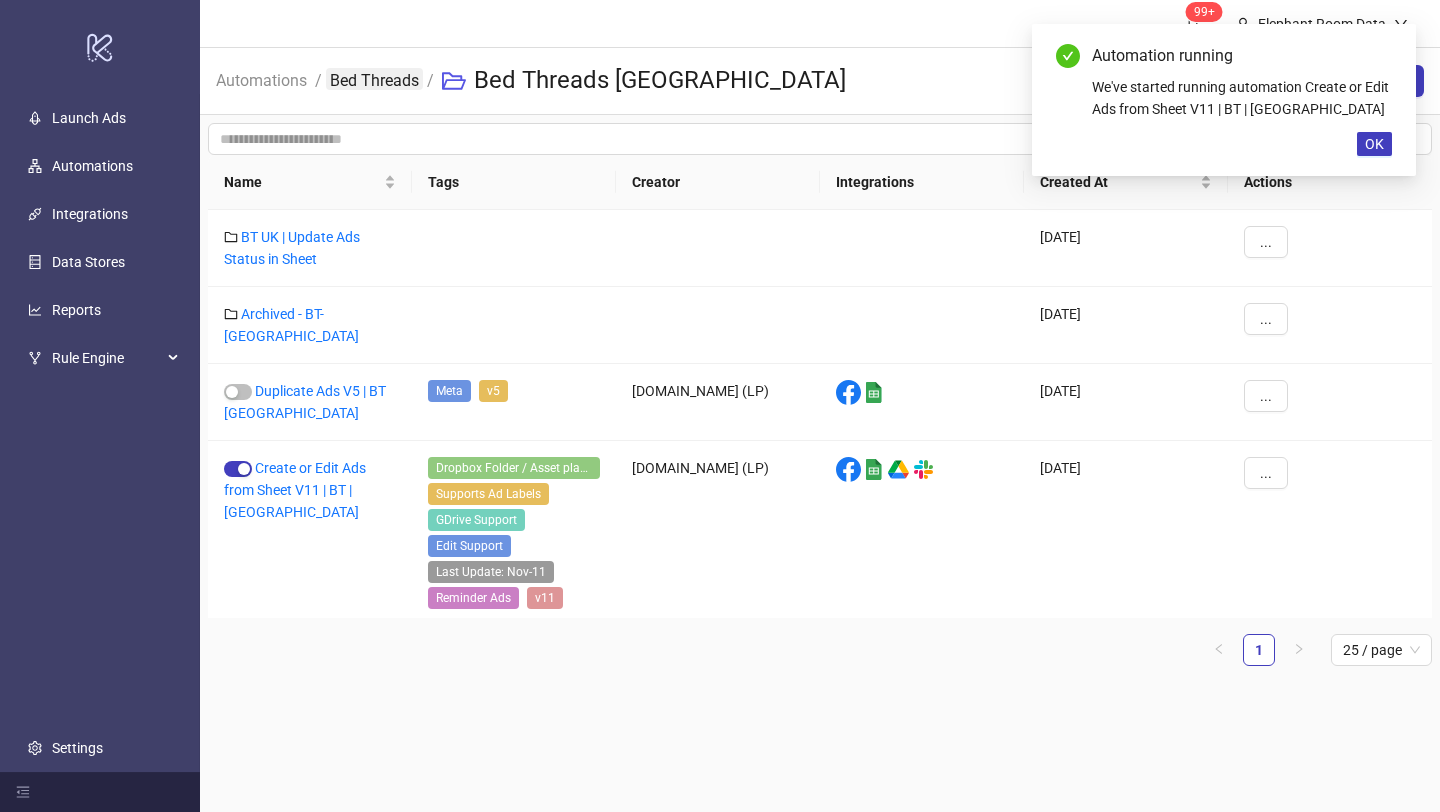 click on "Bed Threads" at bounding box center (374, 79) 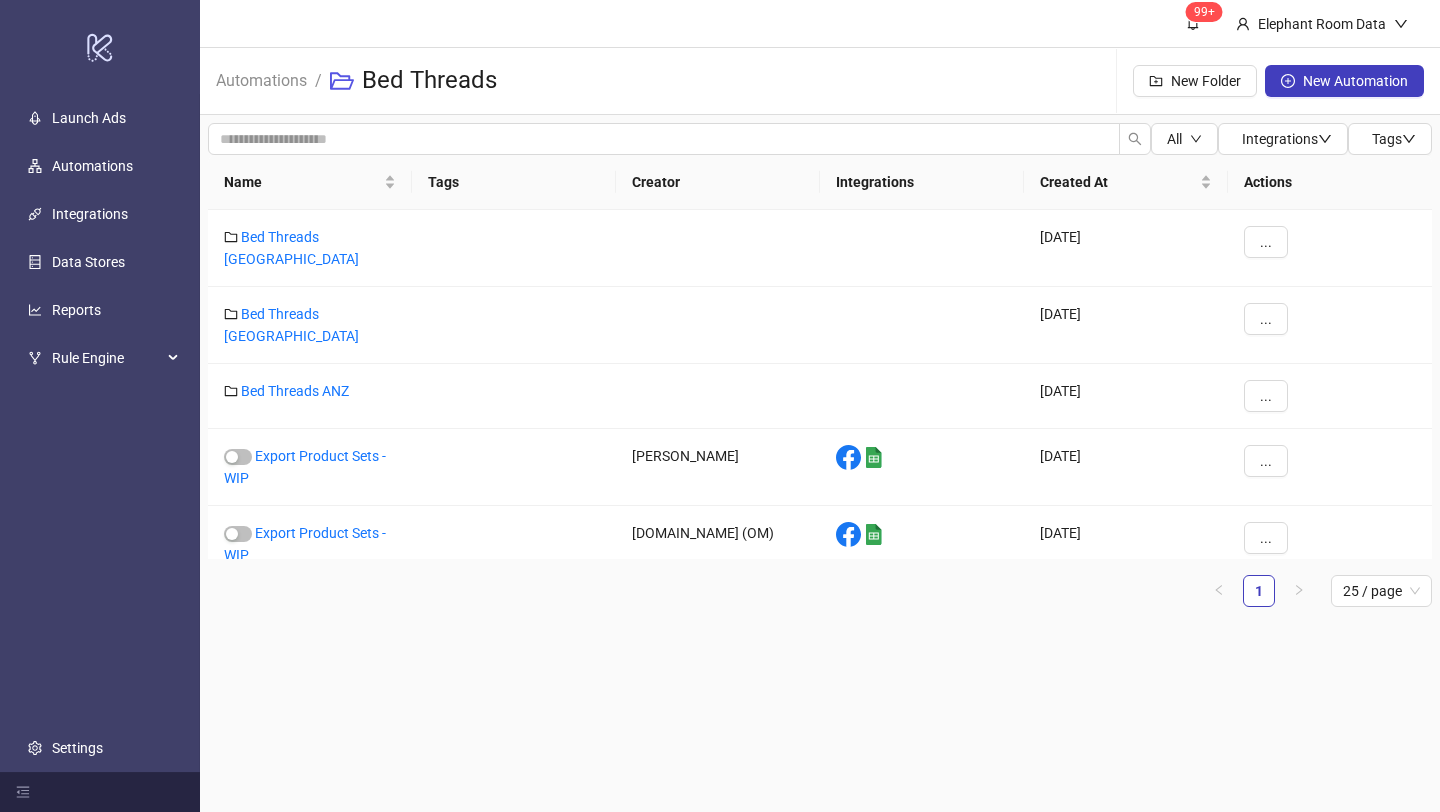 click on "Automations" at bounding box center (261, 80) 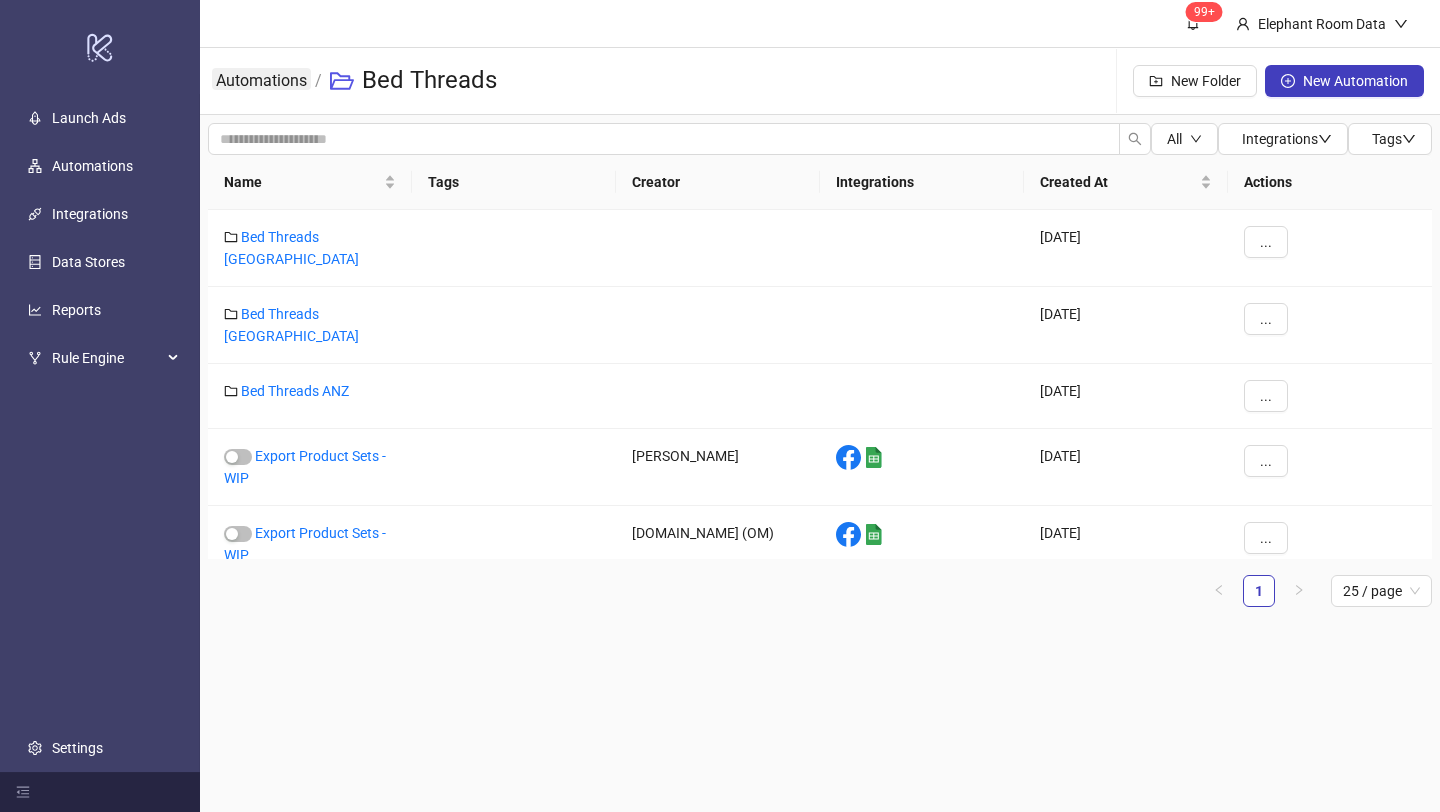 click on "Automations" at bounding box center (261, 79) 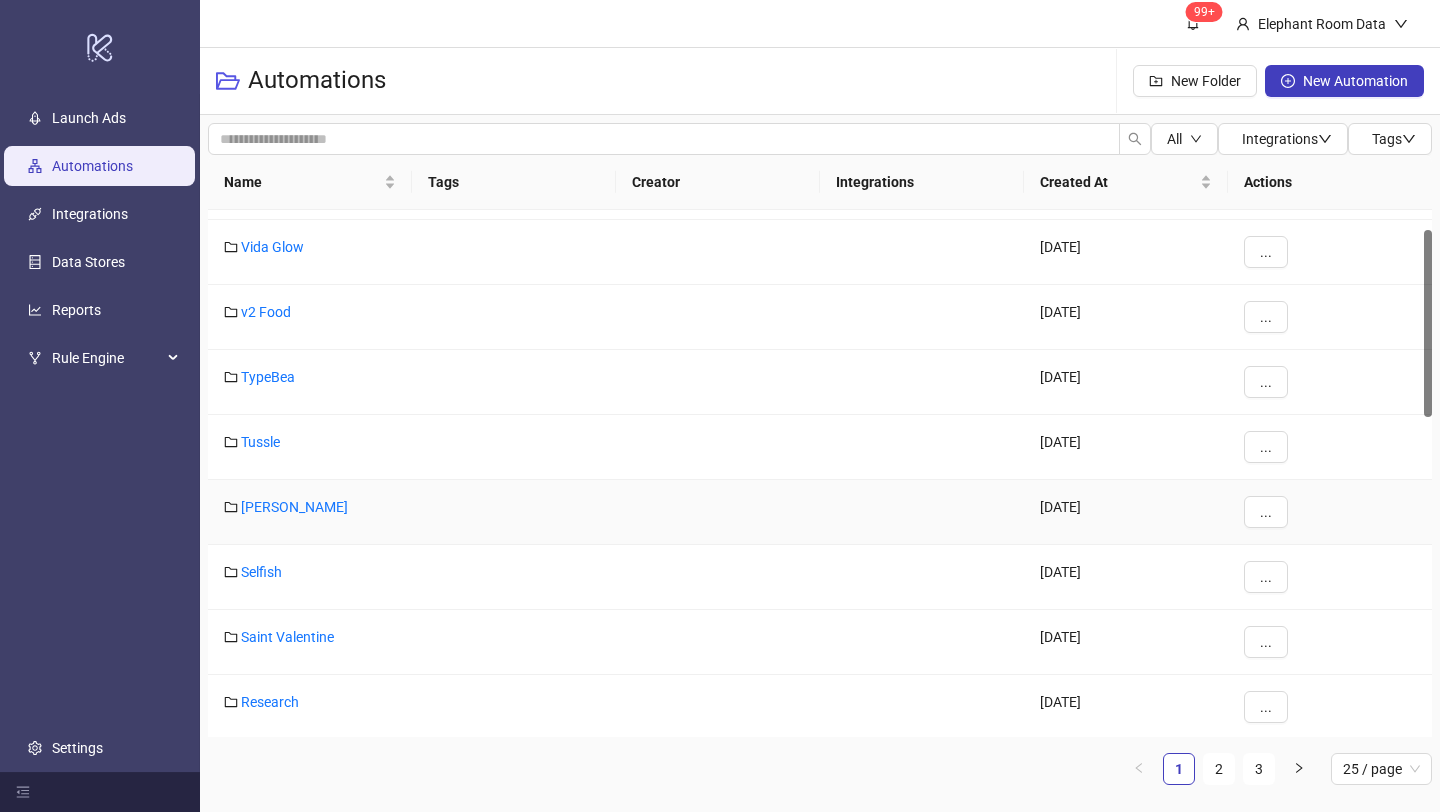 scroll, scrollTop: 57, scrollLeft: 0, axis: vertical 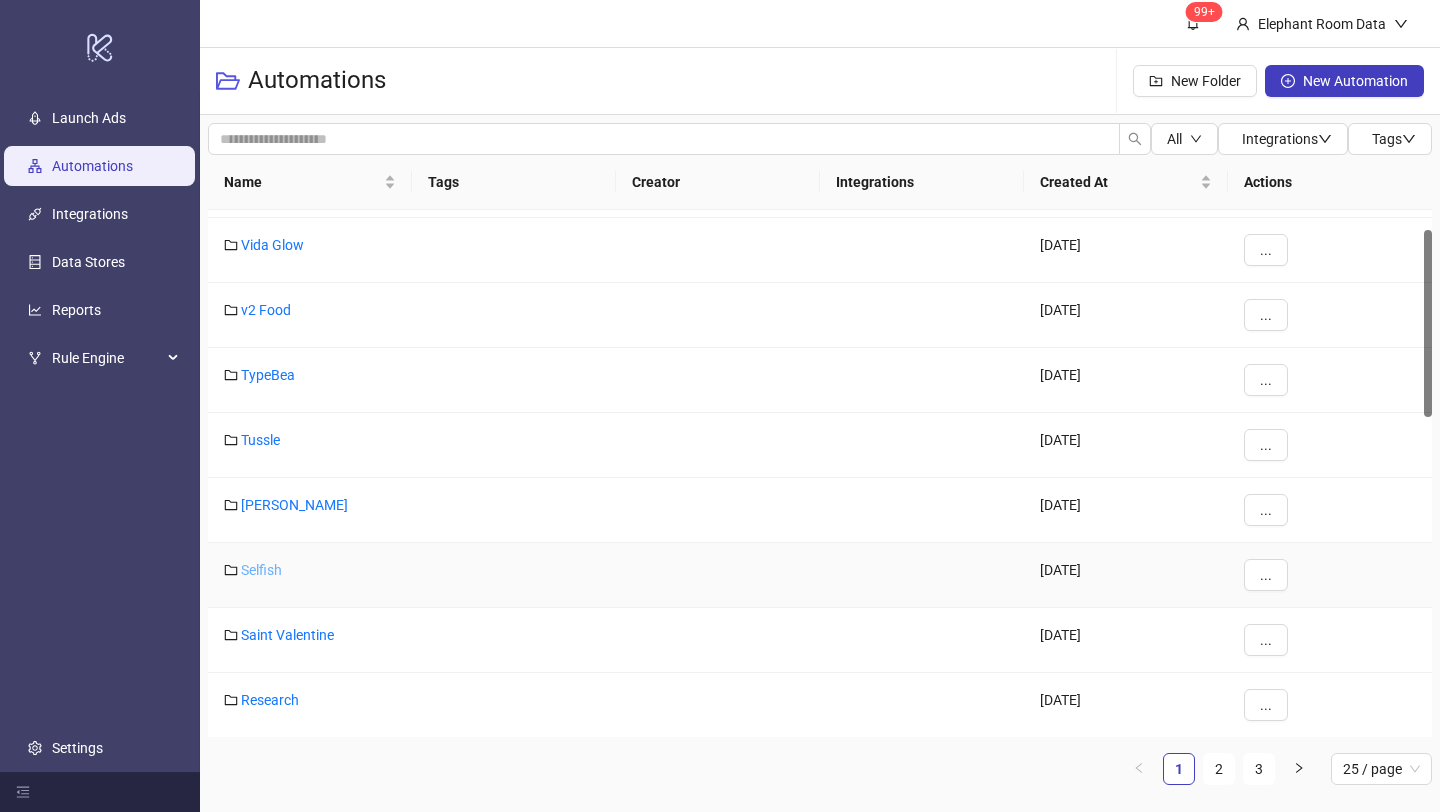 click on "Selfish" at bounding box center (261, 570) 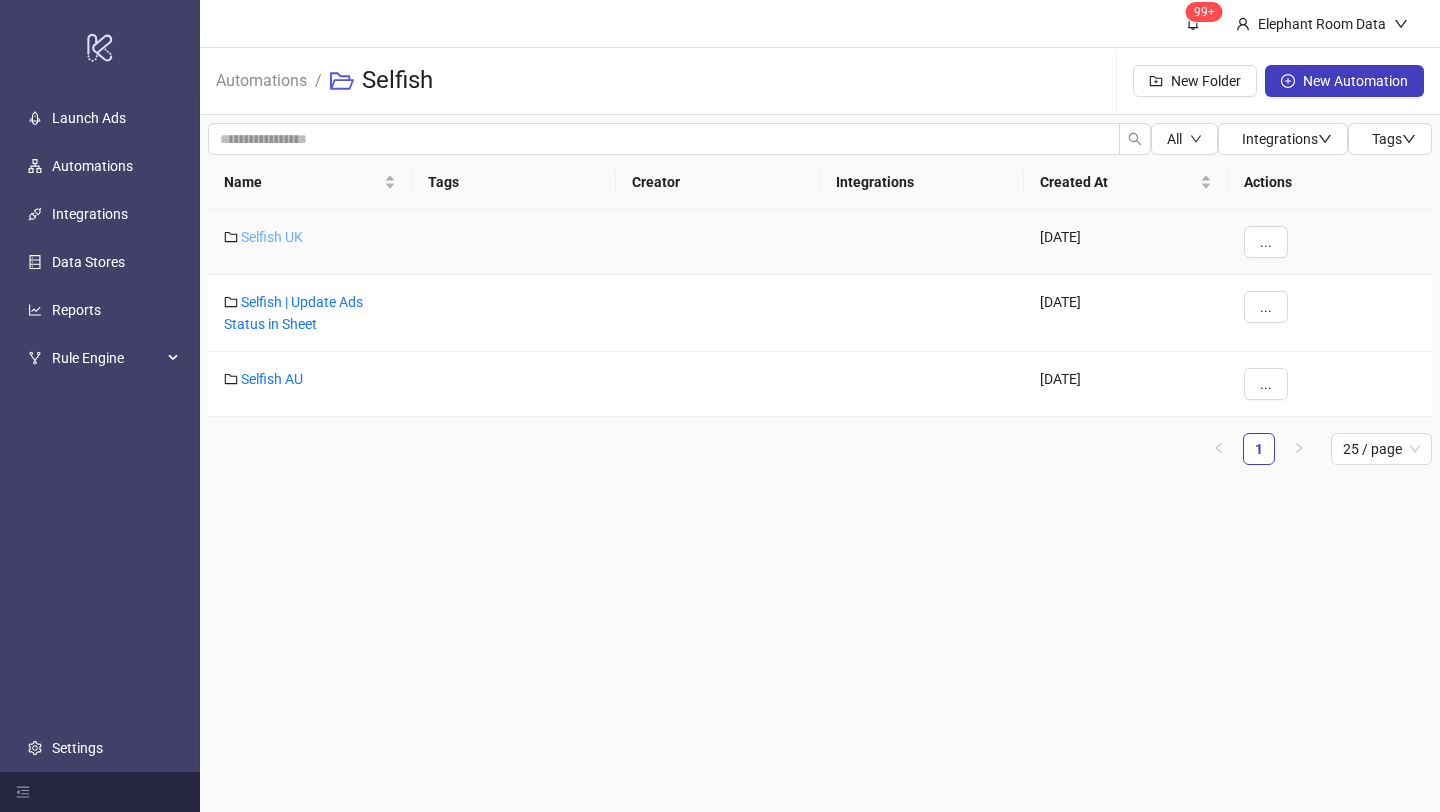 click on "Selfish UK" at bounding box center (272, 237) 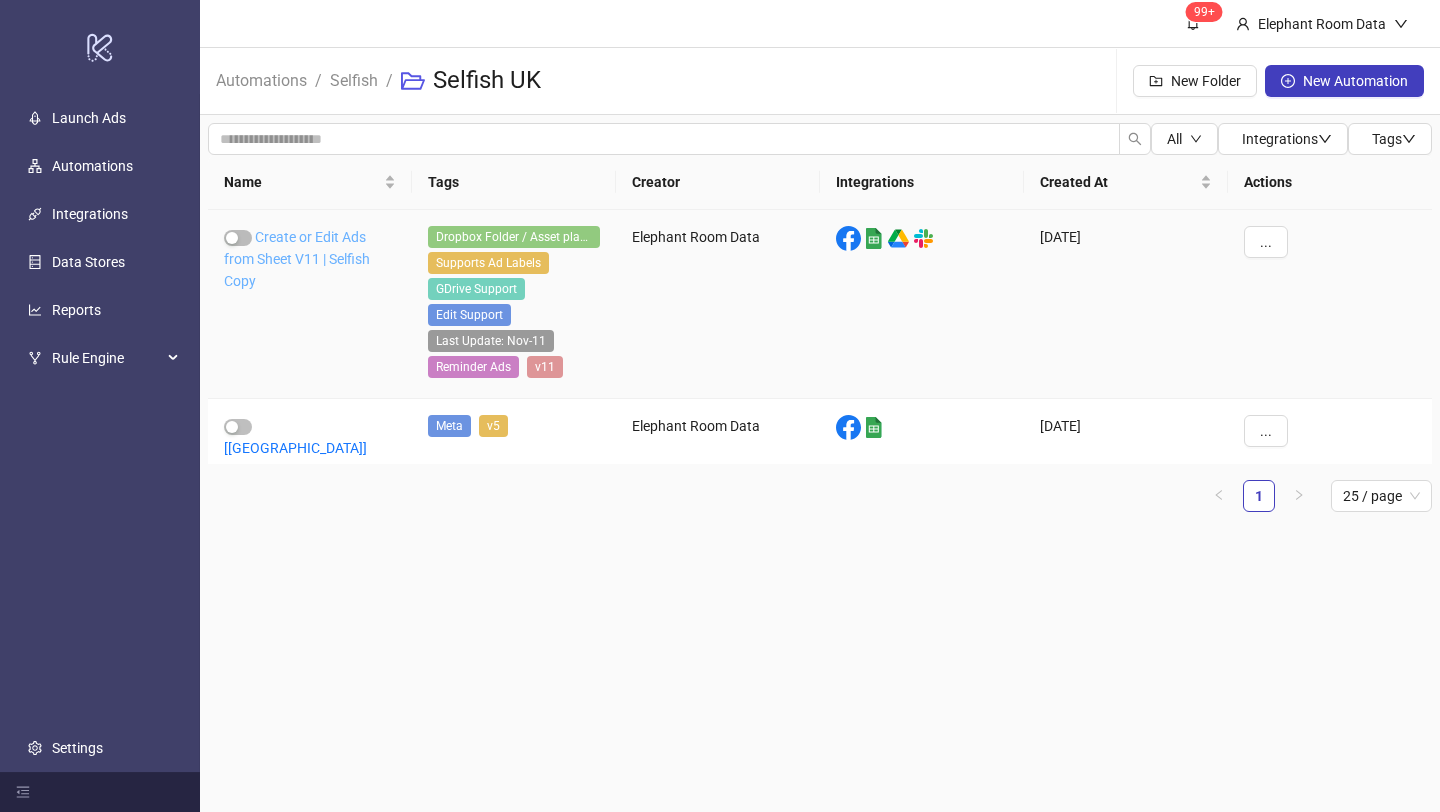 click on "Create or Edit Ads from Sheet V11 | Selfish Copy" at bounding box center (297, 259) 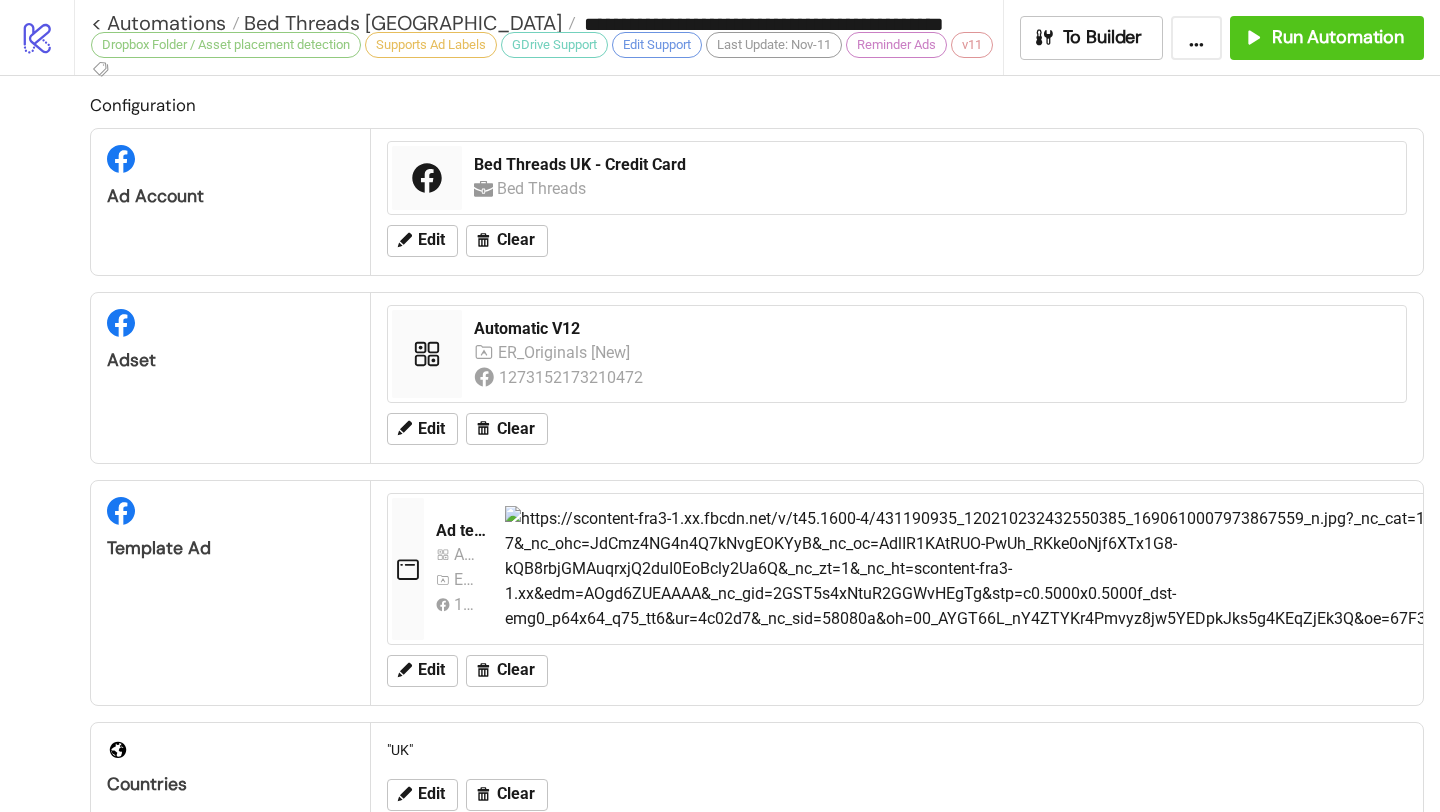 type on "**********" 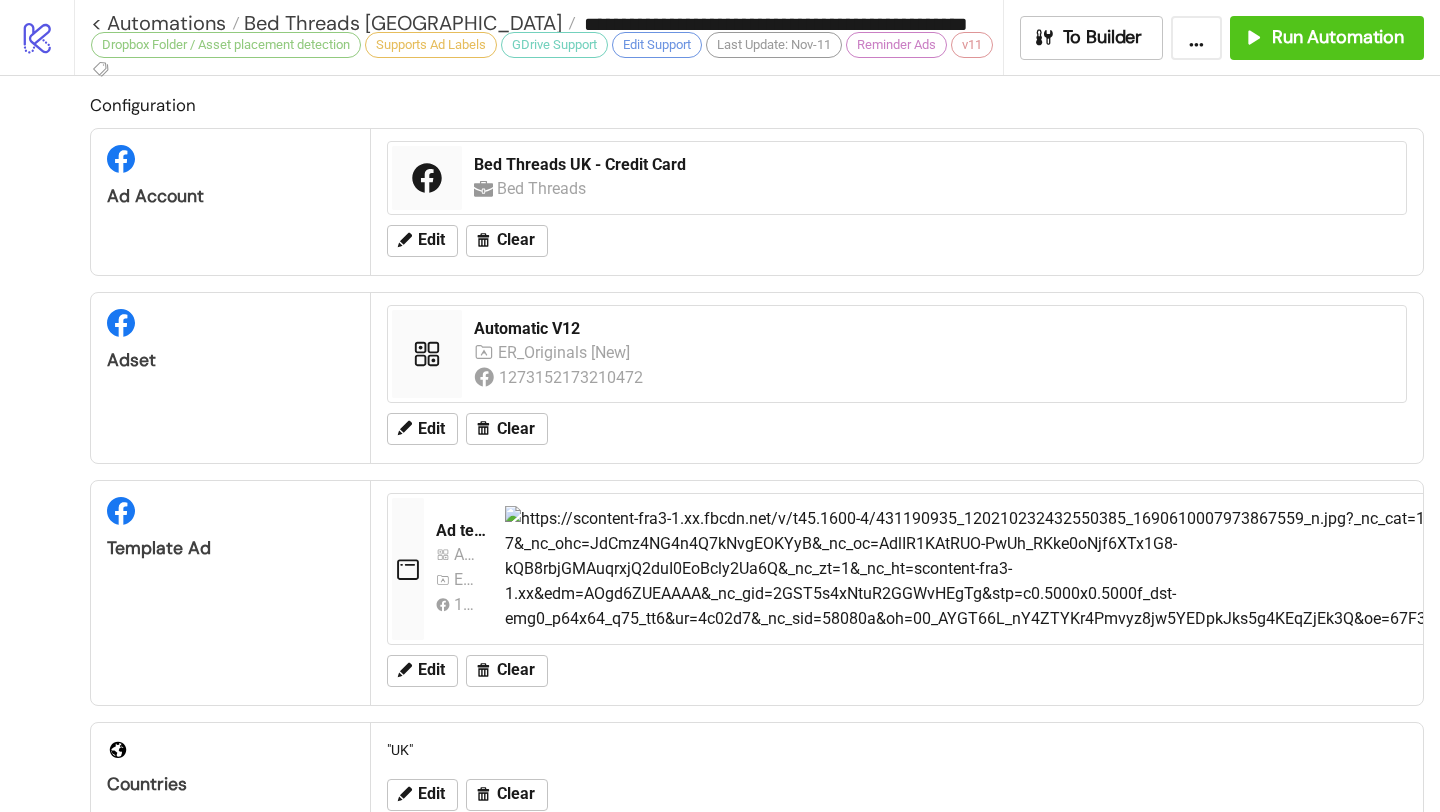 click on "**********" at bounding box center (788, 24) 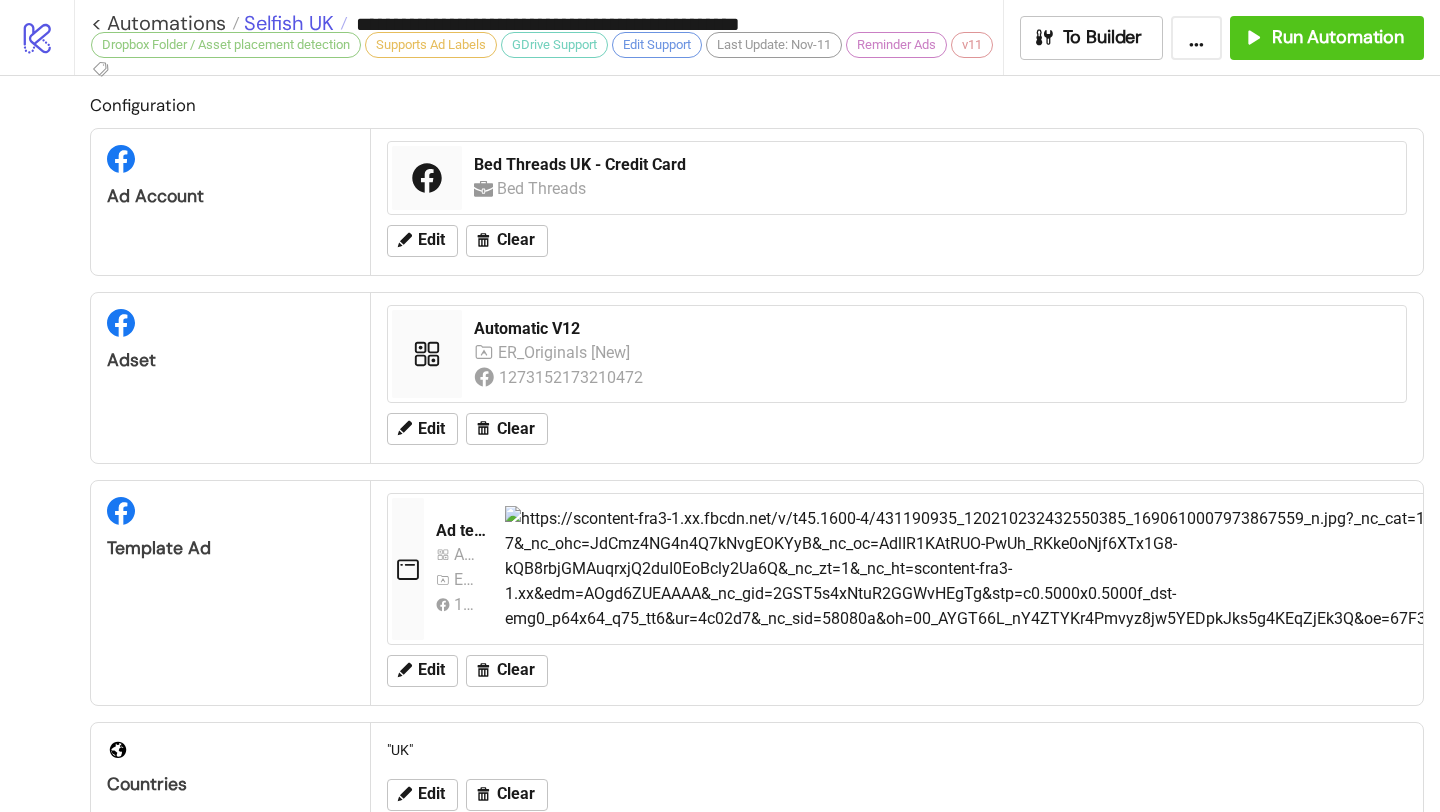 click on "Selfish UK" at bounding box center (286, 23) 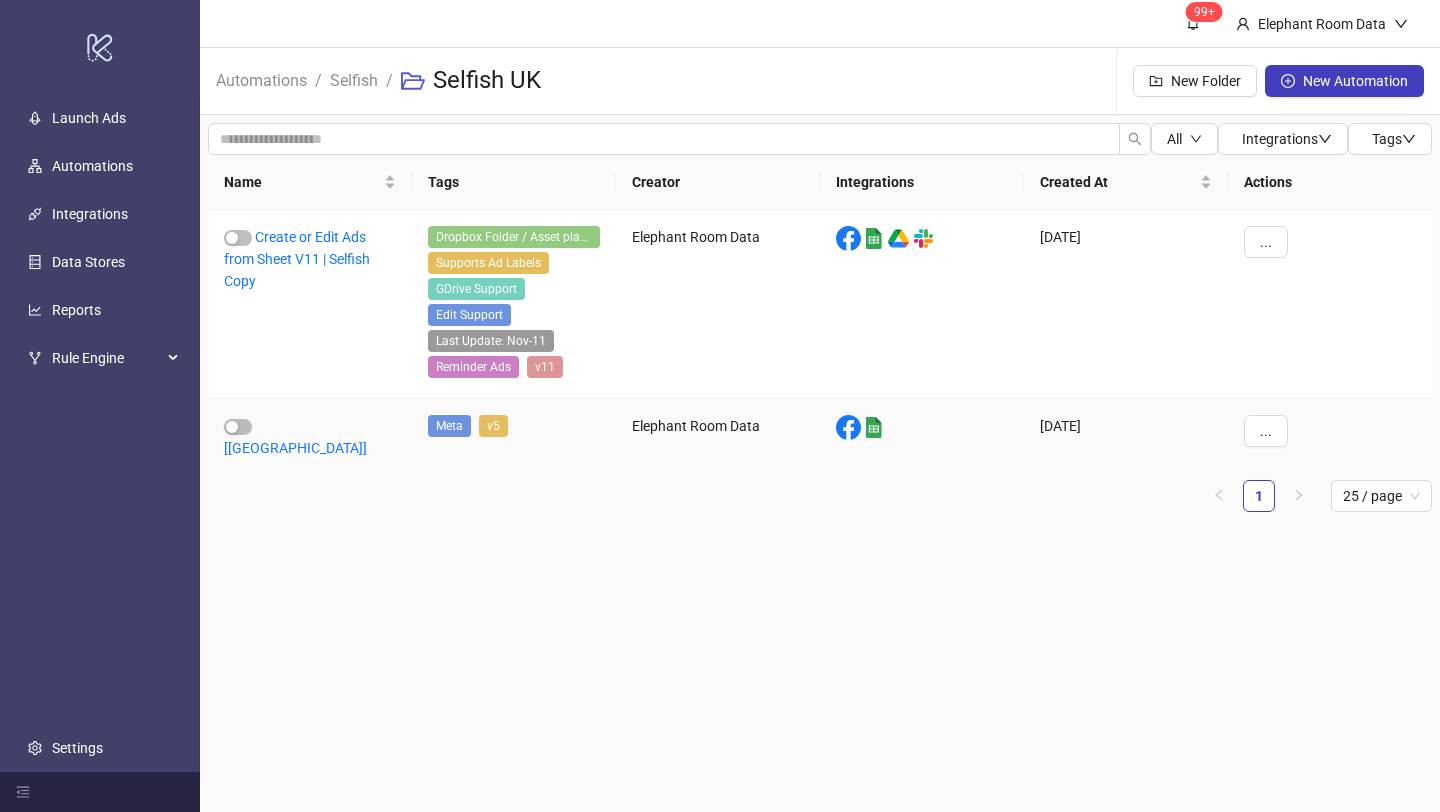 click on "[[GEOGRAPHIC_DATA]] Duplicate Ads V5" at bounding box center [310, 448] 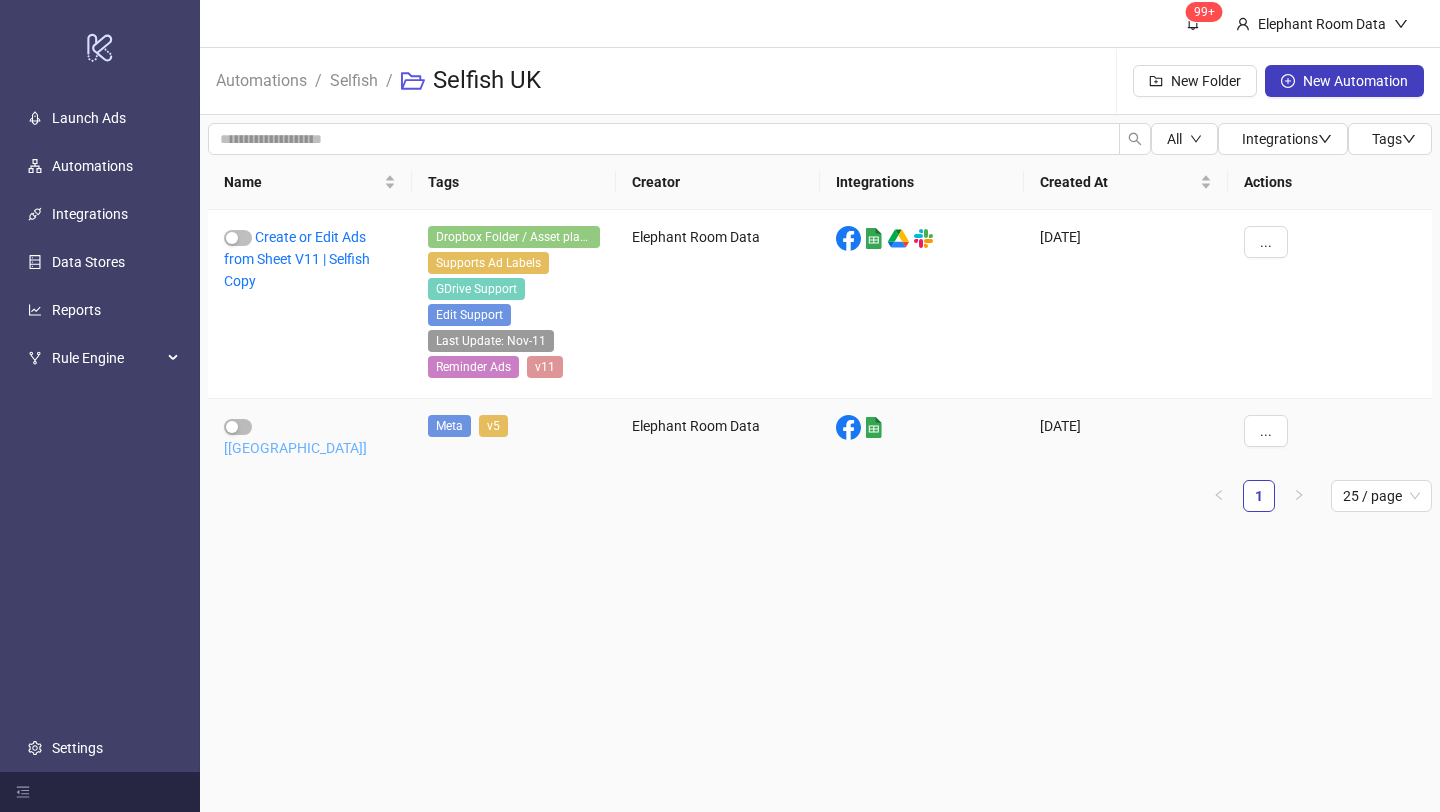 click on "[[GEOGRAPHIC_DATA]] Duplicate Ads V5" at bounding box center (295, 459) 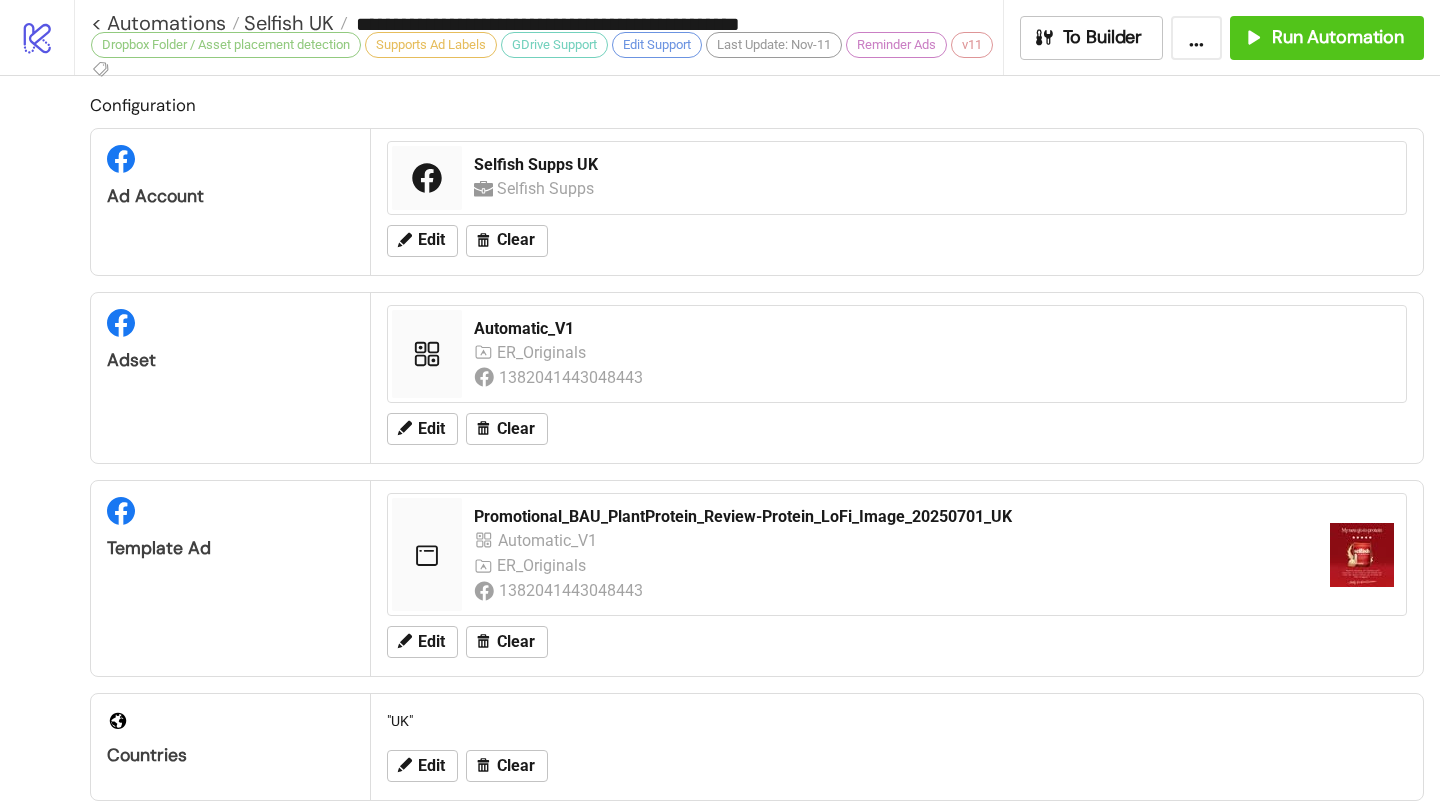 type on "**********" 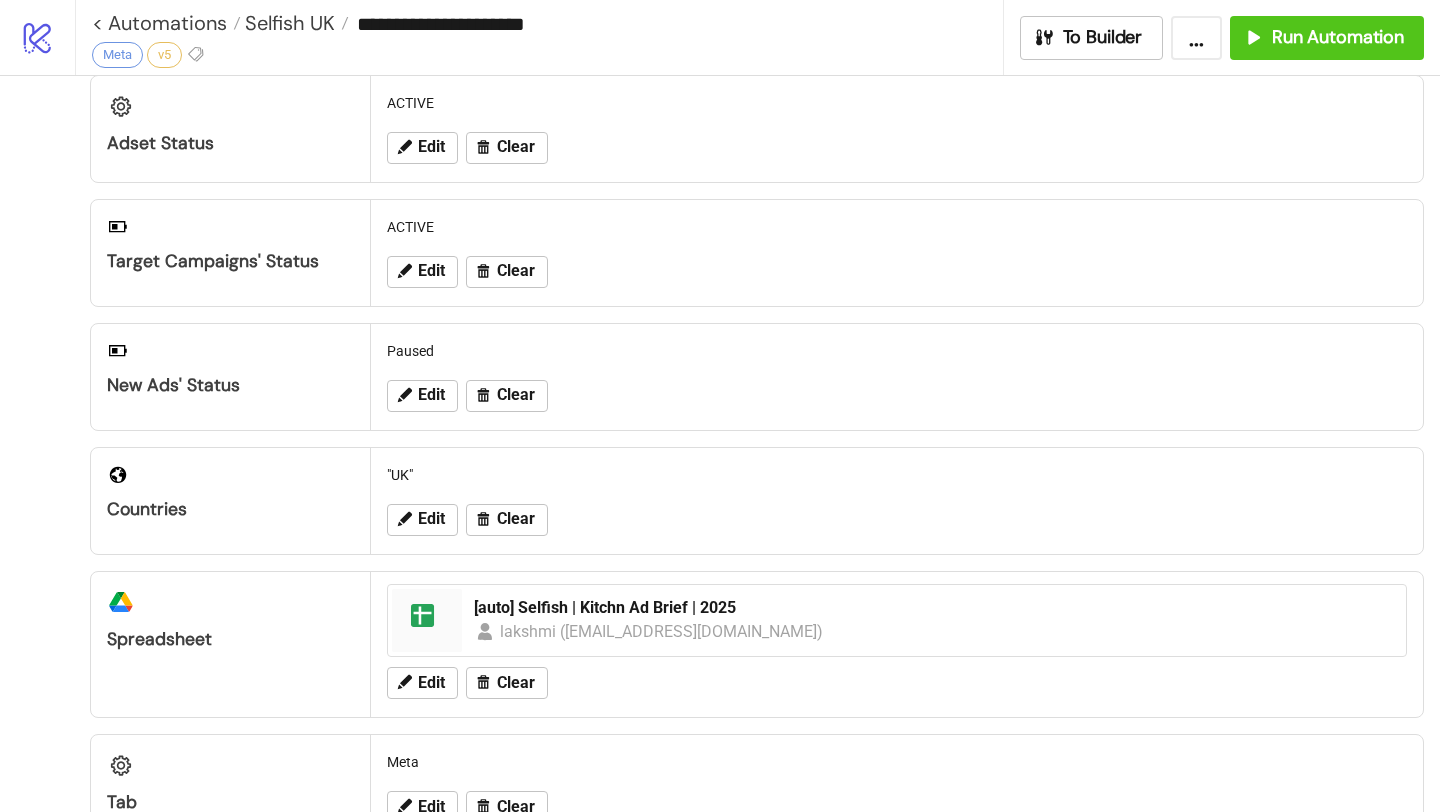 scroll, scrollTop: 0, scrollLeft: 0, axis: both 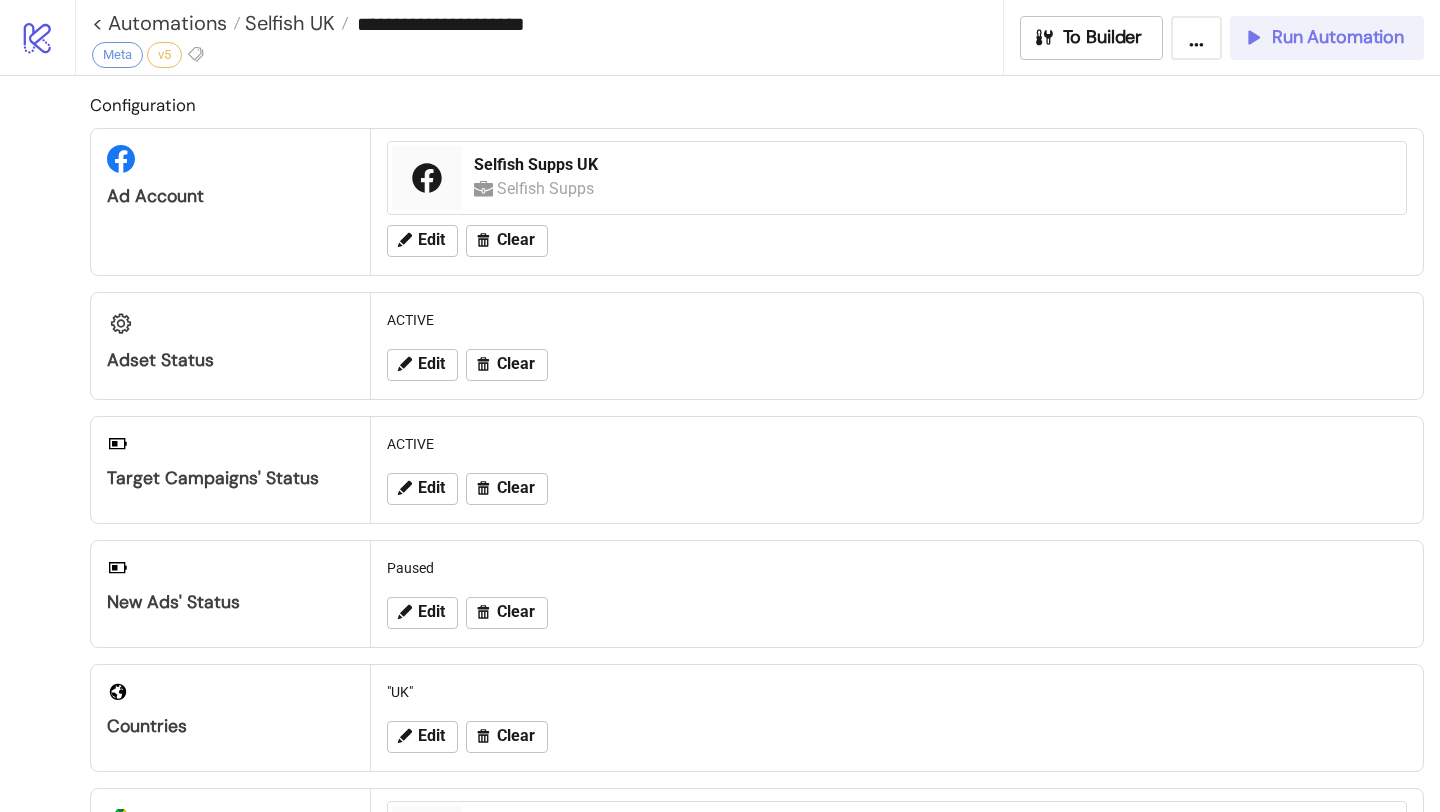 click on "Run Automation" at bounding box center (1338, 37) 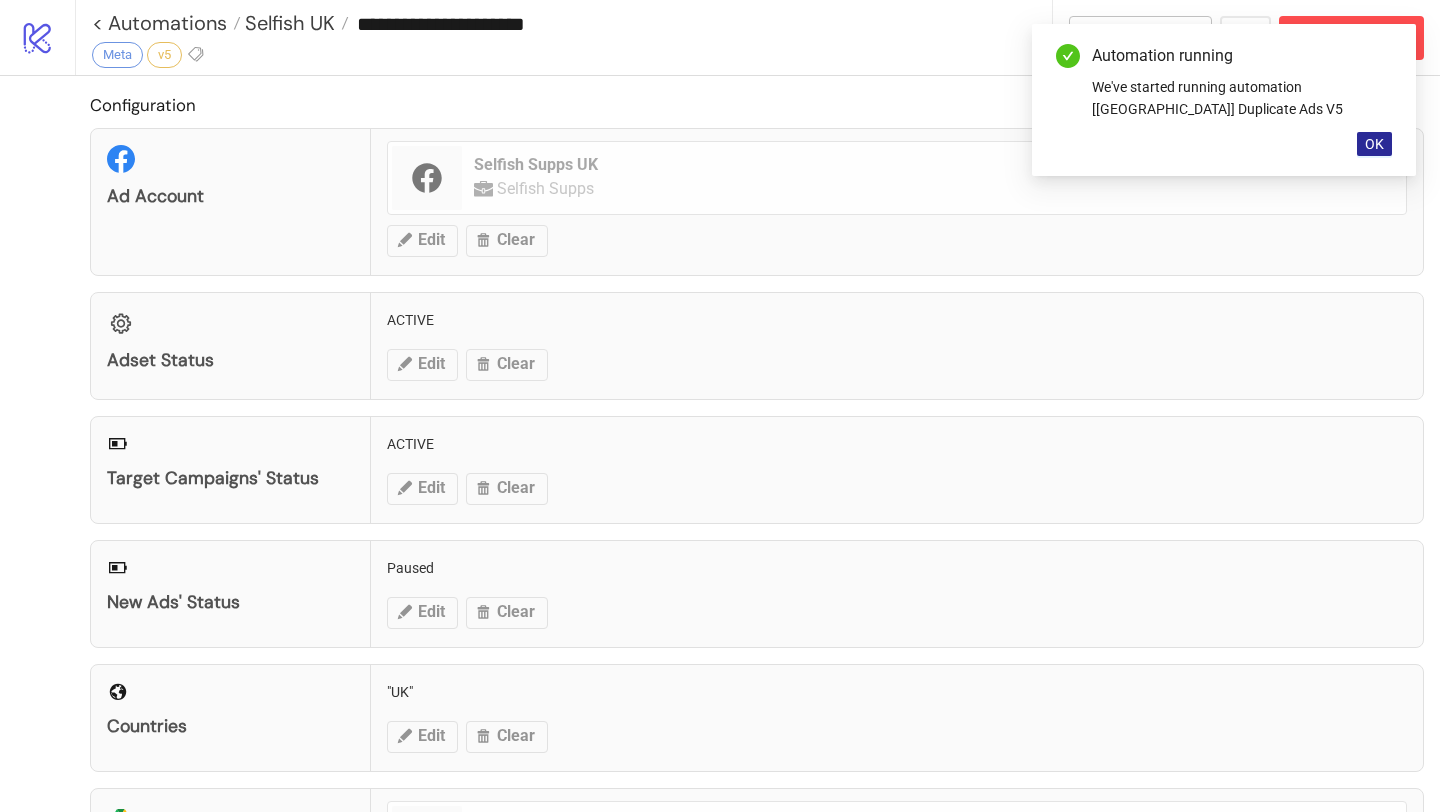 click on "OK" at bounding box center [1374, 144] 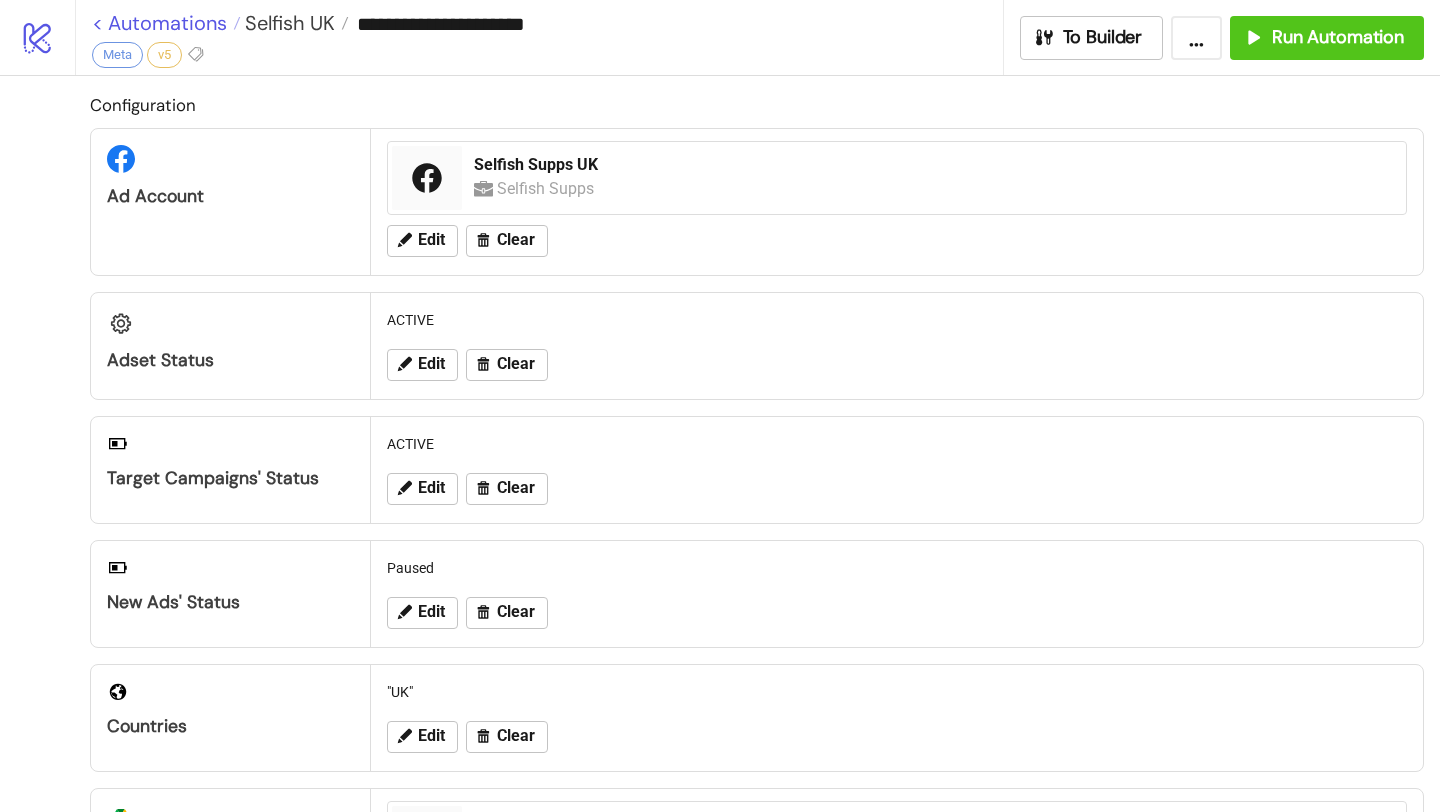 click on "< Automations" at bounding box center (166, 23) 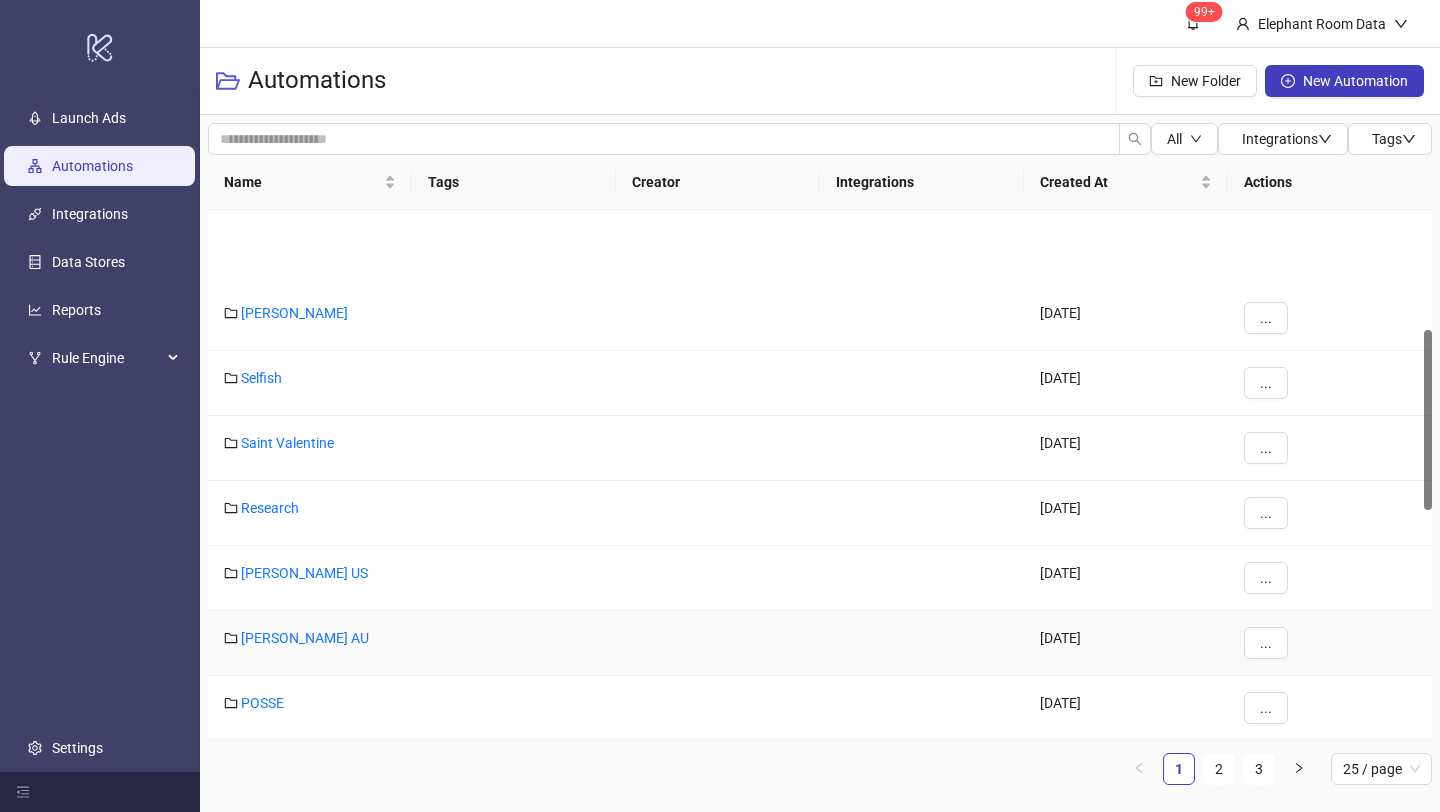 scroll, scrollTop: 406, scrollLeft: 0, axis: vertical 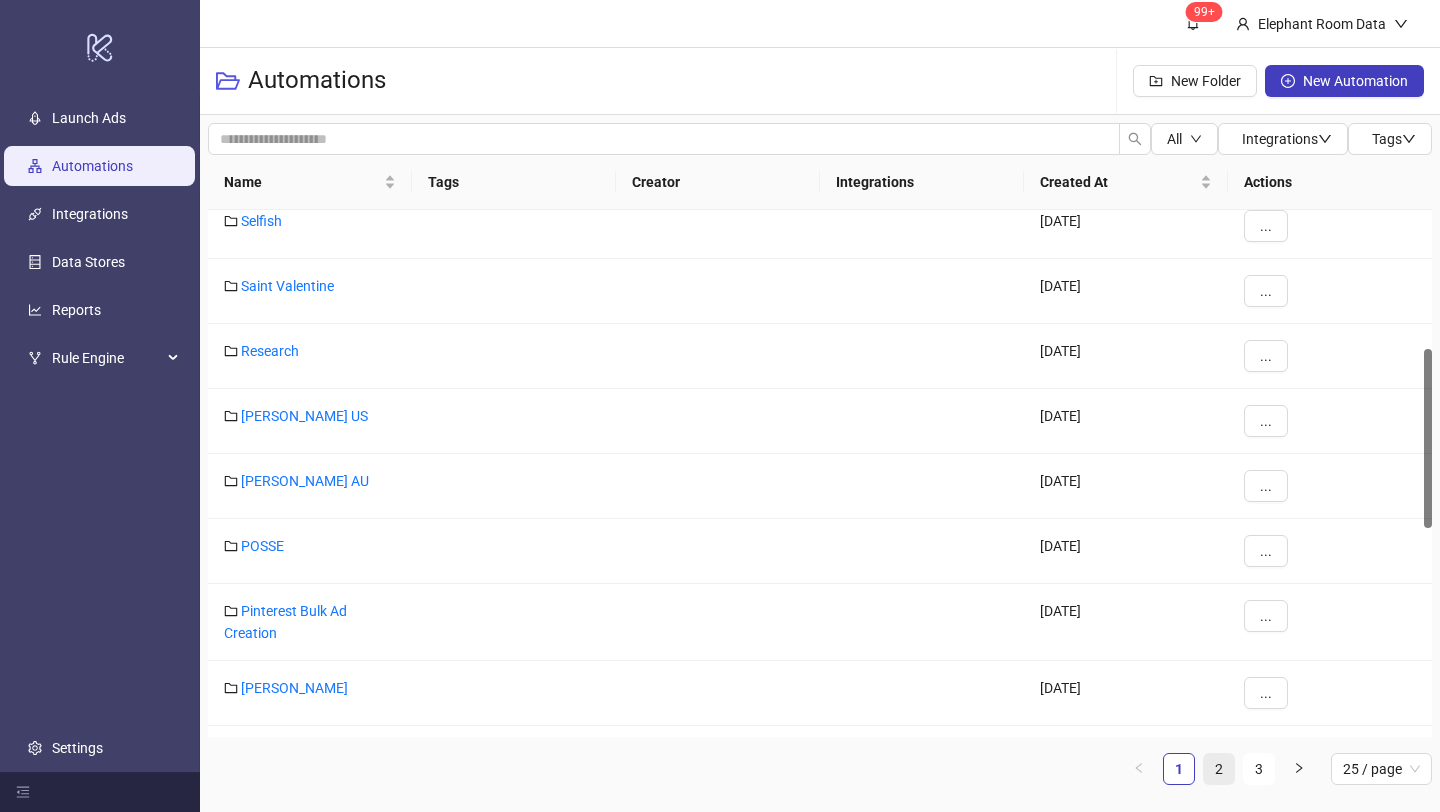 click on "2" at bounding box center (1219, 769) 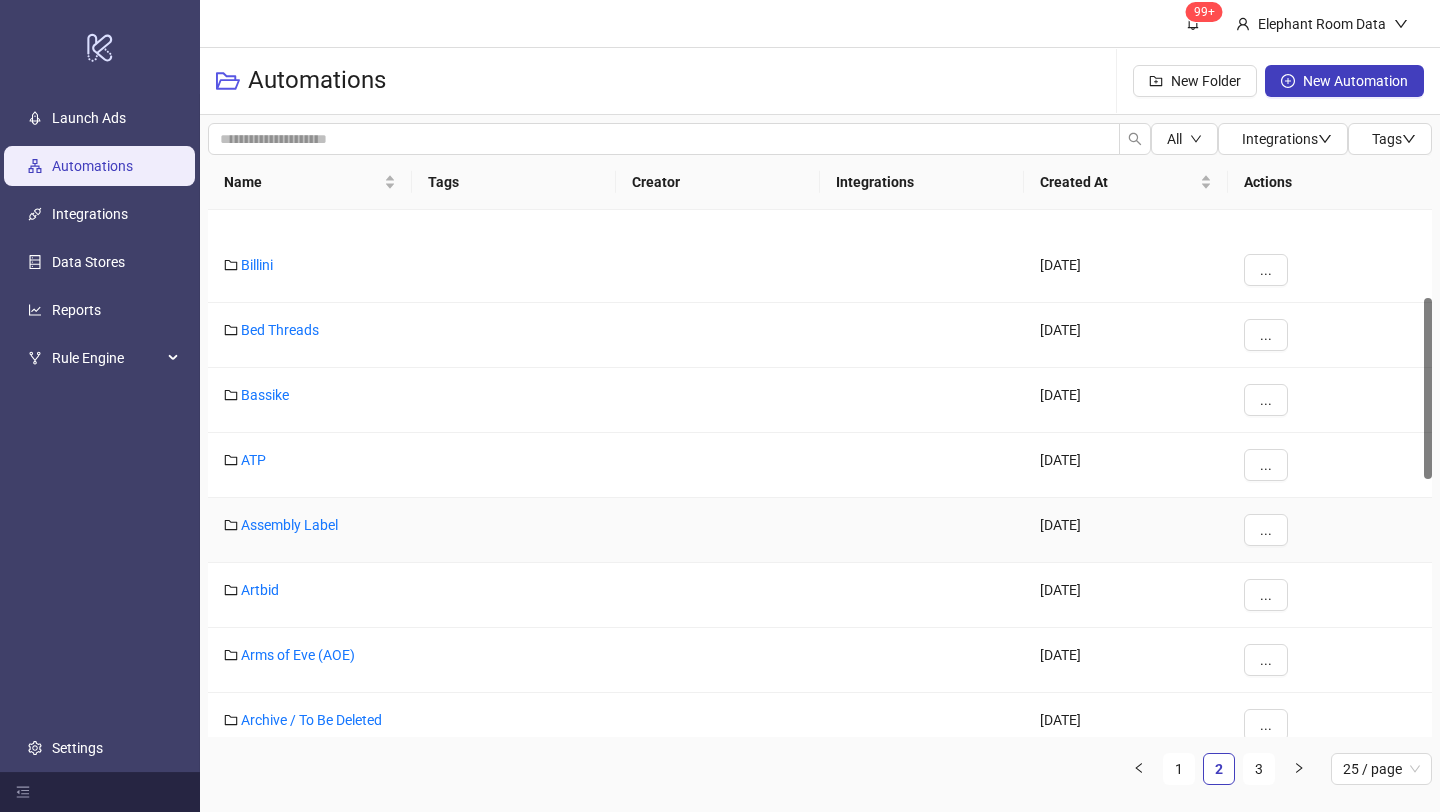 scroll, scrollTop: 124, scrollLeft: 0, axis: vertical 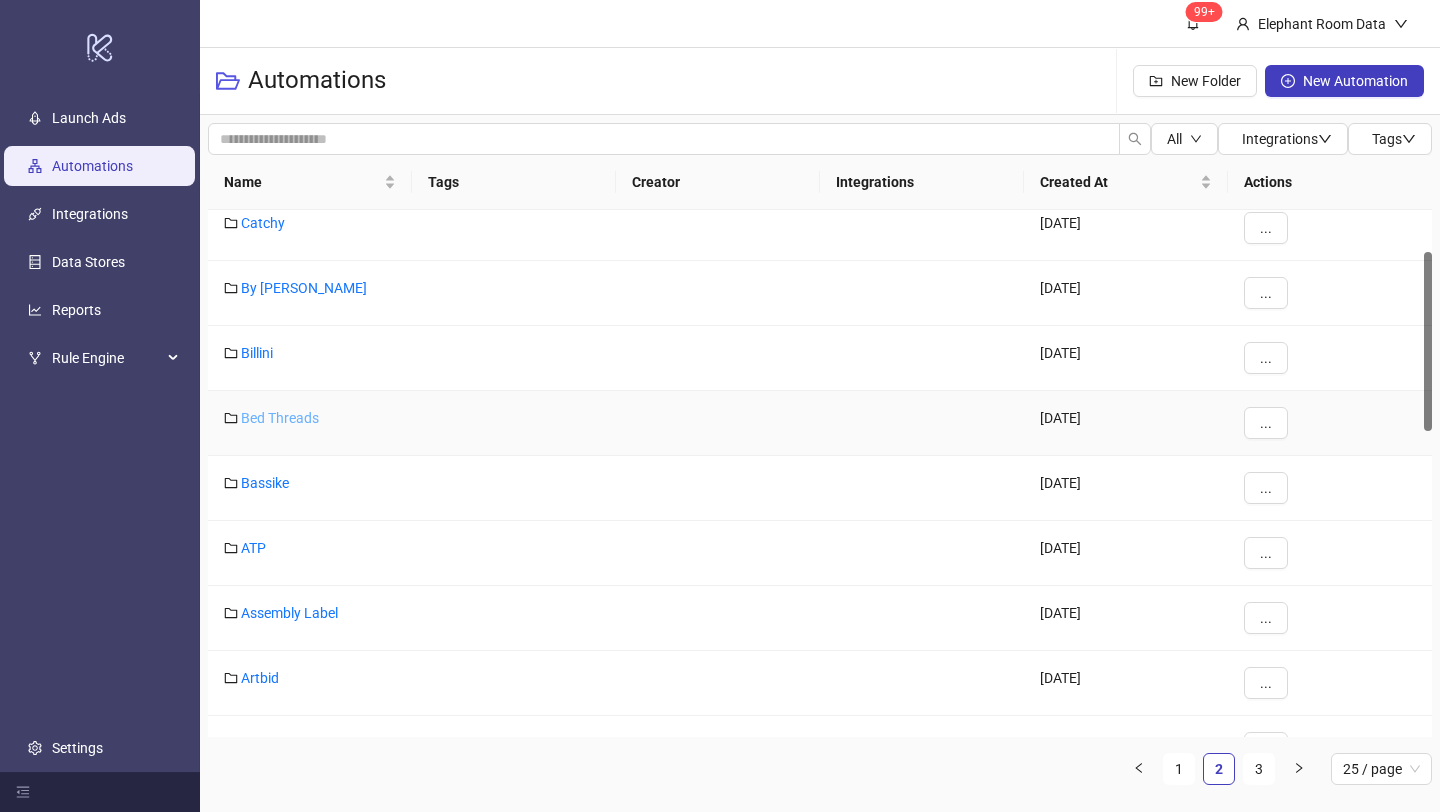 click on "Bed Threads" at bounding box center [280, 418] 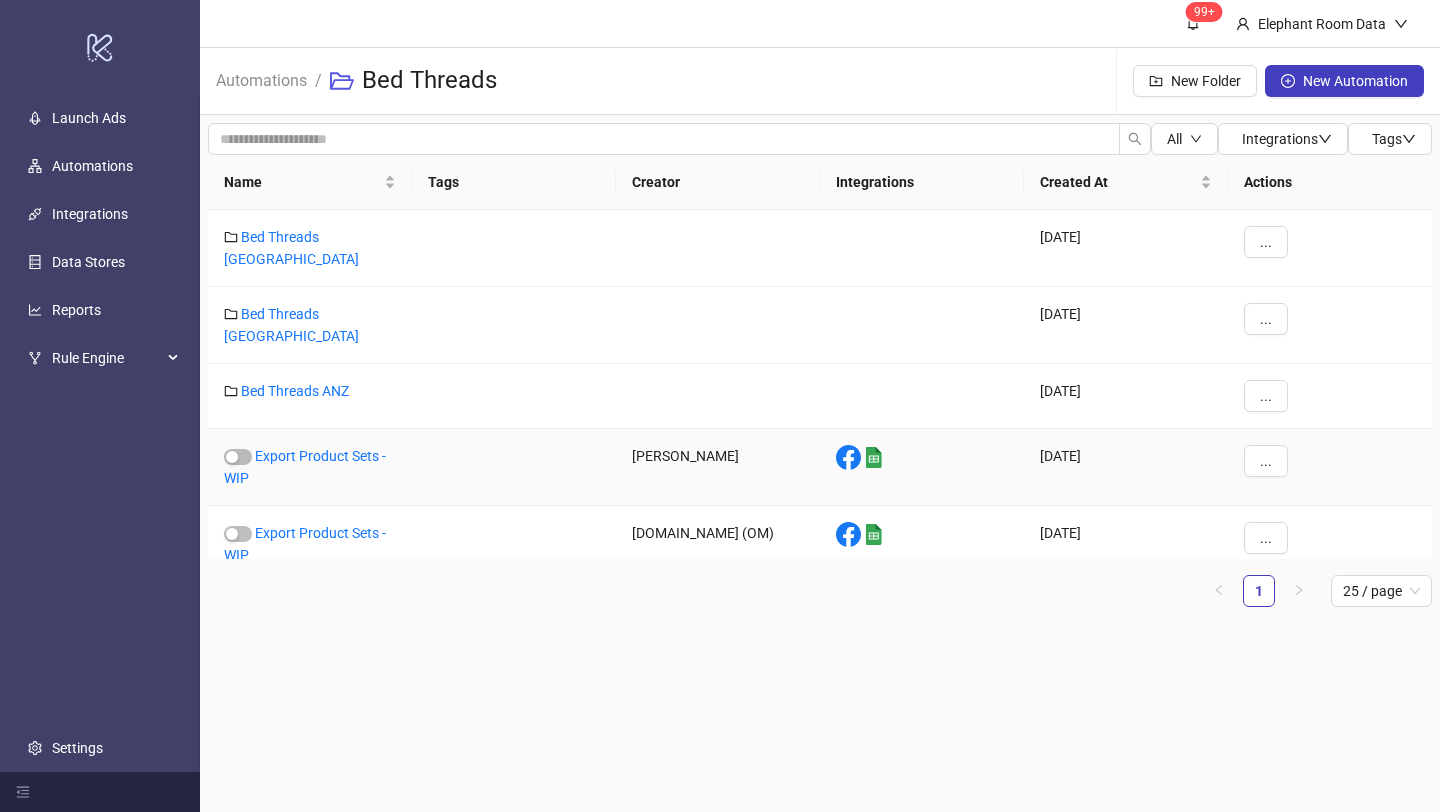 scroll, scrollTop: 0, scrollLeft: 0, axis: both 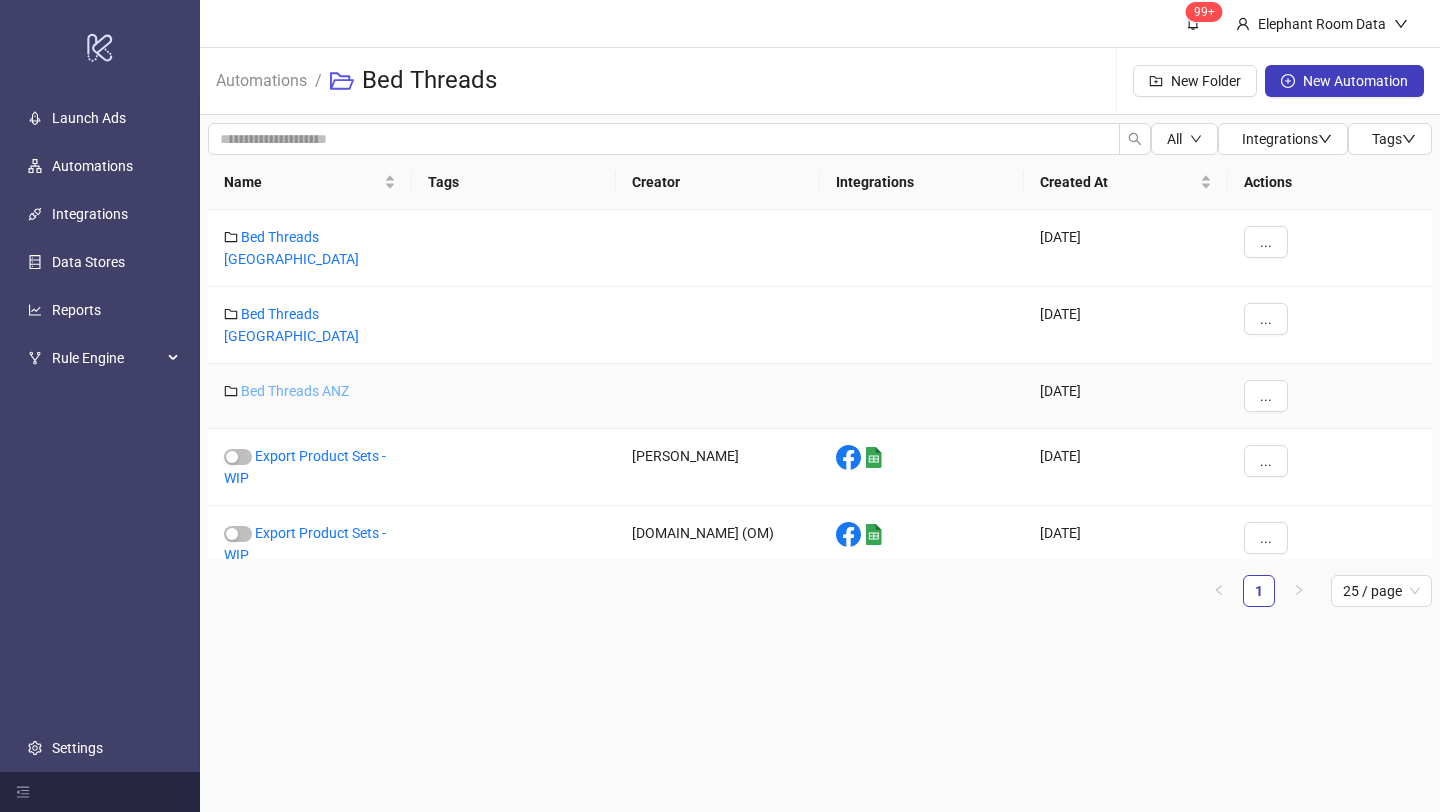 click on "Bed Threads ANZ" at bounding box center (295, 391) 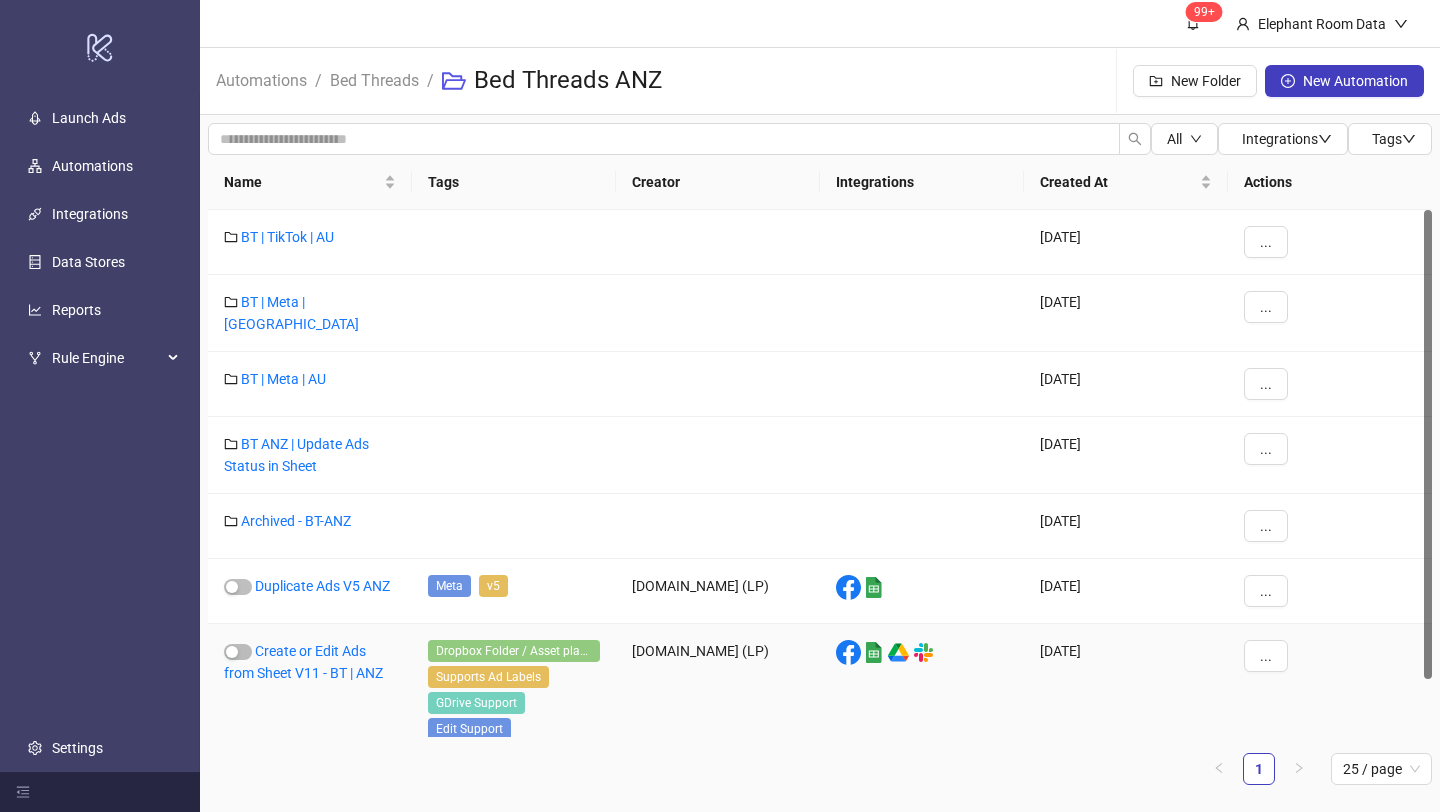 click on "Create or Edit Ads from Sheet V11 - BT | ANZ" at bounding box center (310, 718) 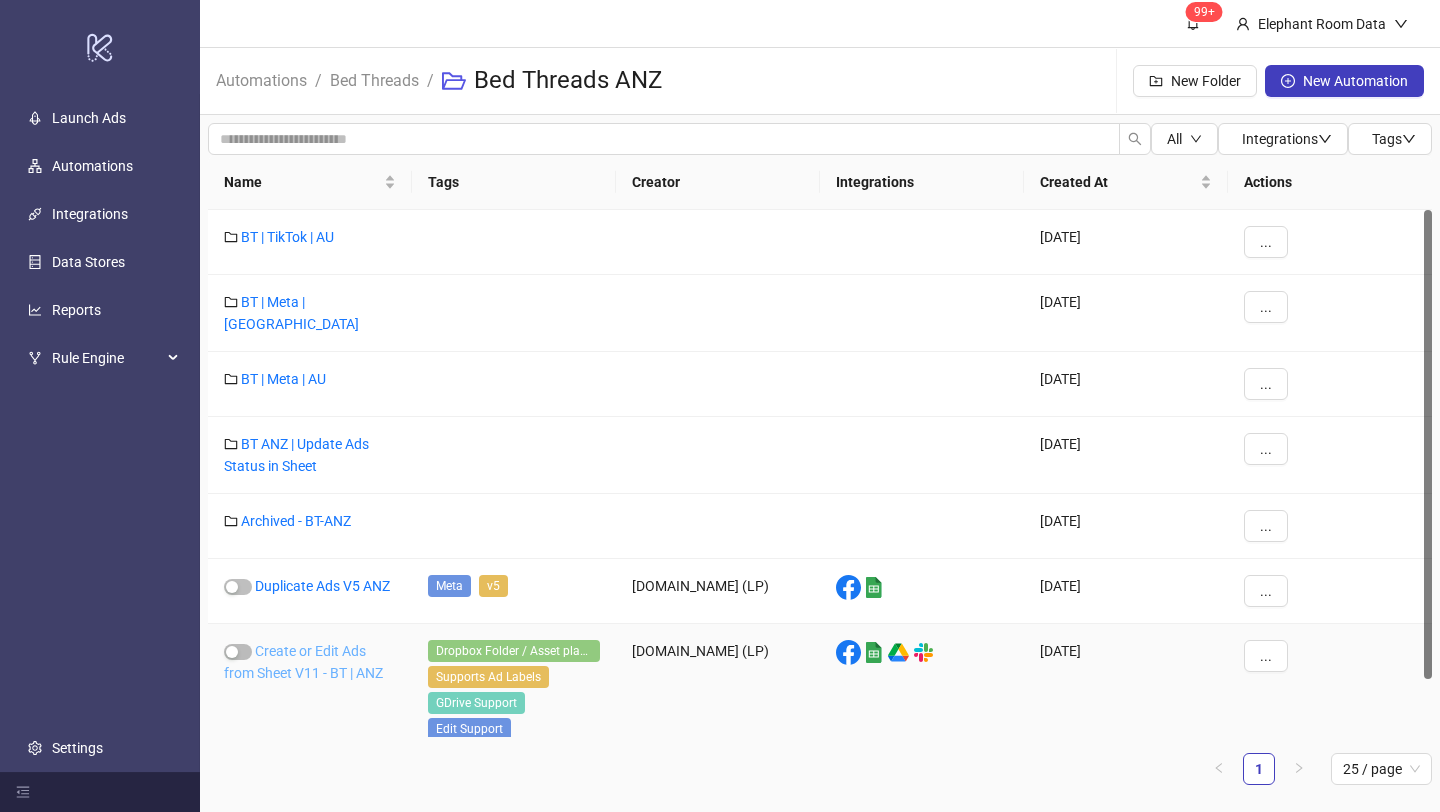 click on "Create or Edit Ads from Sheet V11 - BT | ANZ" at bounding box center (303, 662) 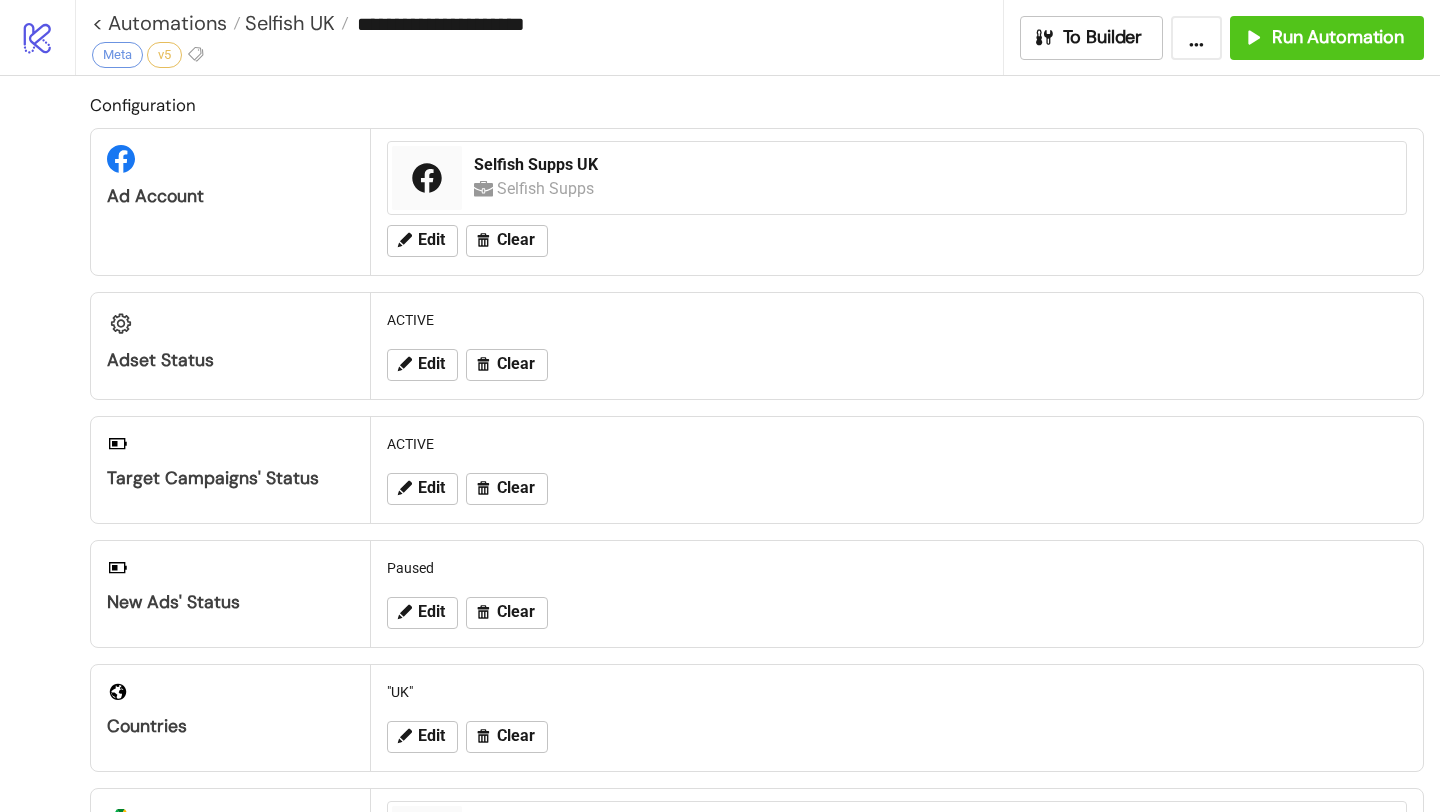 type on "**********" 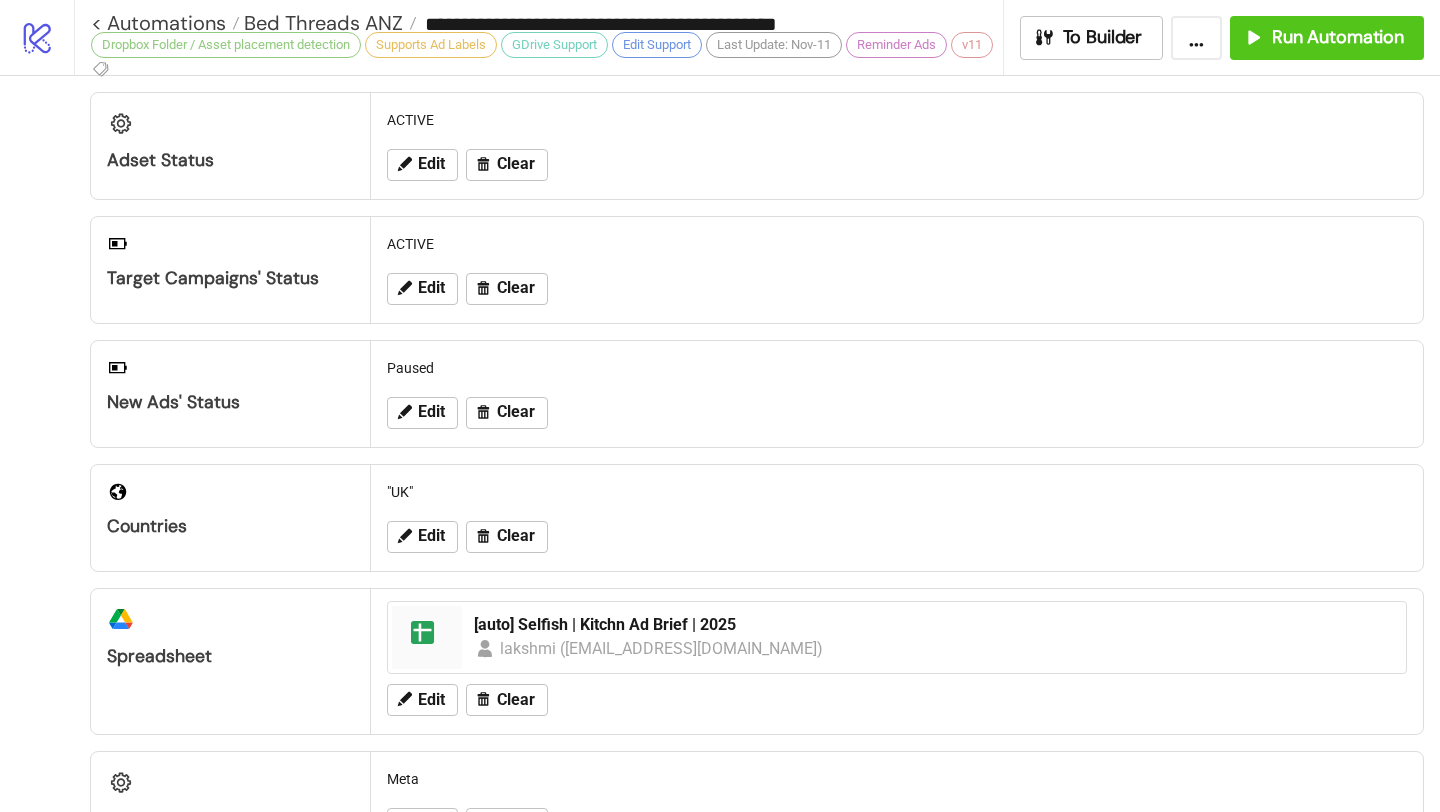 scroll, scrollTop: 0, scrollLeft: 0, axis: both 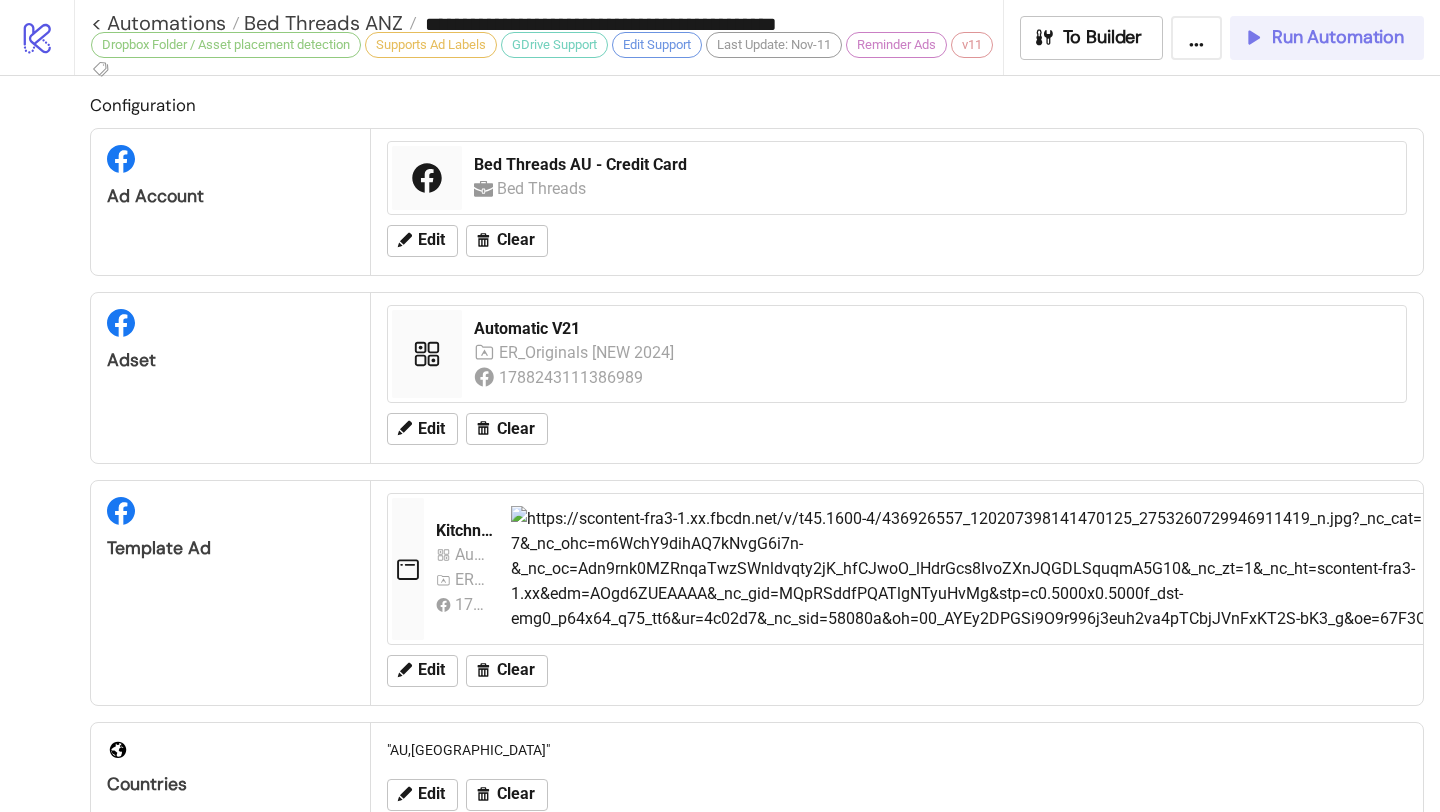 click on "Run Automation" at bounding box center [1338, 37] 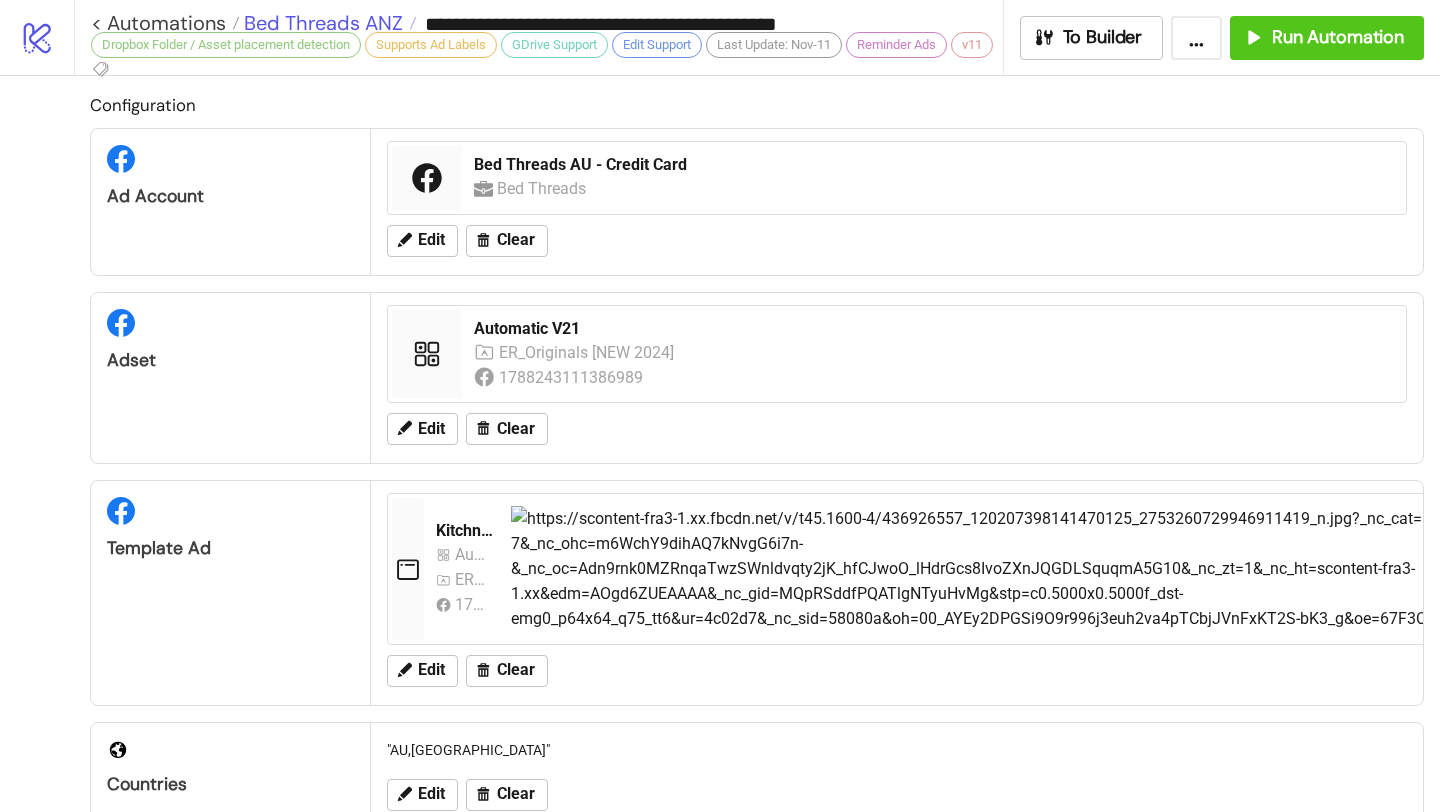 click on "Bed Threads ANZ" at bounding box center (321, 23) 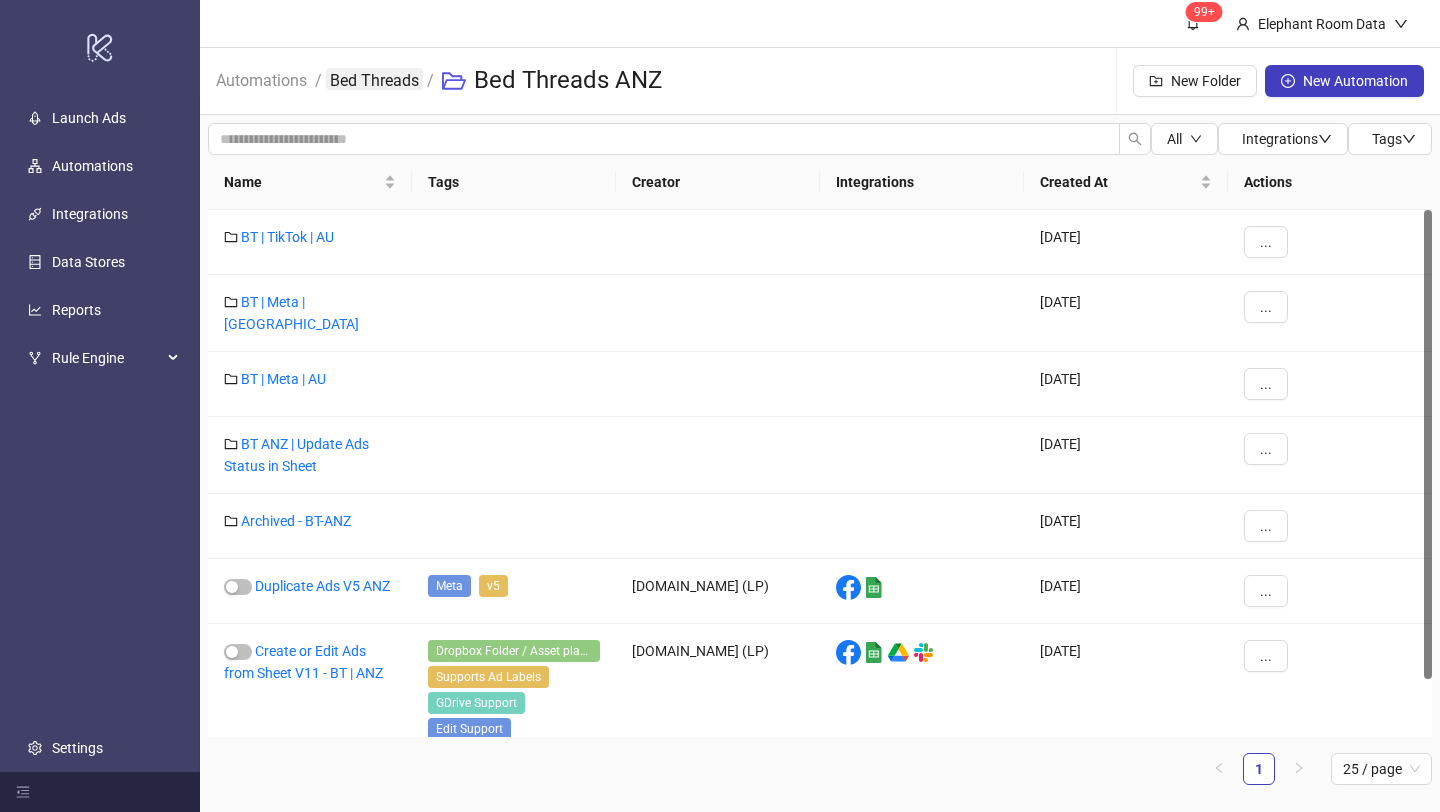 click on "Bed Threads" at bounding box center [374, 79] 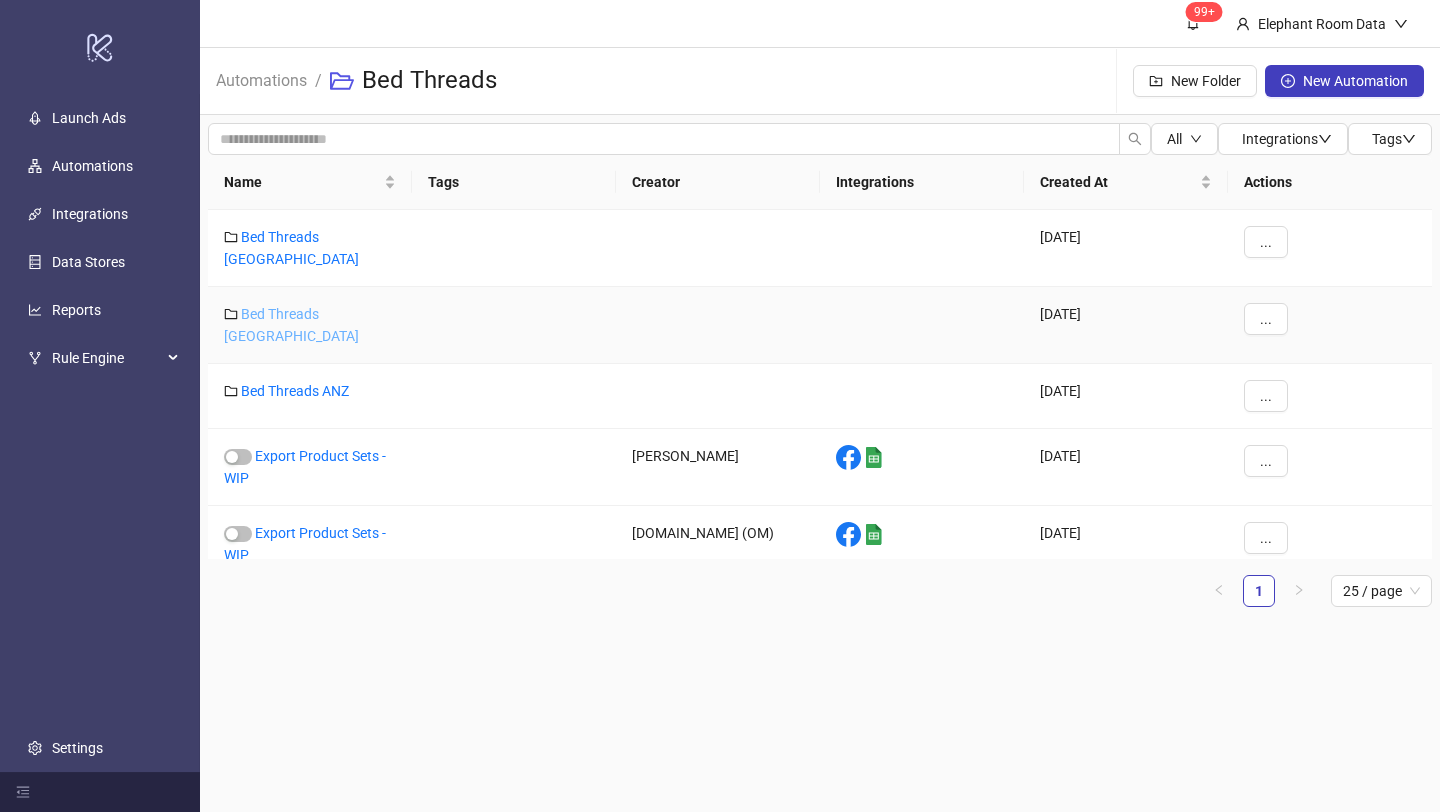 click on "Bed Threads [GEOGRAPHIC_DATA]" at bounding box center (291, 325) 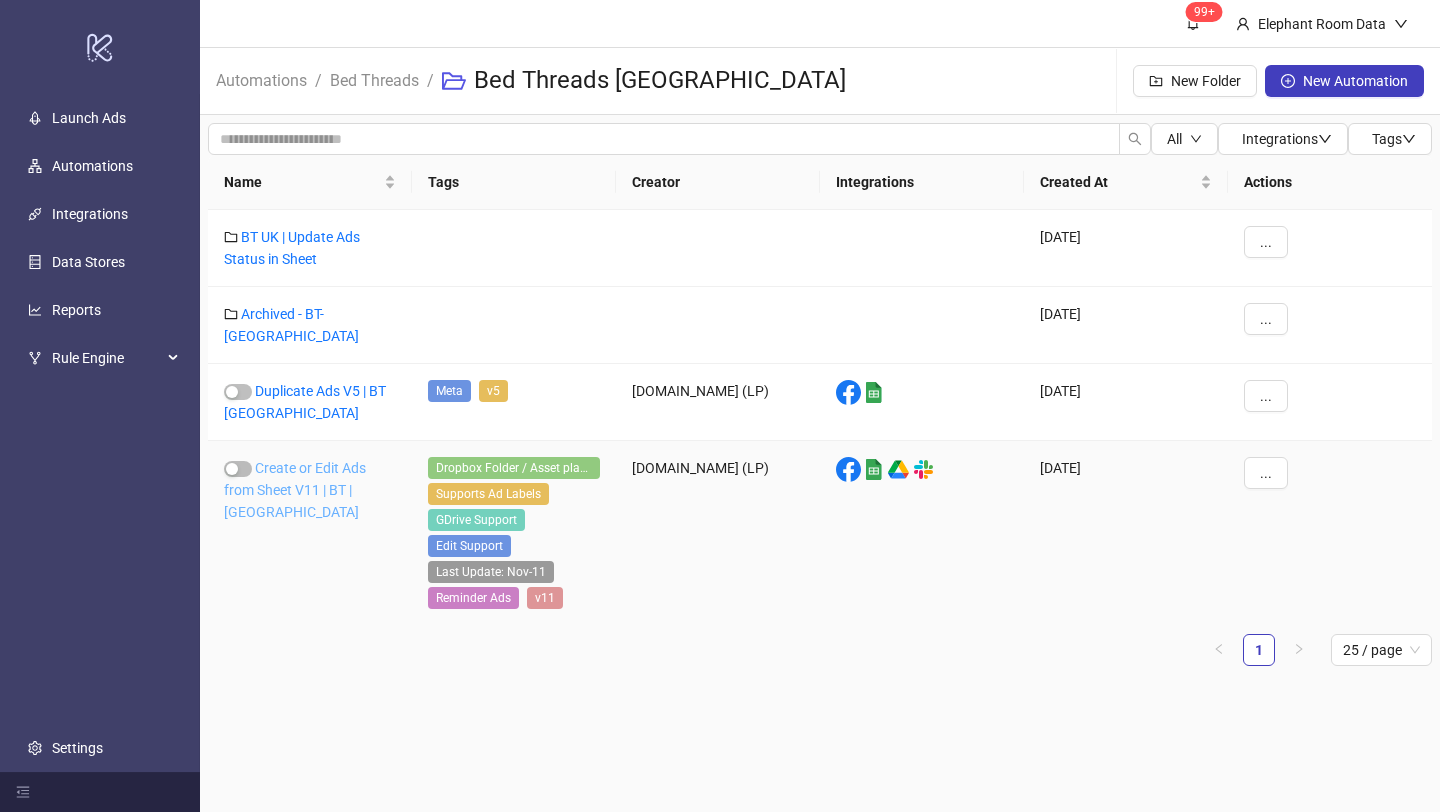click on "Create or Edit Ads from Sheet V11  |  BT | [GEOGRAPHIC_DATA]" at bounding box center [295, 490] 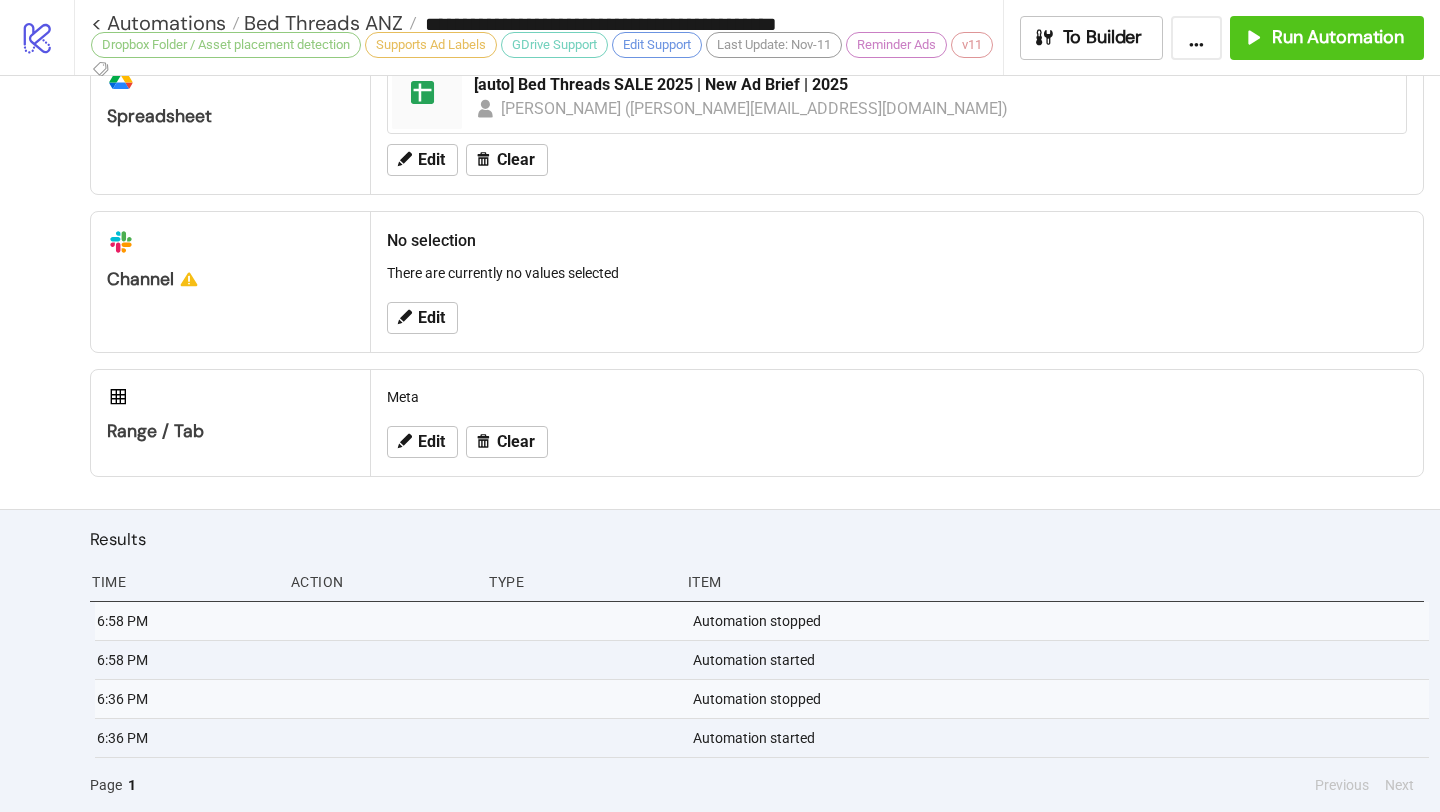 type on "**********" 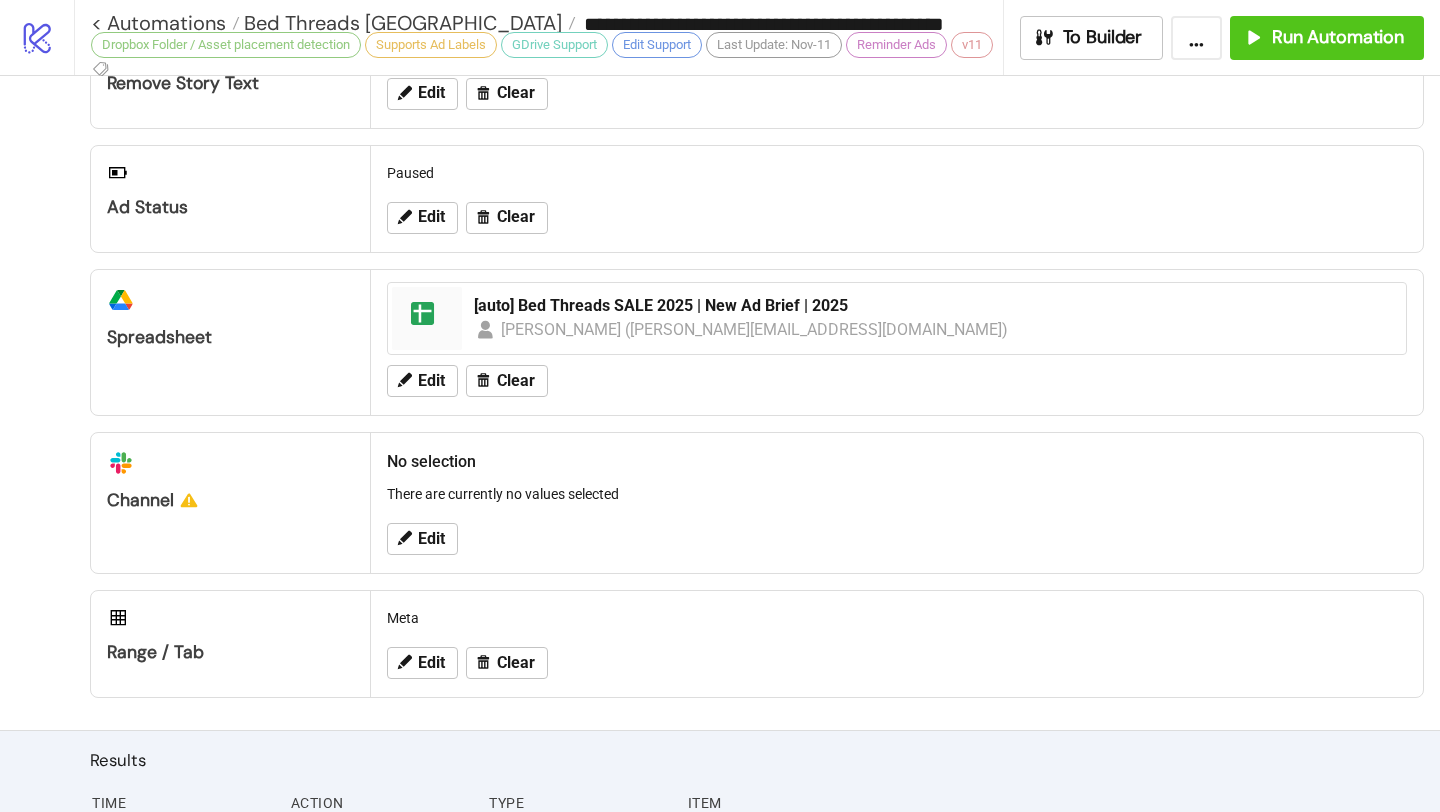 scroll, scrollTop: 783, scrollLeft: 0, axis: vertical 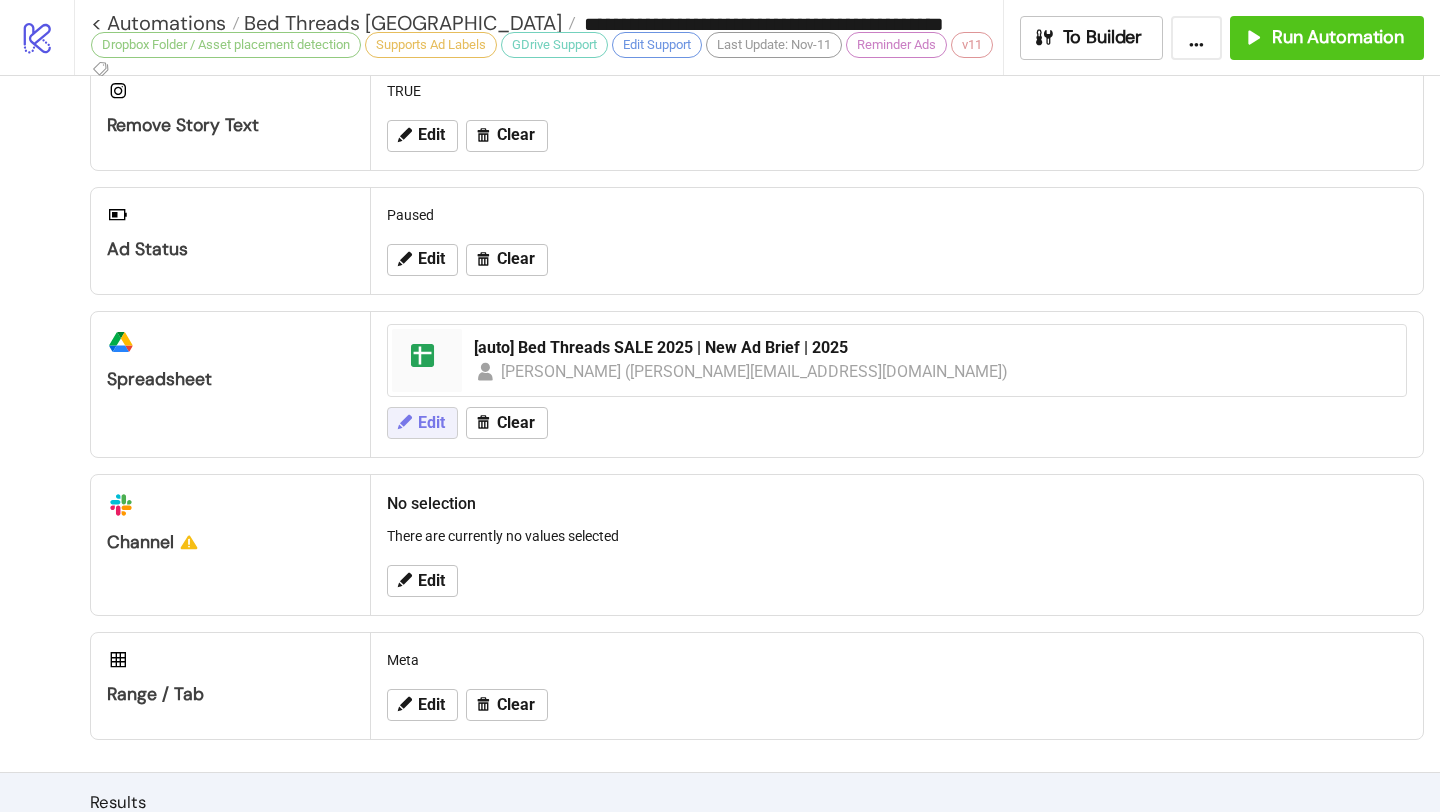 click on "Edit" at bounding box center (431, 423) 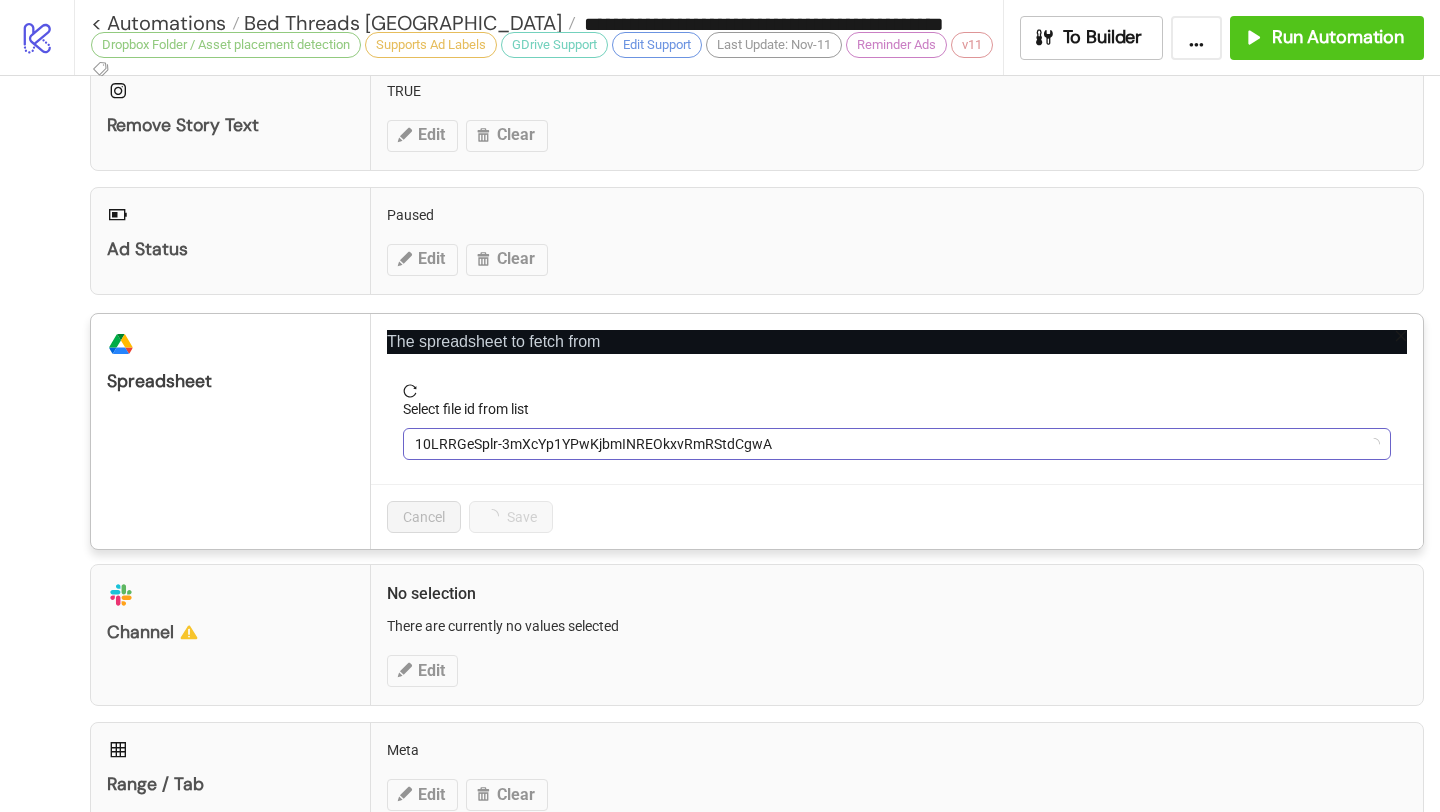 click on "10LRRGeSplr-3mXcYp1YPwKjbmINREOkxvRmRStdCgwA" at bounding box center (897, 444) 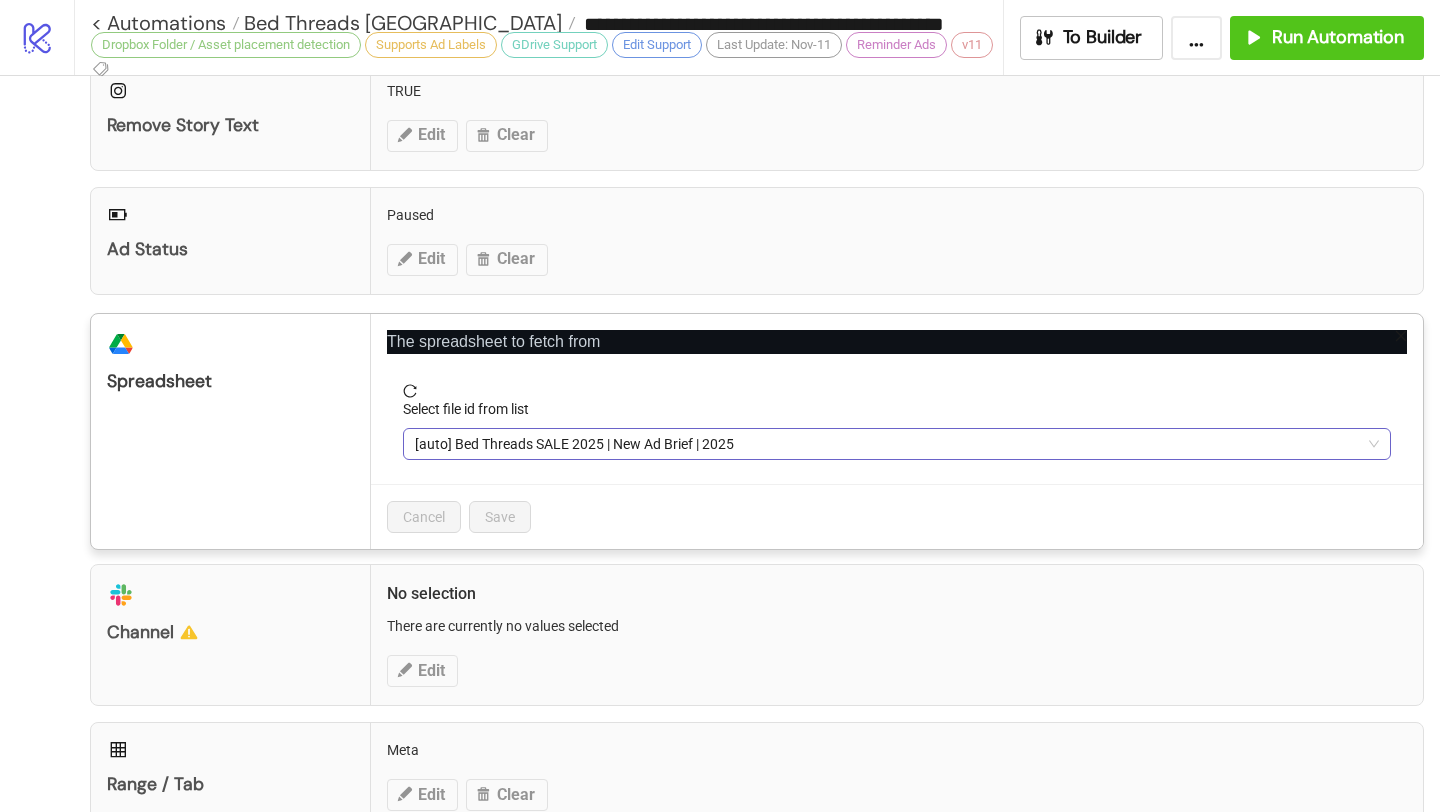 click on "[auto] Bed Threads SALE 2025 | New Ad Brief | 2025" at bounding box center (897, 444) 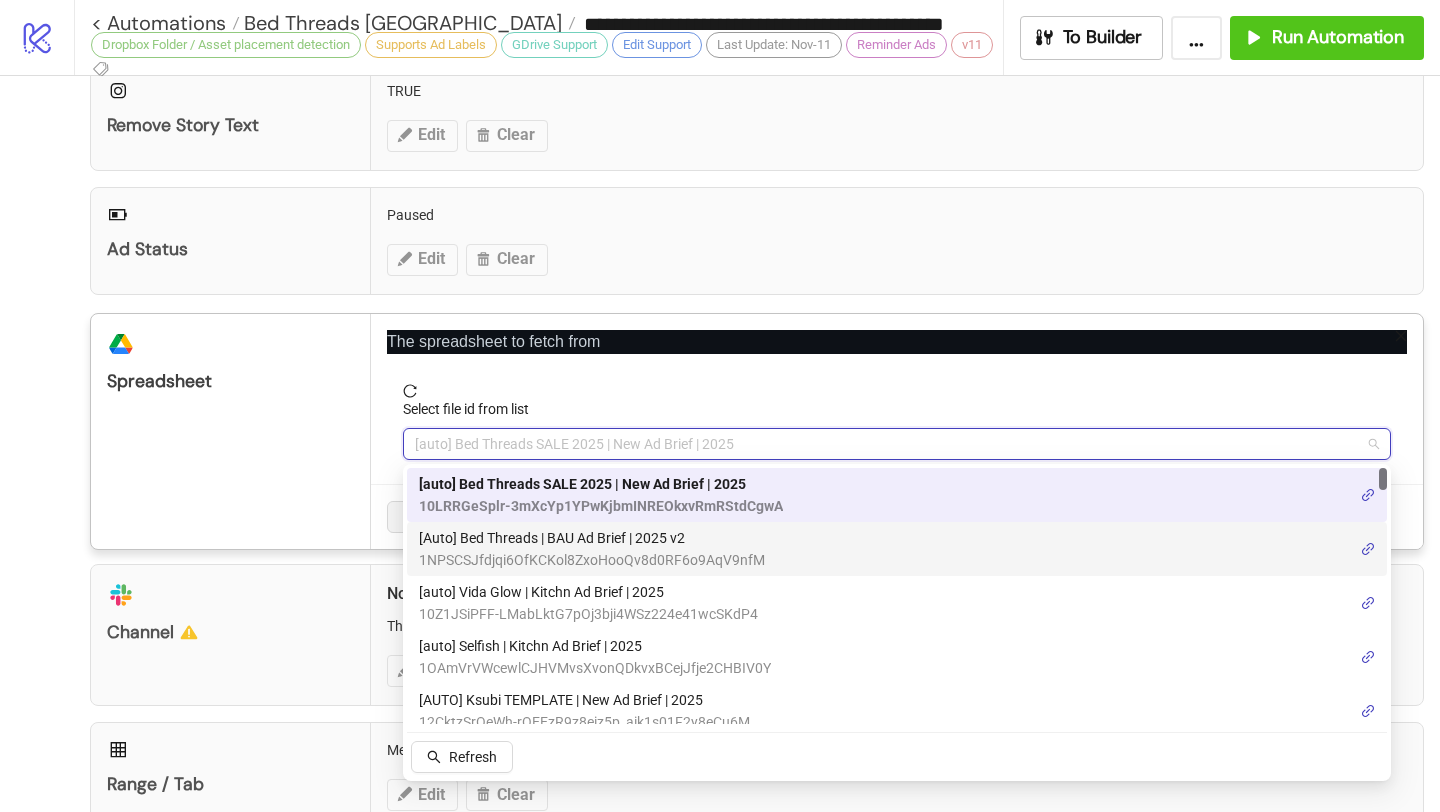 click on "[Auto] Bed Threads | BAU Ad Brief | 2025 v2" at bounding box center (592, 538) 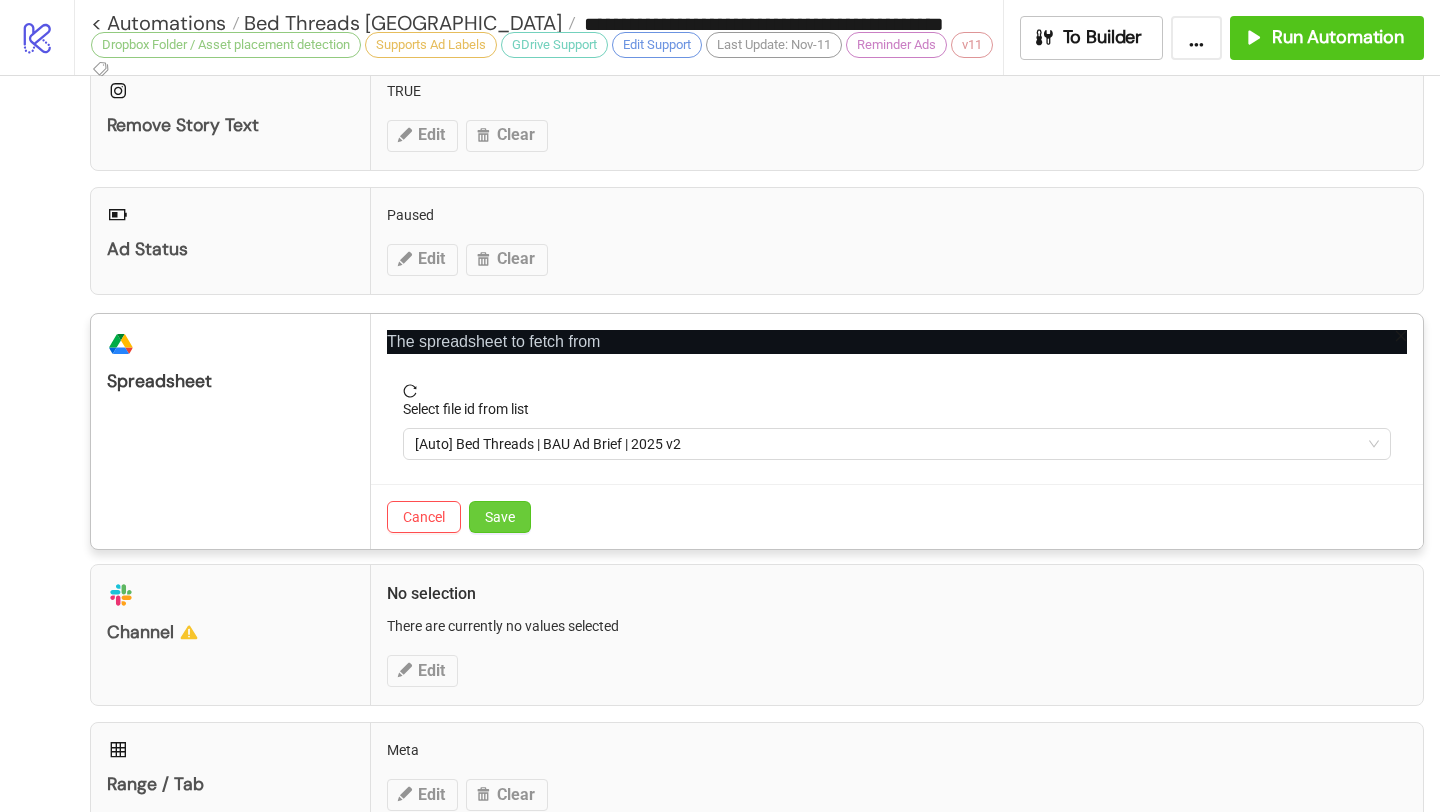 click on "Save" at bounding box center (500, 517) 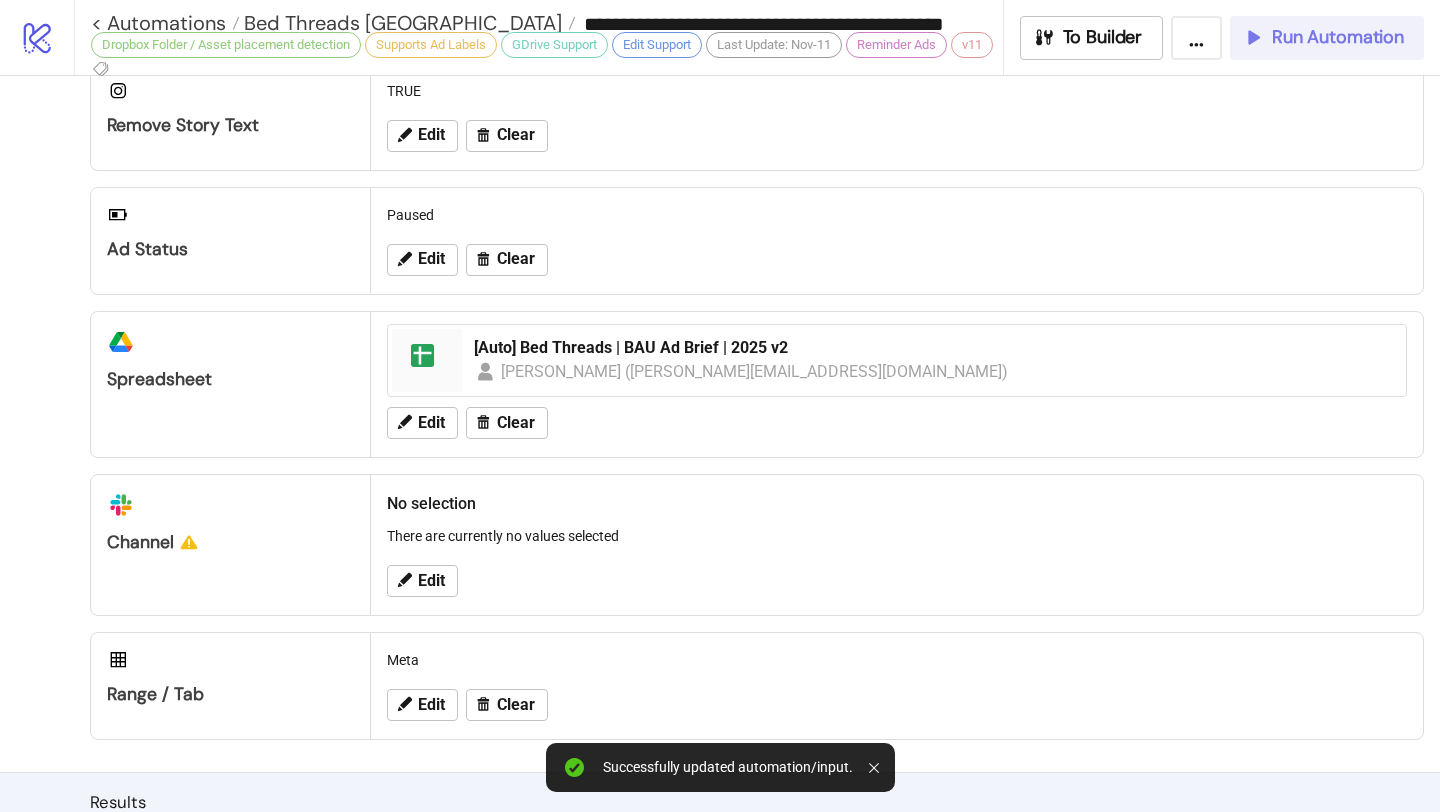 click 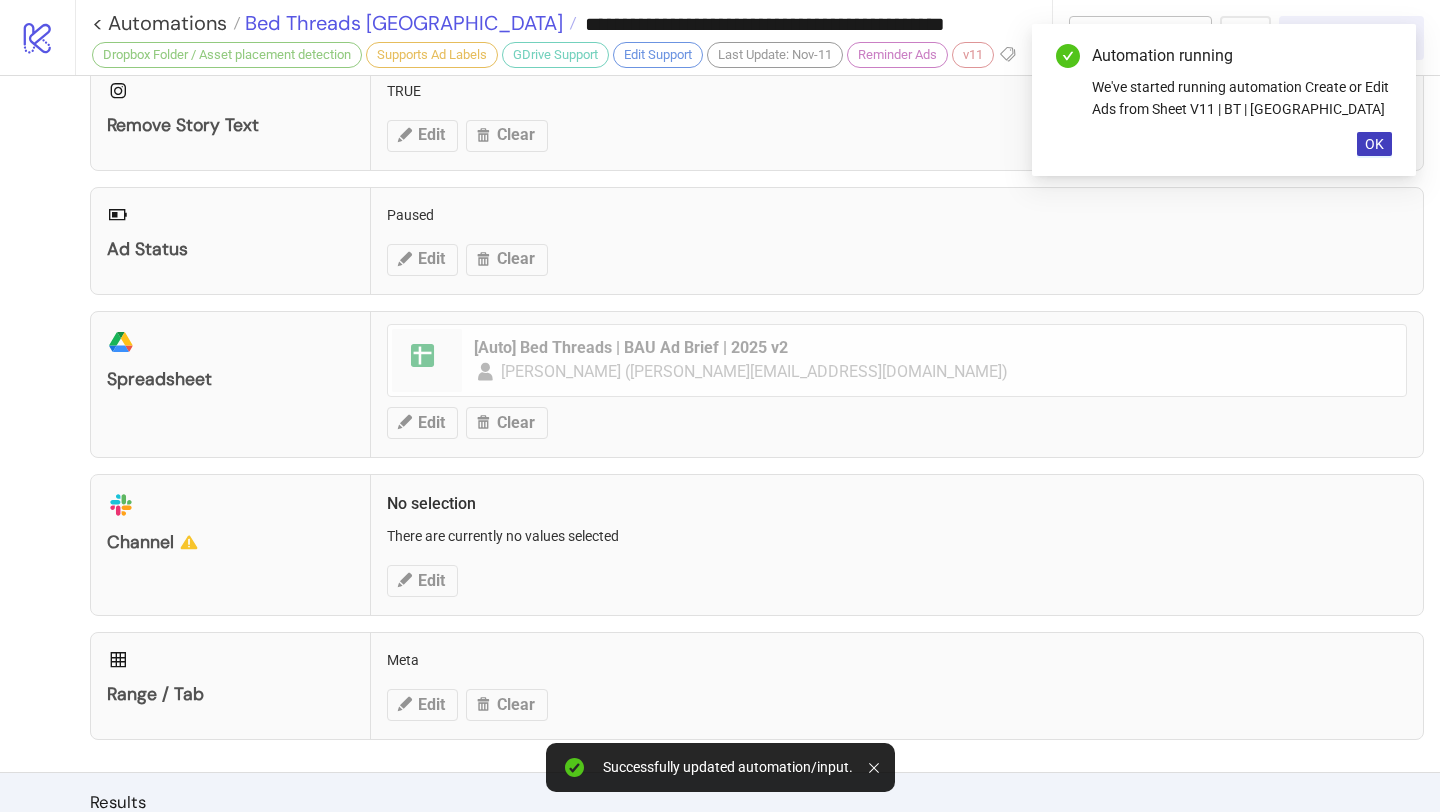 click on "Bed Threads [GEOGRAPHIC_DATA]" at bounding box center [401, 23] 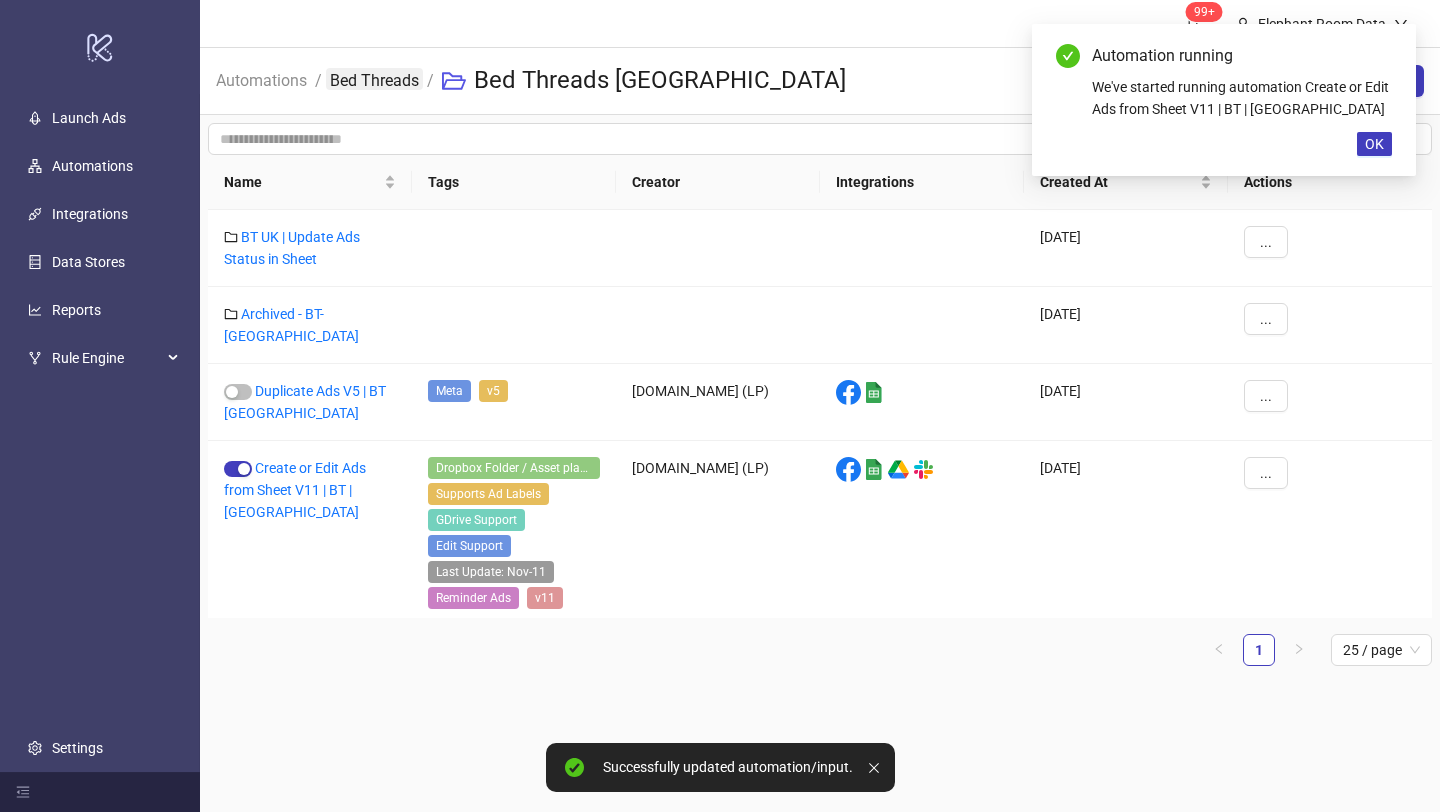 click on "Bed Threads" at bounding box center [374, 79] 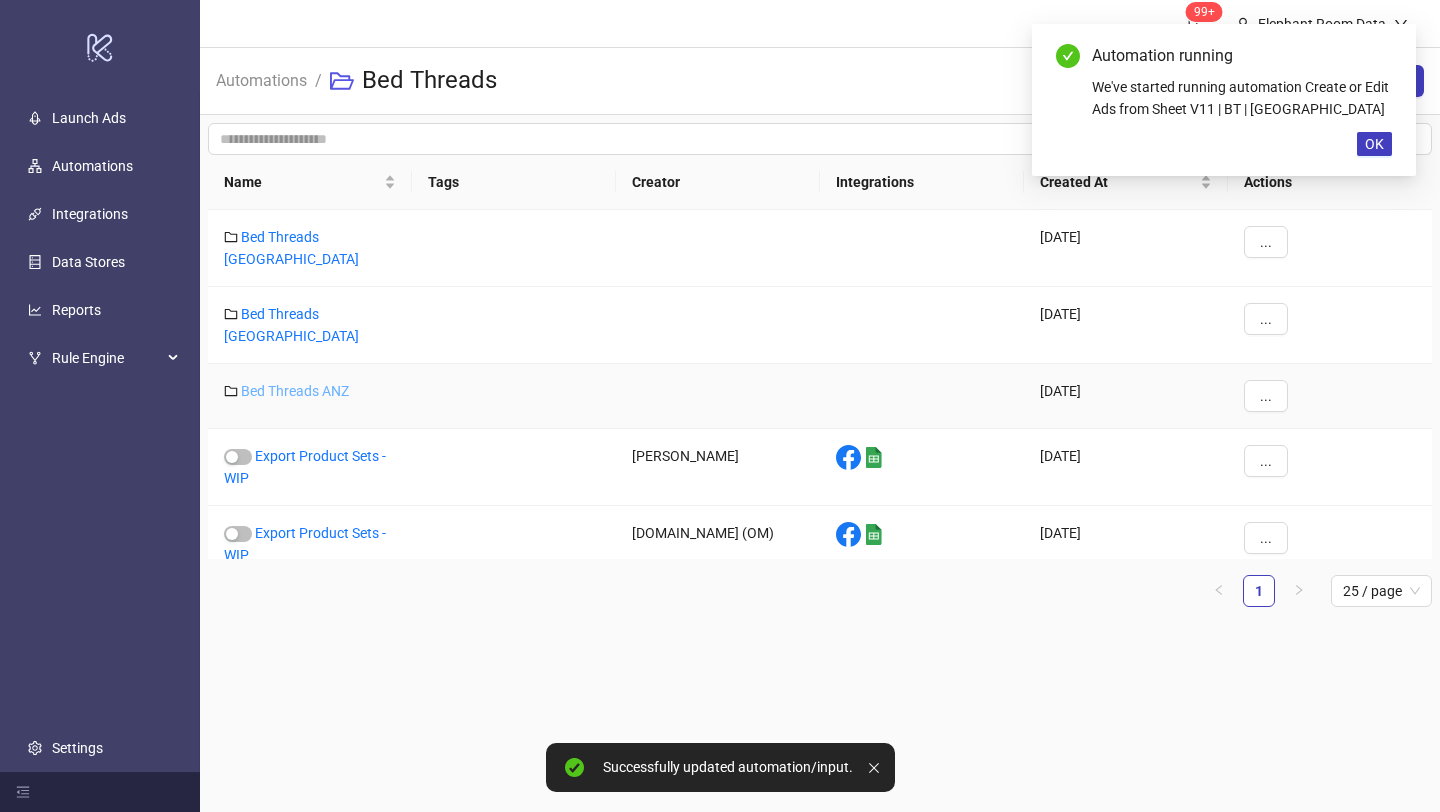 click on "Bed Threads ANZ" at bounding box center (295, 391) 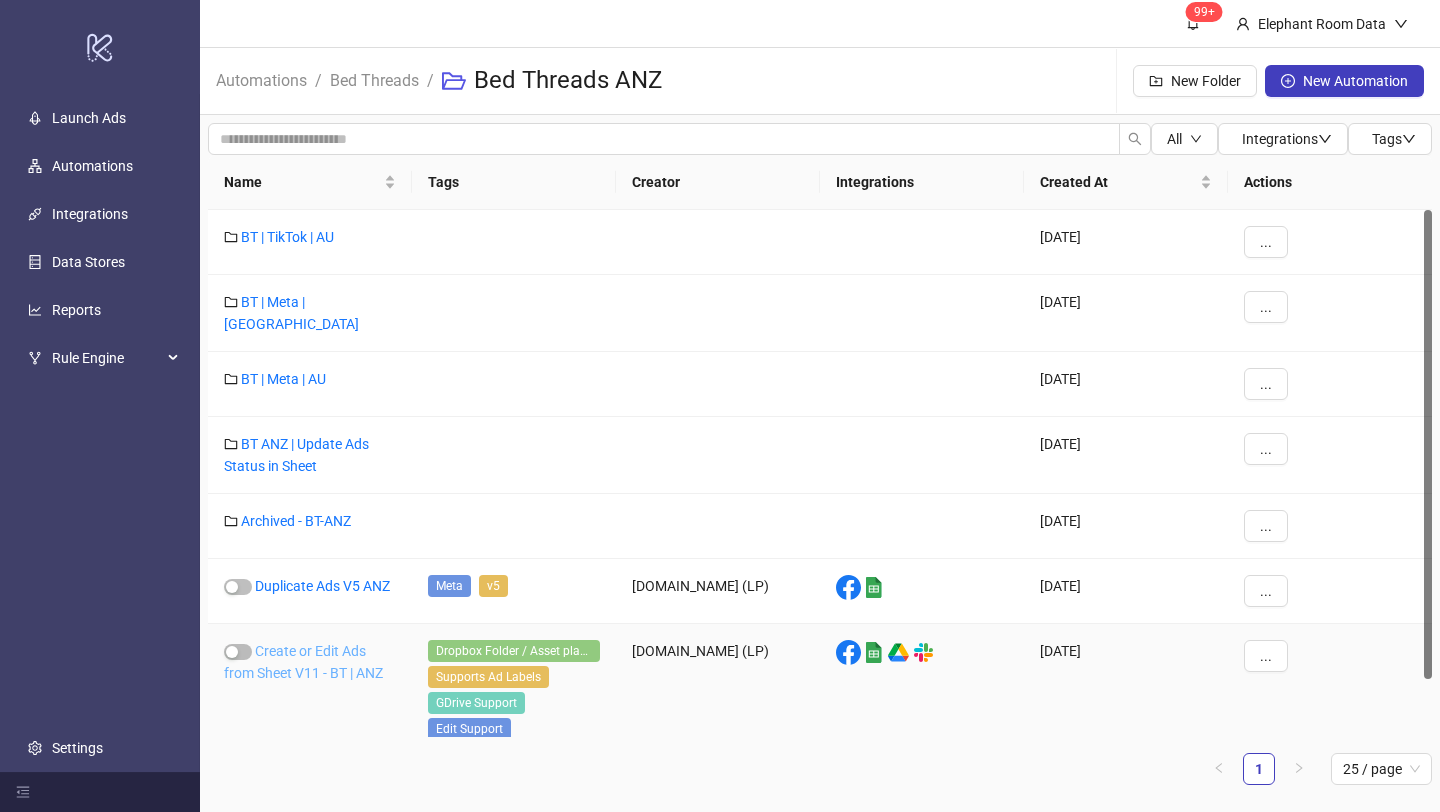 click on "Create or Edit Ads from Sheet V11 - BT | ANZ" at bounding box center (303, 662) 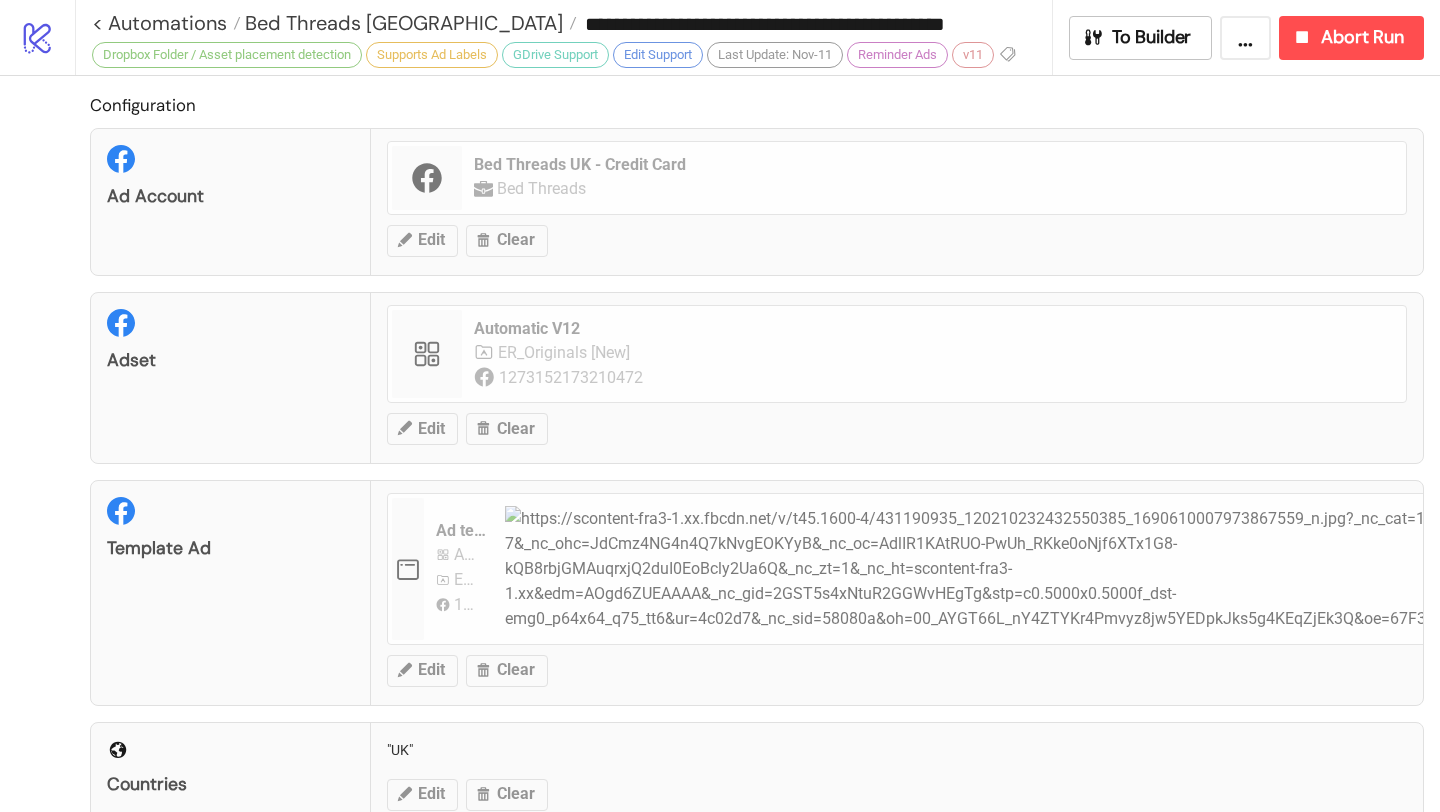 type on "**********" 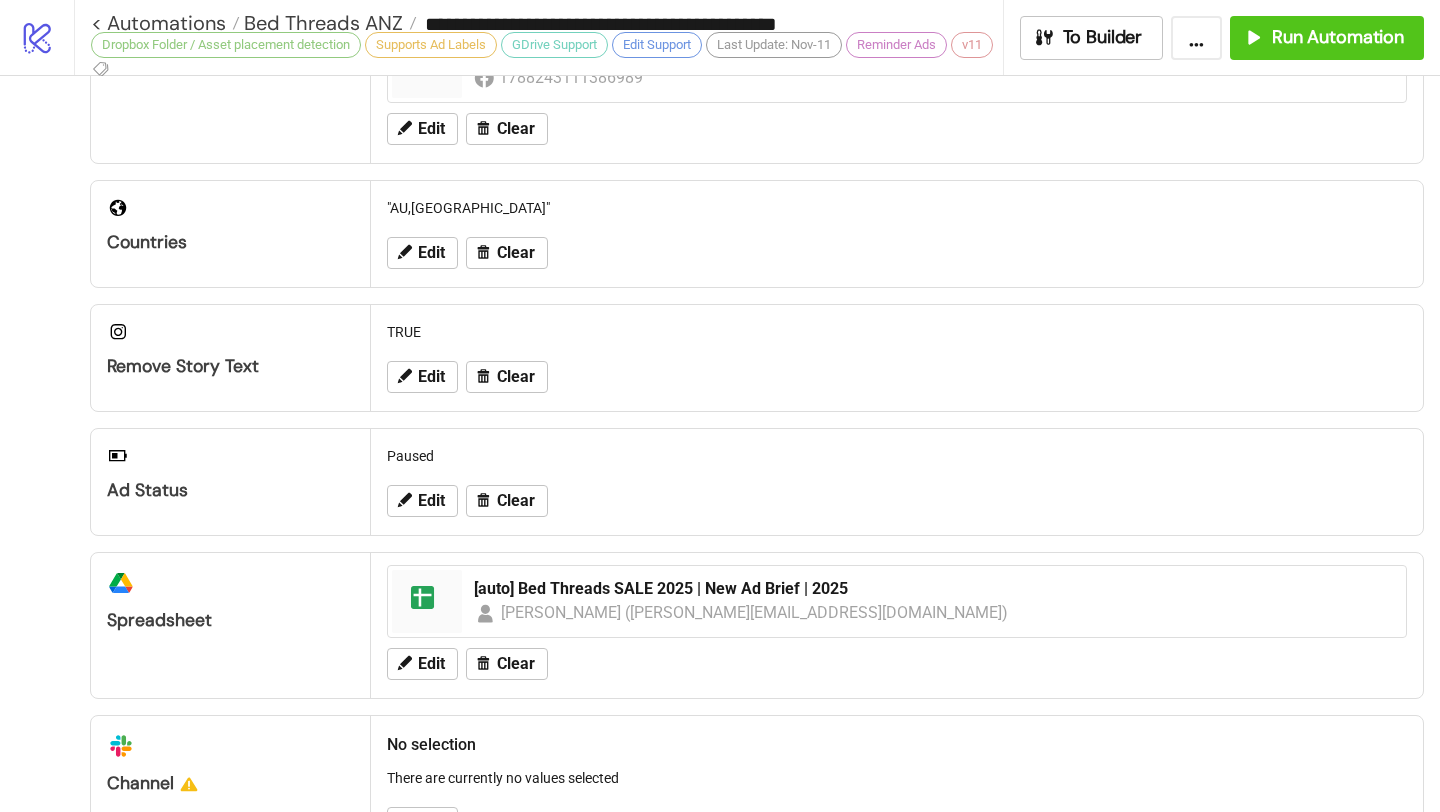 scroll, scrollTop: 517, scrollLeft: 0, axis: vertical 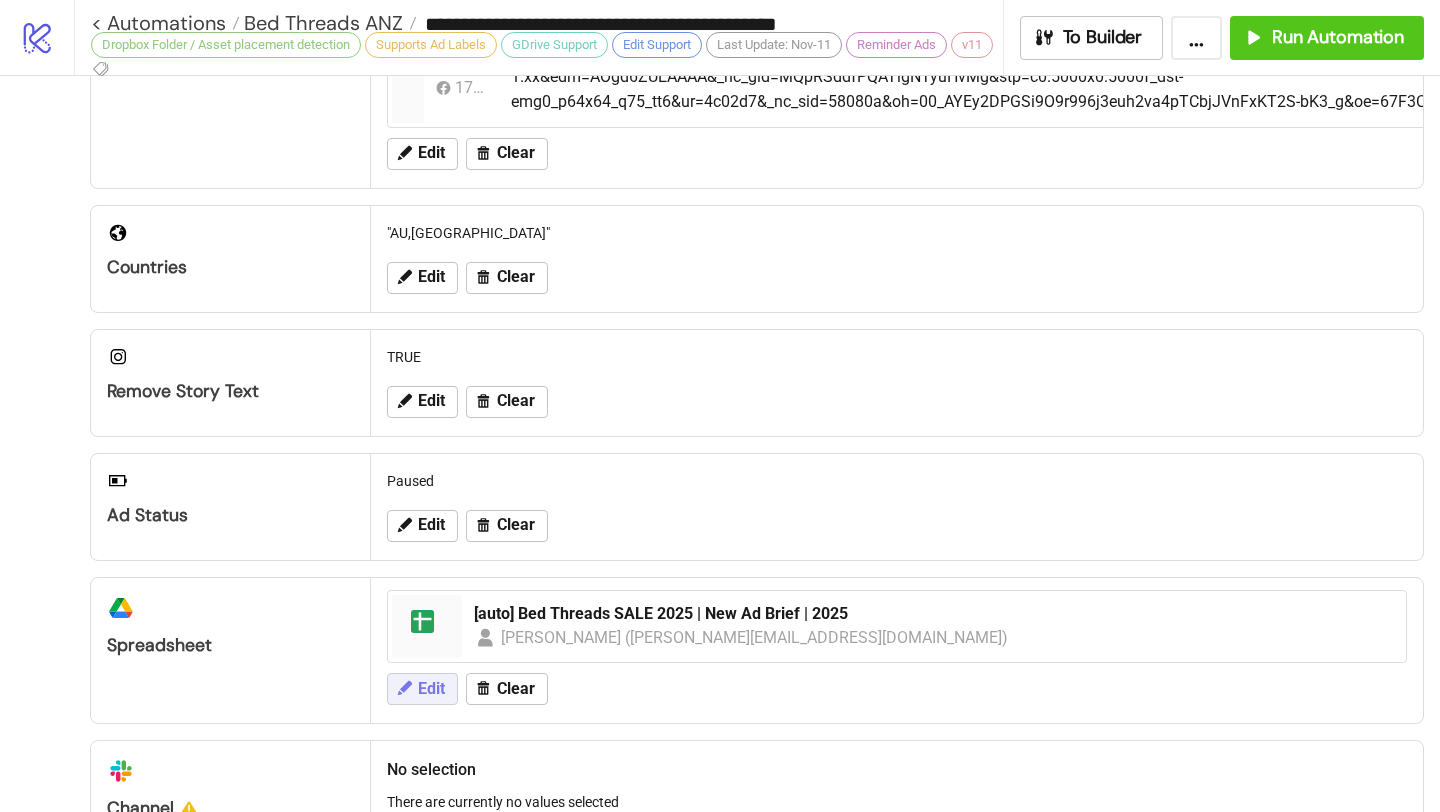 click on "Edit" at bounding box center (431, 689) 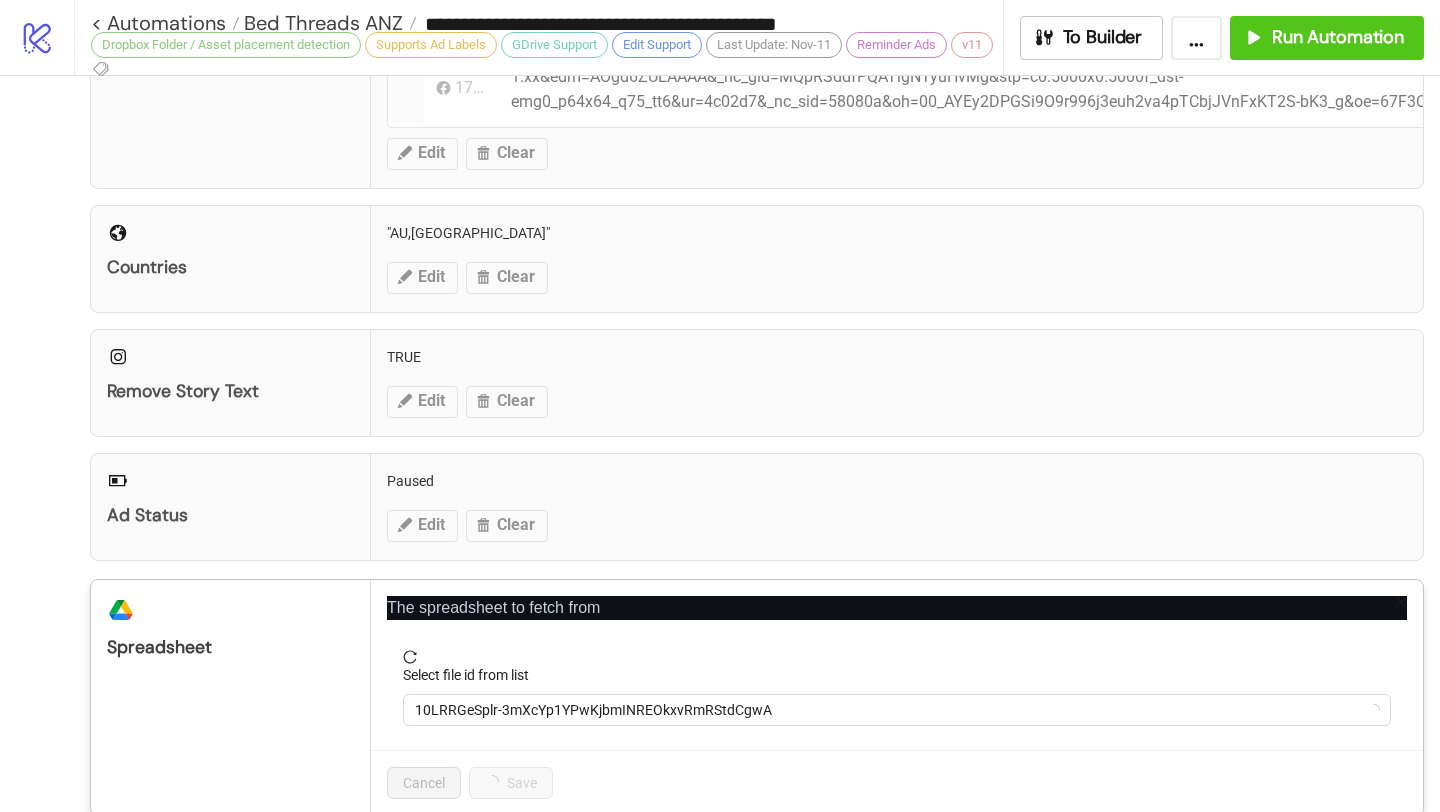 click on "Select file id from list" at bounding box center (897, 679) 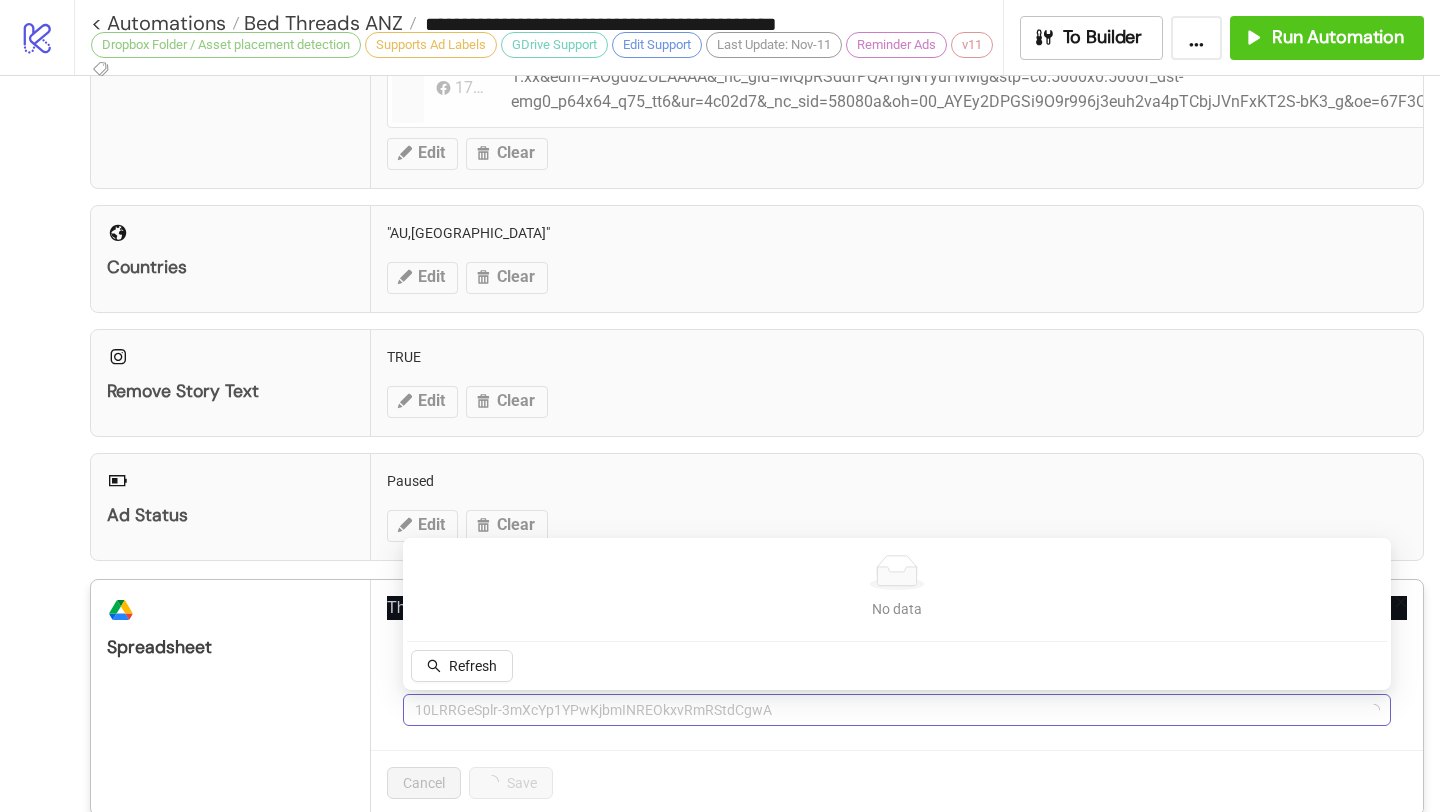 click on "10LRRGeSplr-3mXcYp1YPwKjbmINREOkxvRmRStdCgwA" at bounding box center (897, 710) 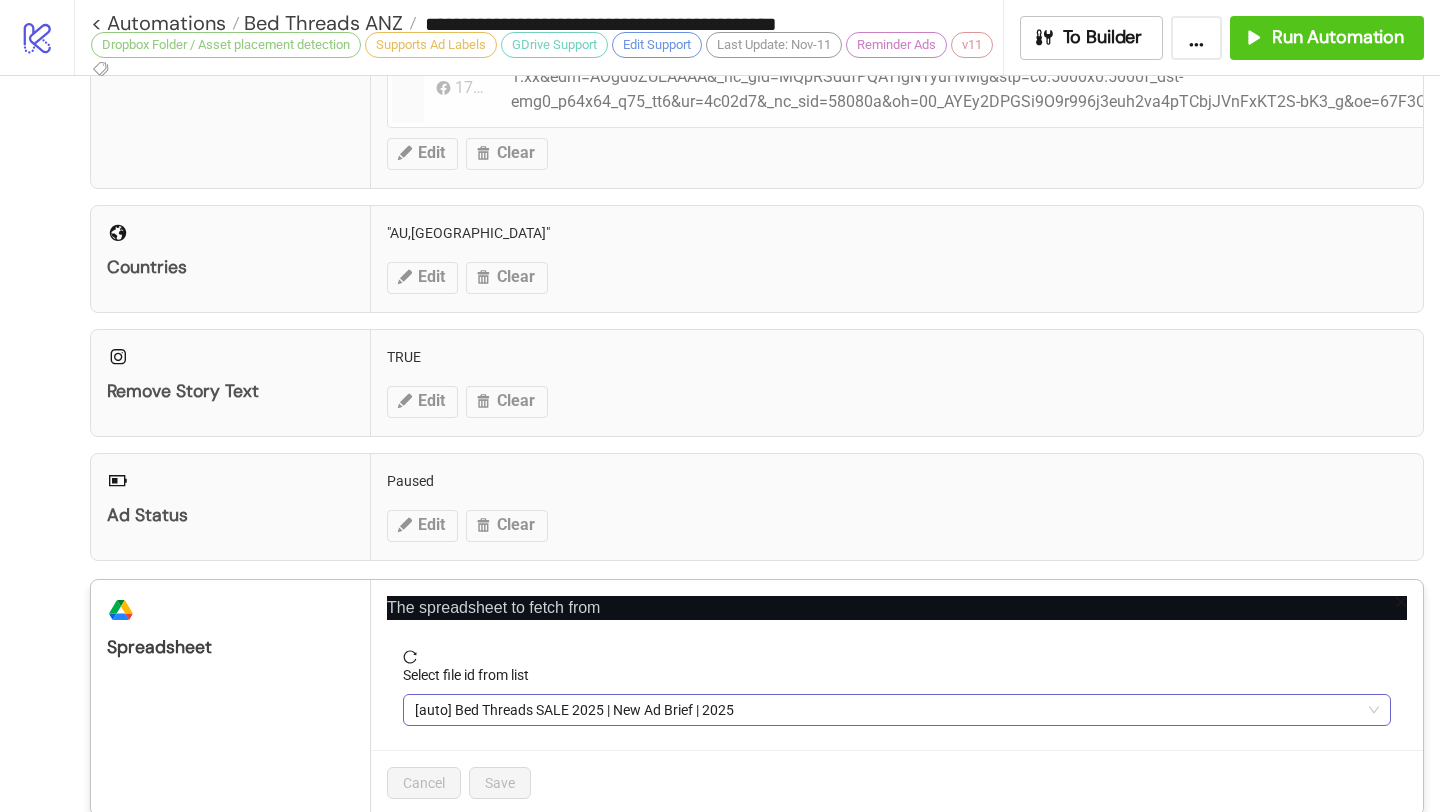 click on "[auto] Bed Threads SALE 2025 | New Ad Brief | 2025" at bounding box center [897, 710] 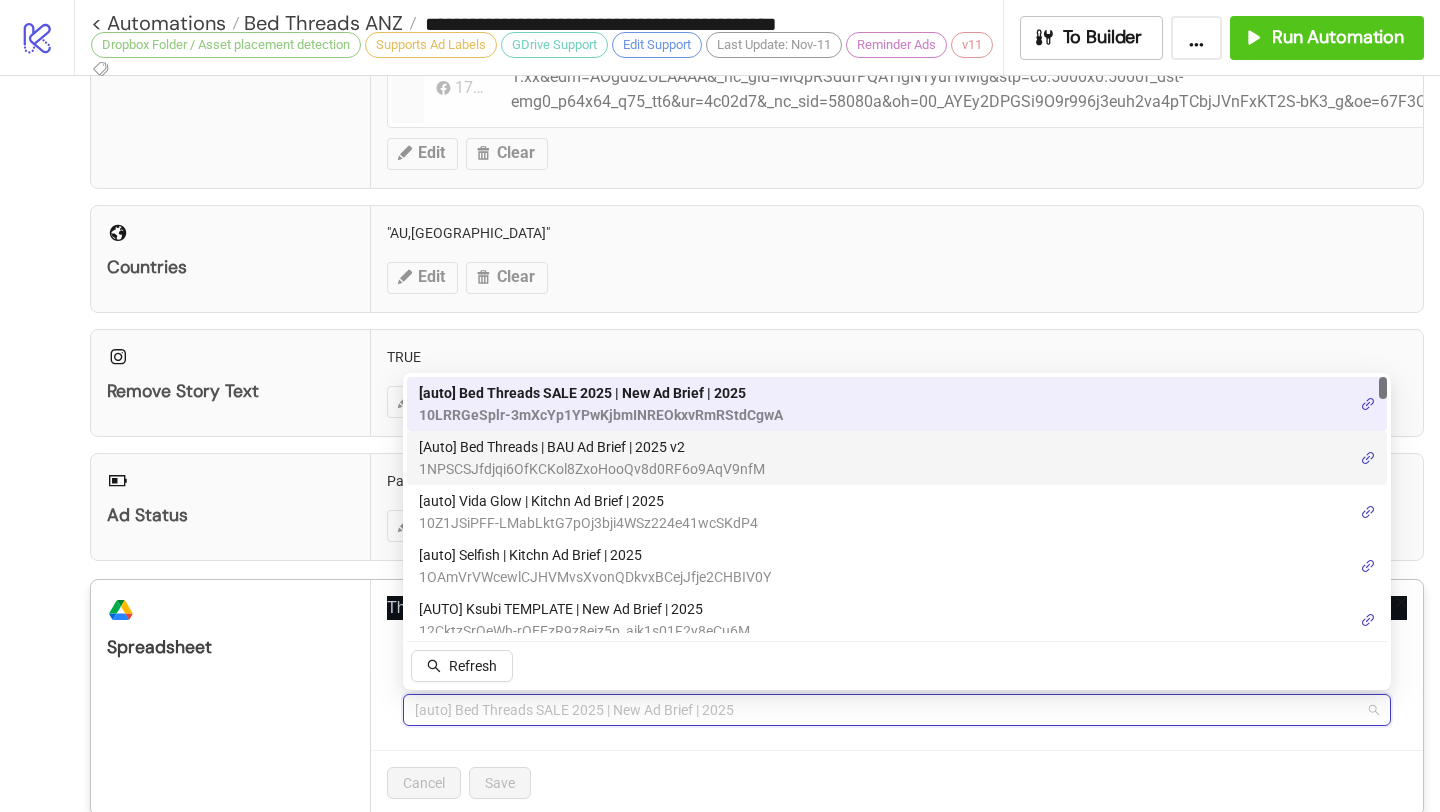 click on "1NPSCSJfdjqi6OfKCKol8ZxoHooQv8d0RF6o9AqV9nfM" at bounding box center (592, 469) 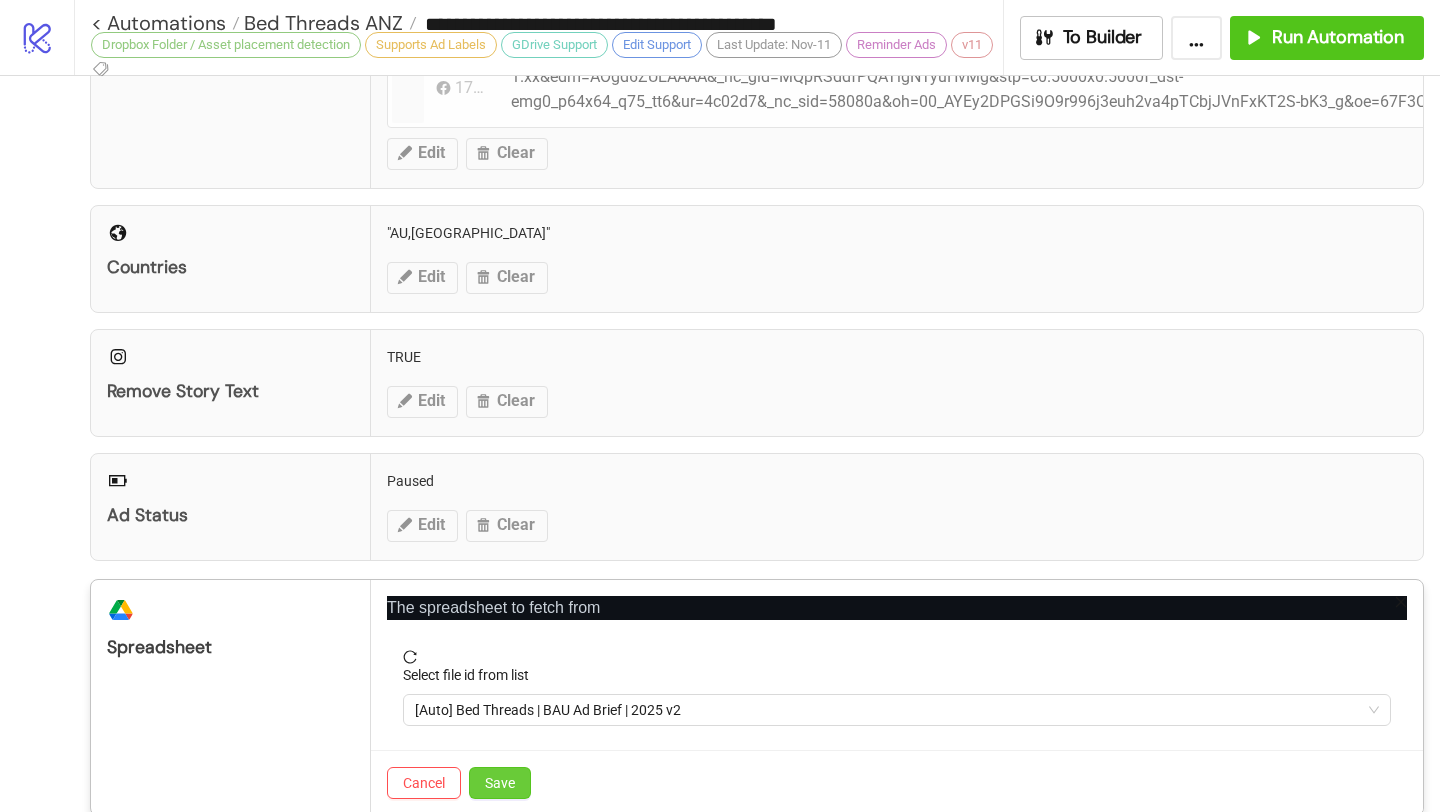 click on "Save" at bounding box center (500, 783) 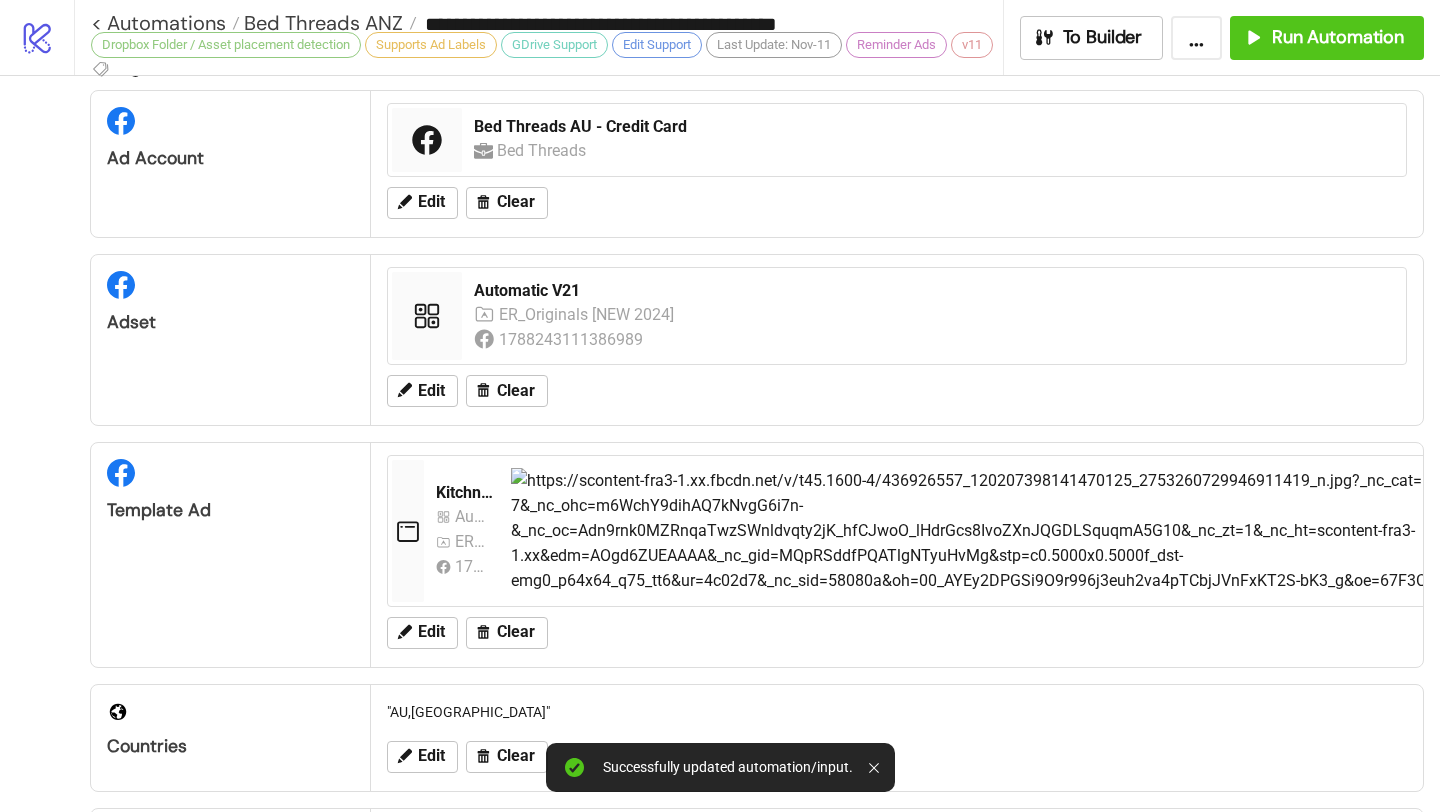 scroll, scrollTop: 0, scrollLeft: 0, axis: both 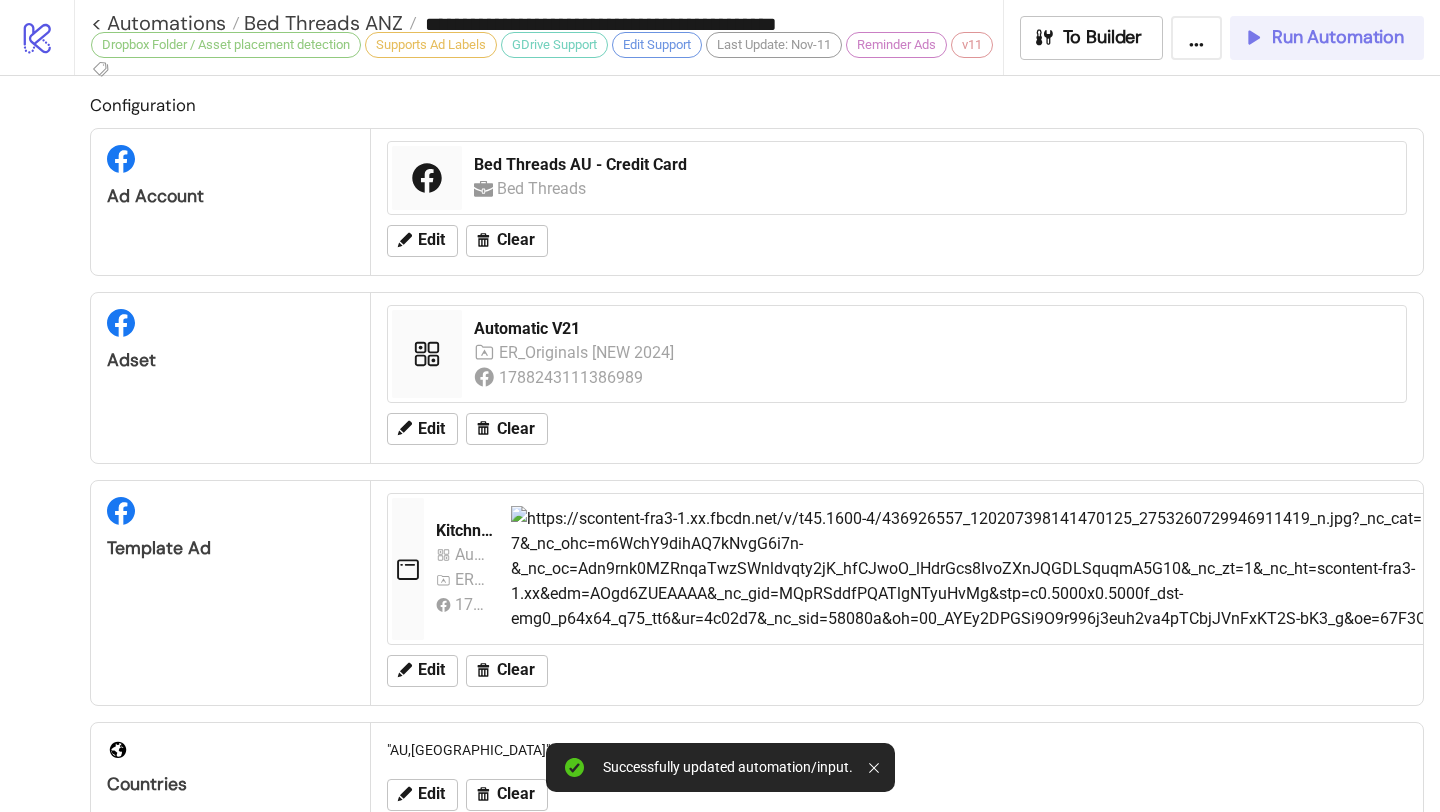 click 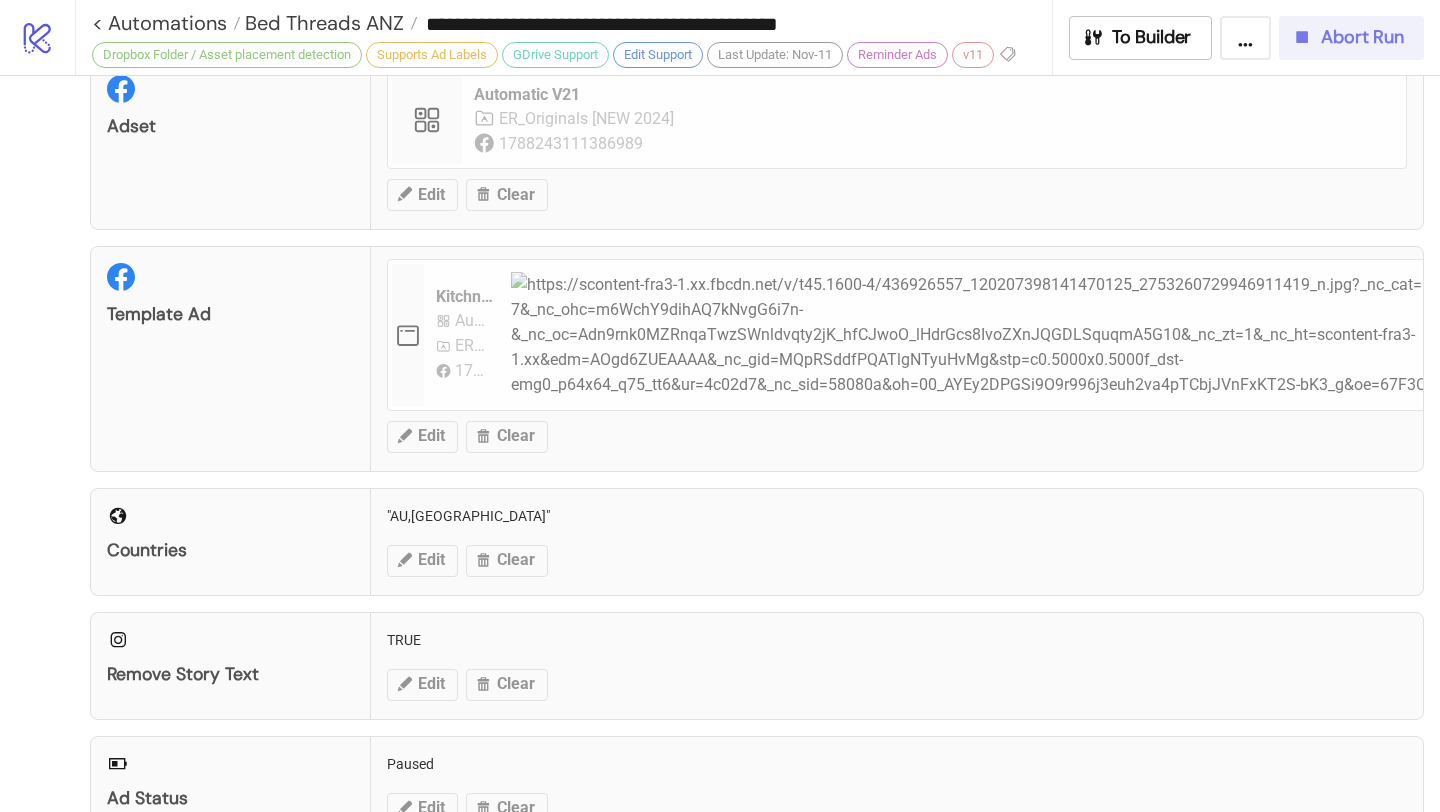 scroll, scrollTop: 0, scrollLeft: 0, axis: both 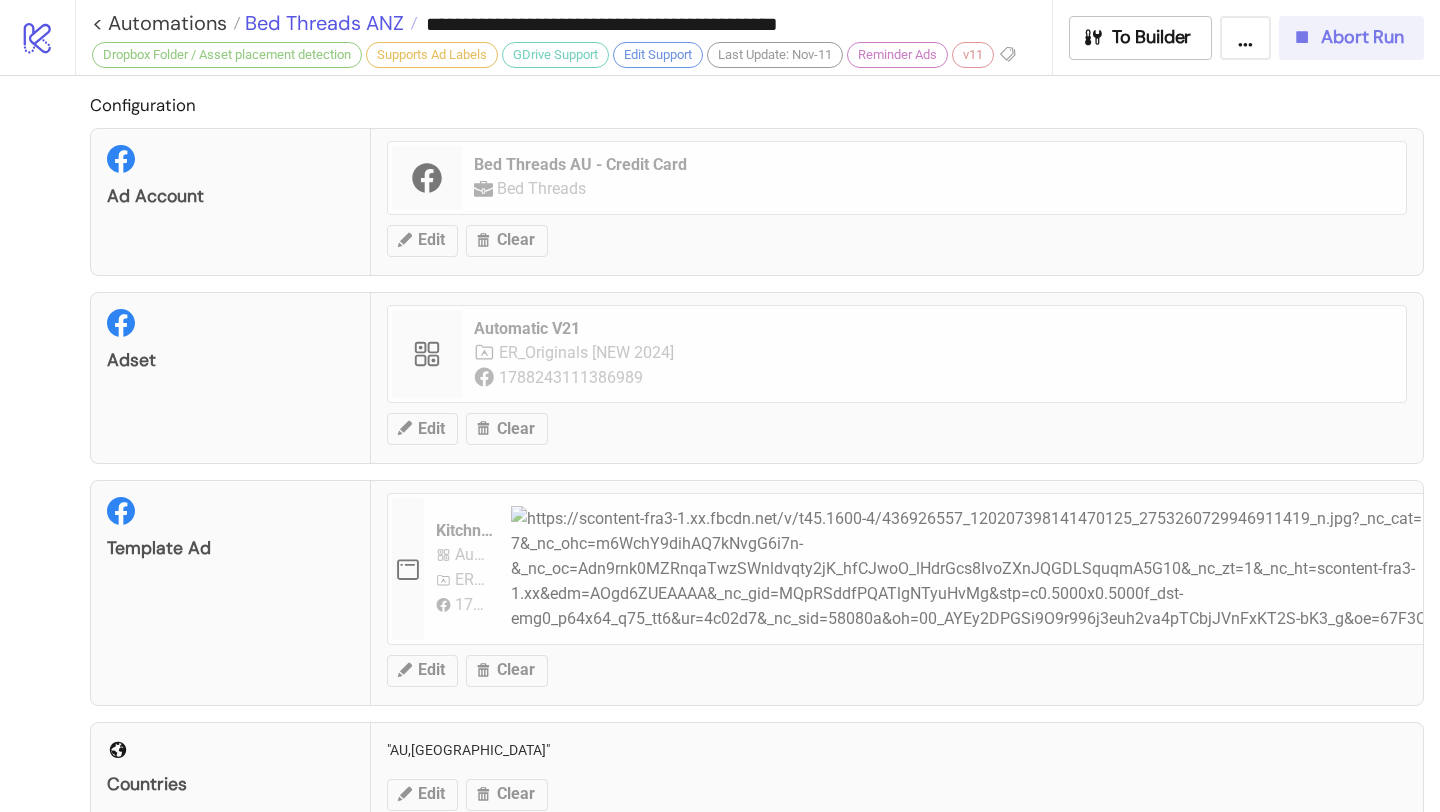 click on "Bed Threads ANZ" at bounding box center (322, 23) 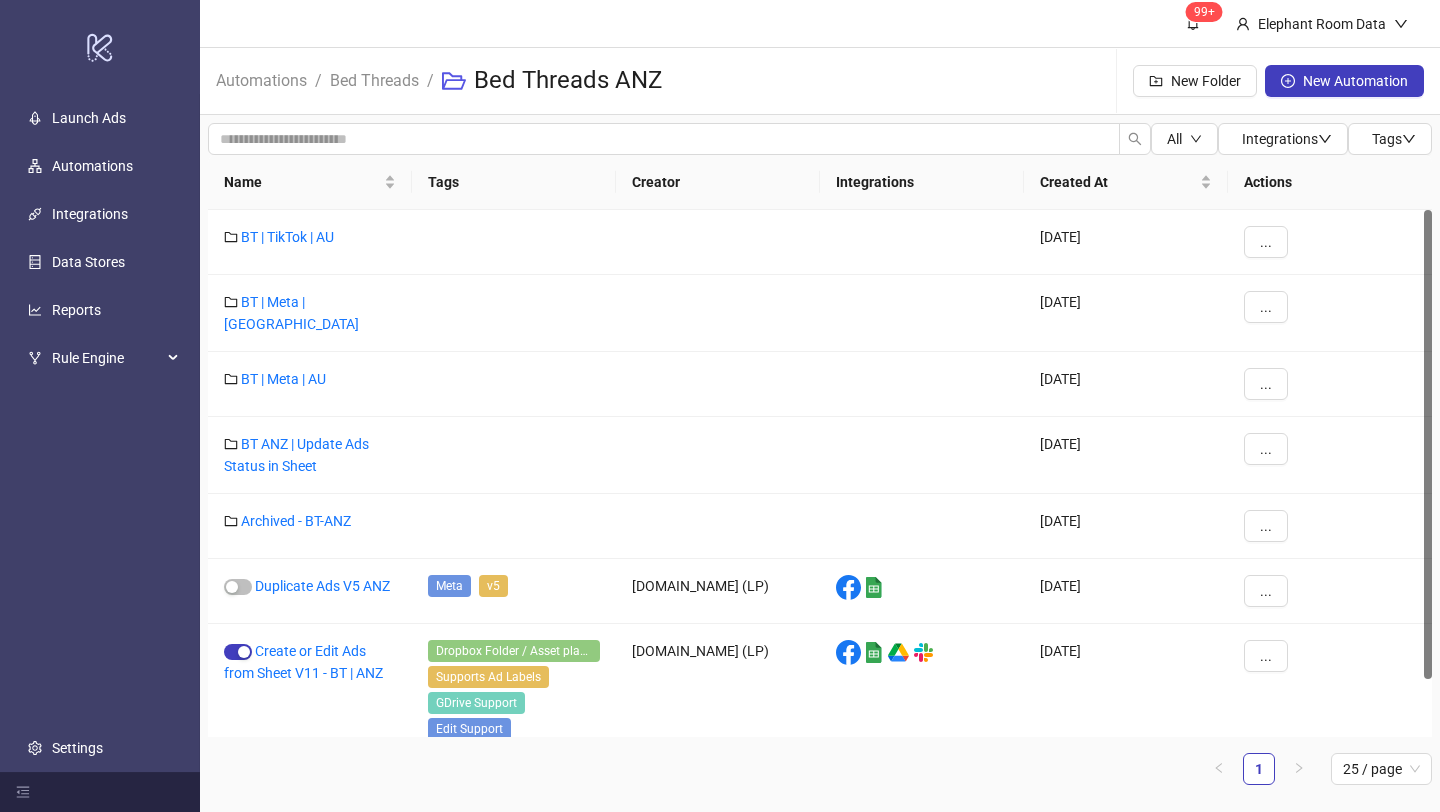 click on "Bed Threads" at bounding box center (374, 80) 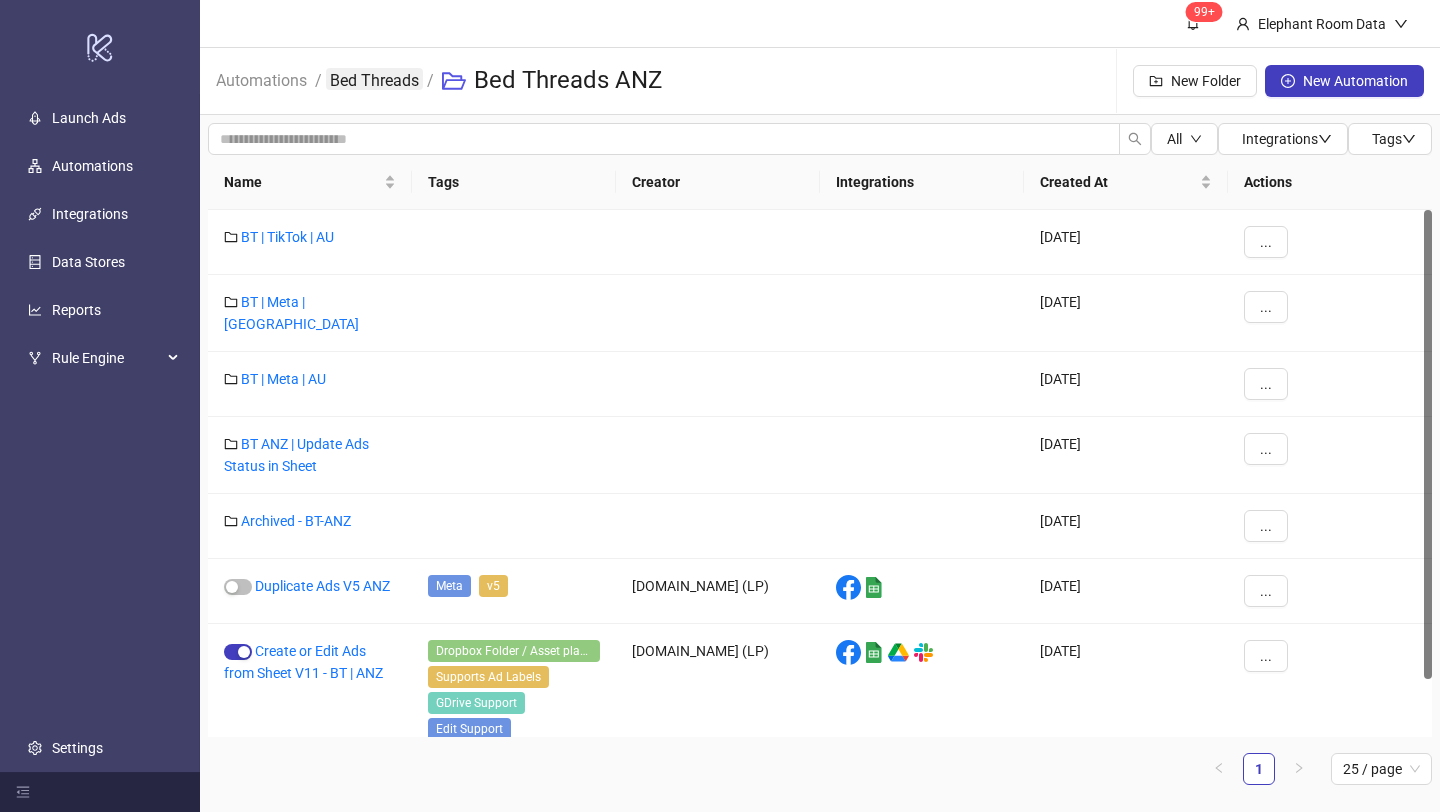 click on "Bed Threads" at bounding box center [374, 79] 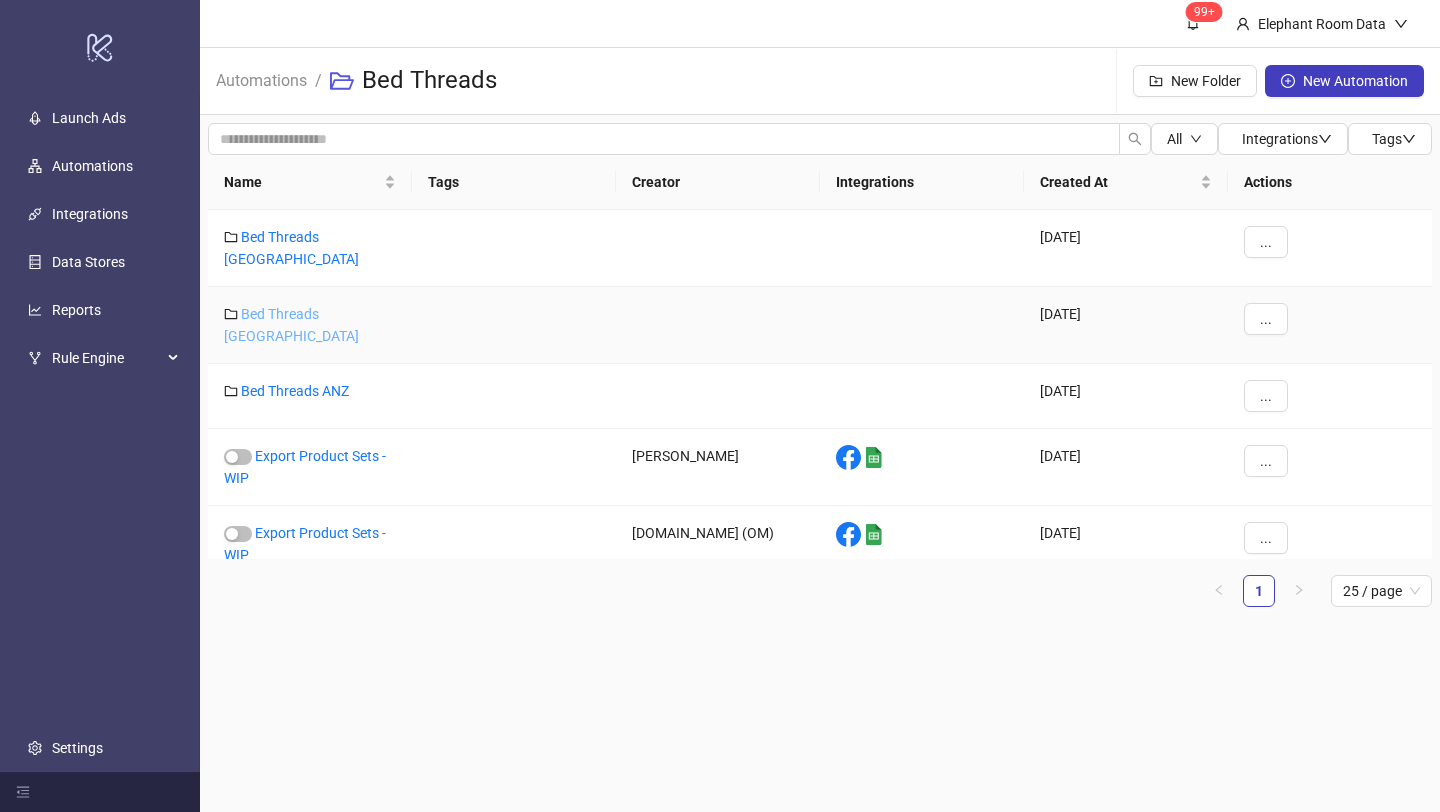 click on "Bed Threads [GEOGRAPHIC_DATA]" at bounding box center (291, 325) 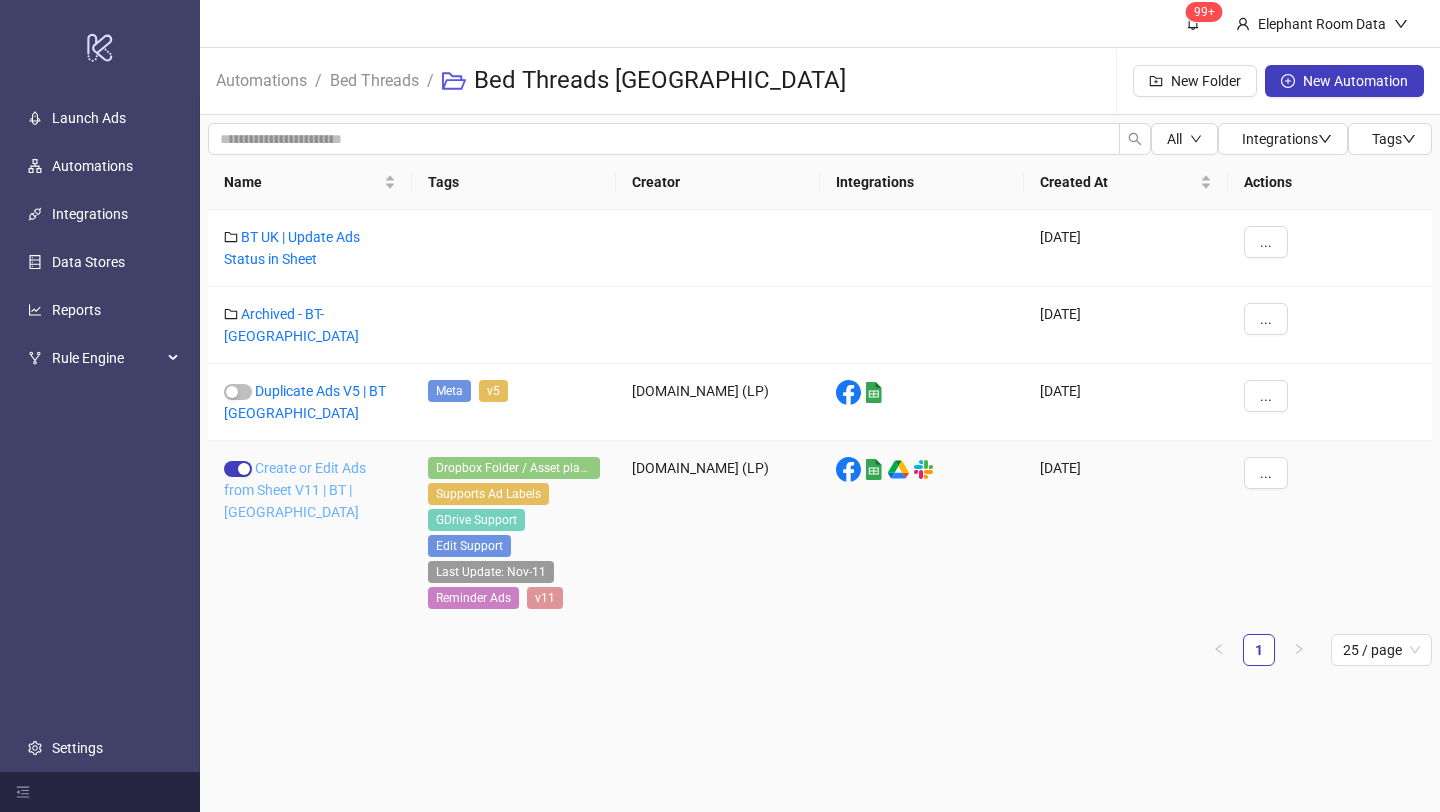 click on "Create or Edit Ads from Sheet V11  |  BT | [GEOGRAPHIC_DATA]" at bounding box center (295, 490) 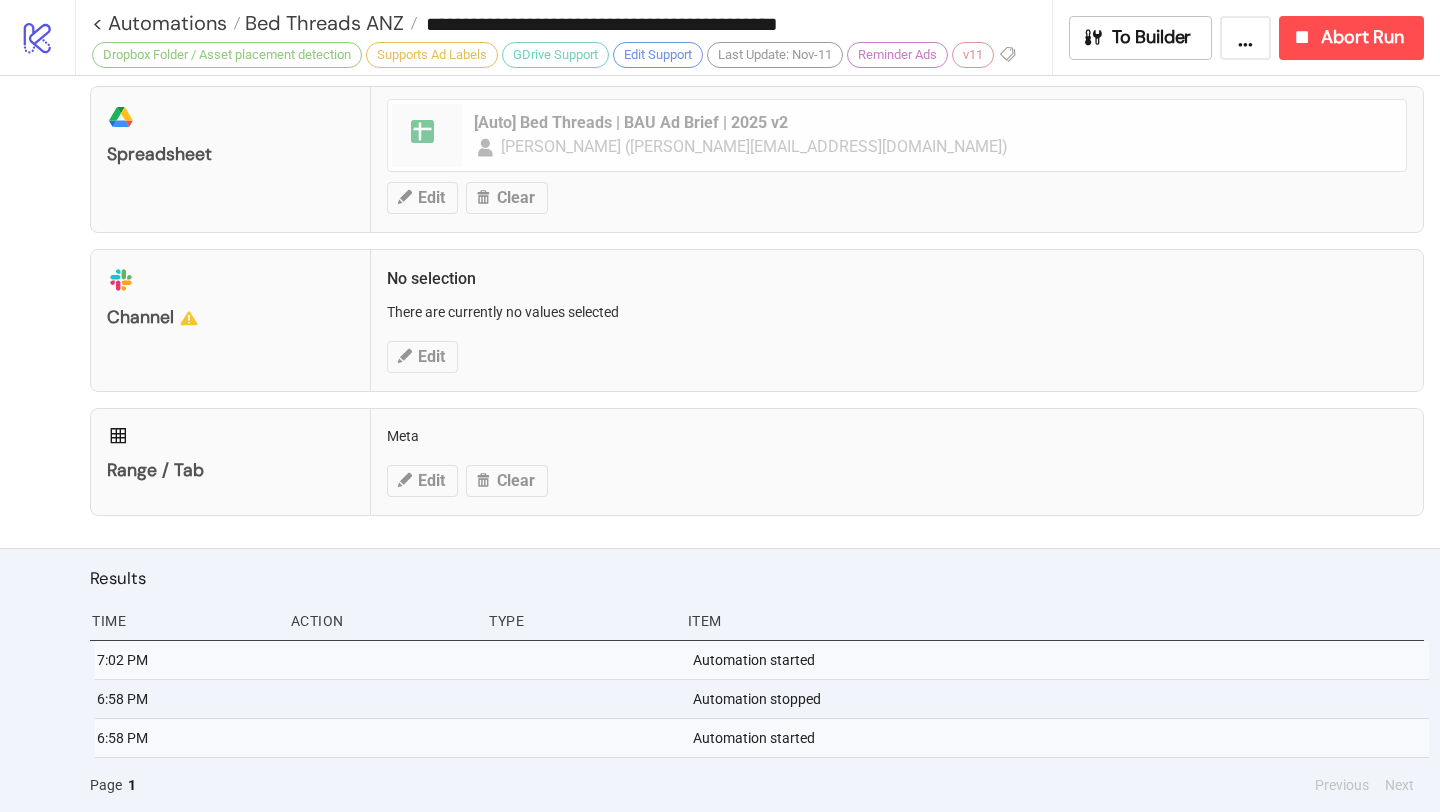 type on "**********" 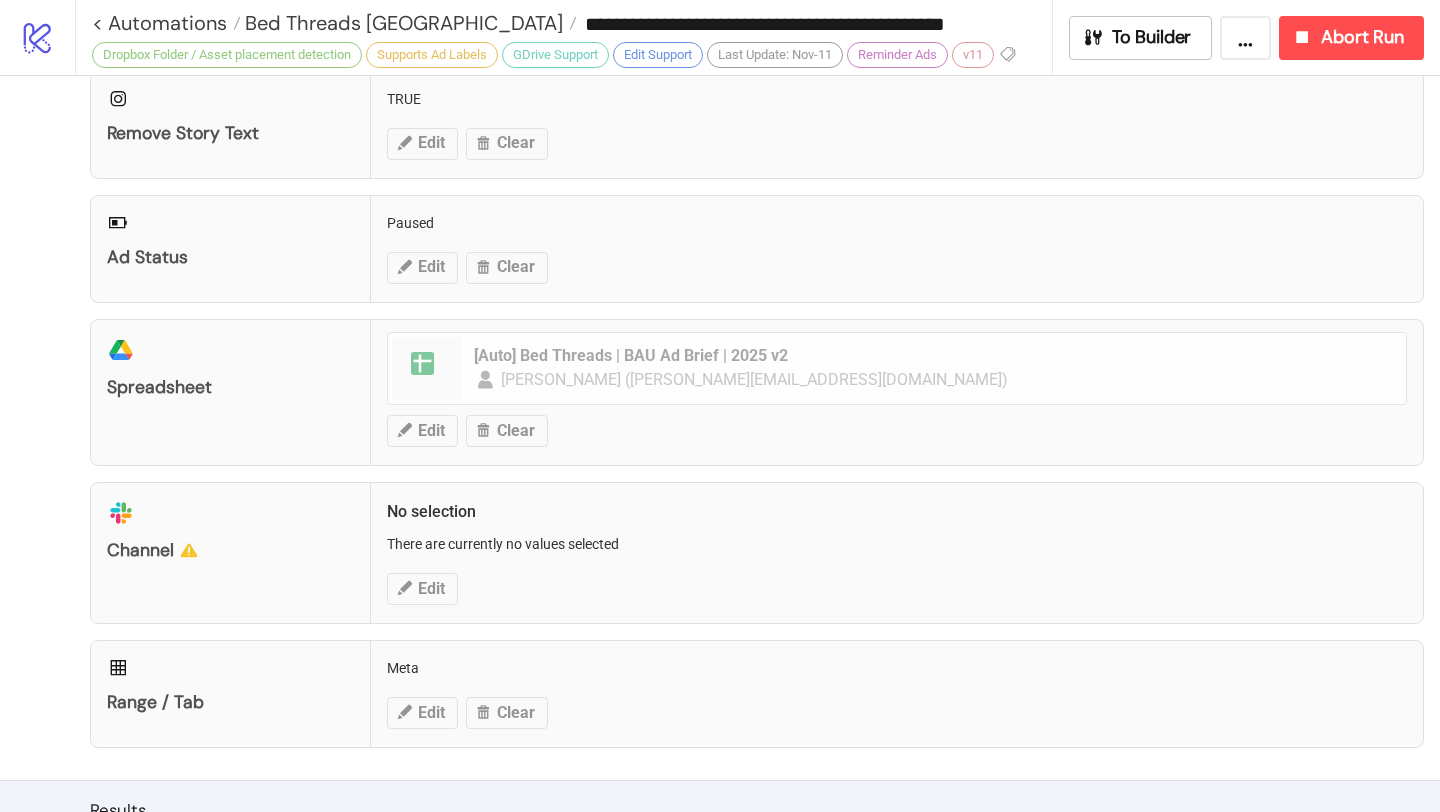 scroll, scrollTop: 890, scrollLeft: 0, axis: vertical 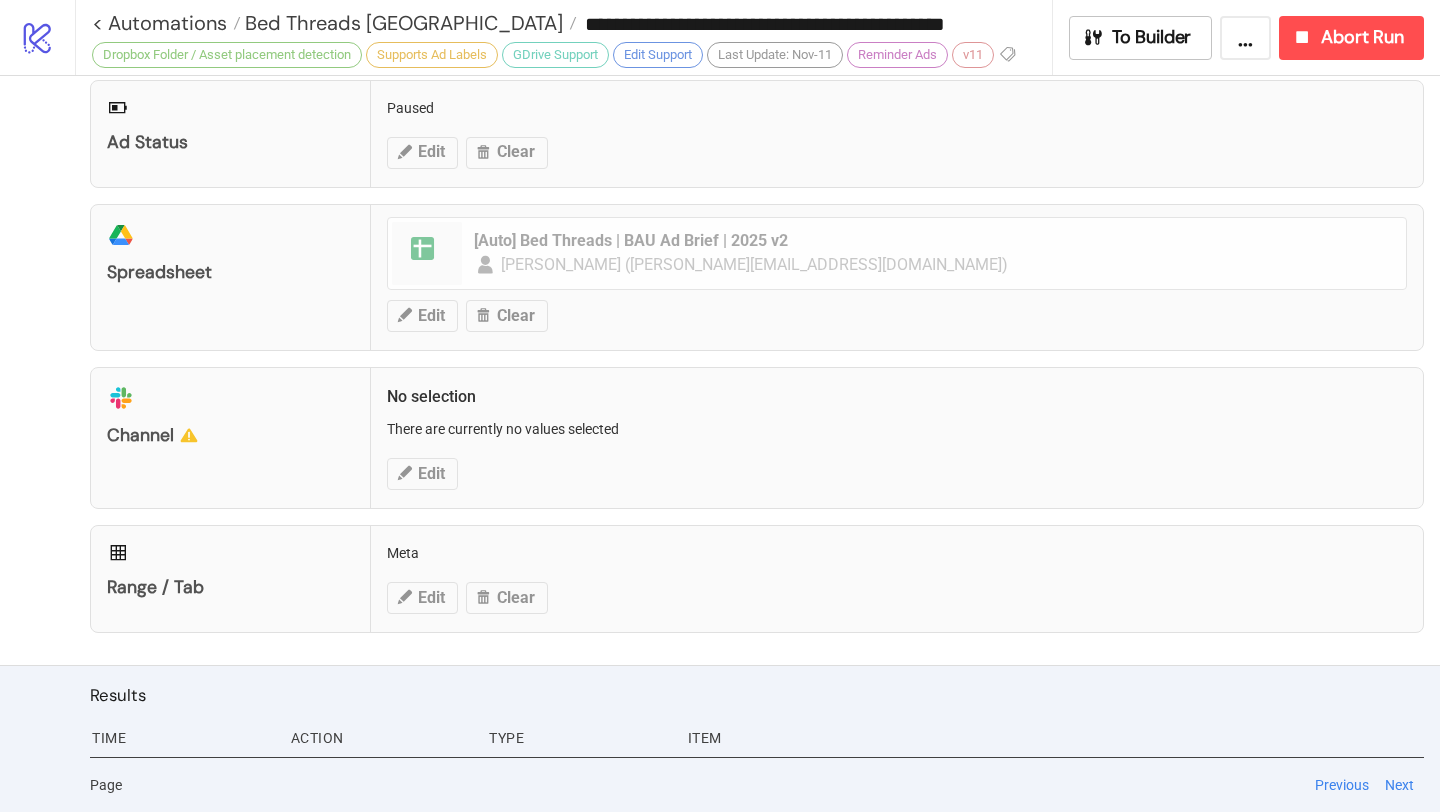 click on "Next" at bounding box center [1399, 785] 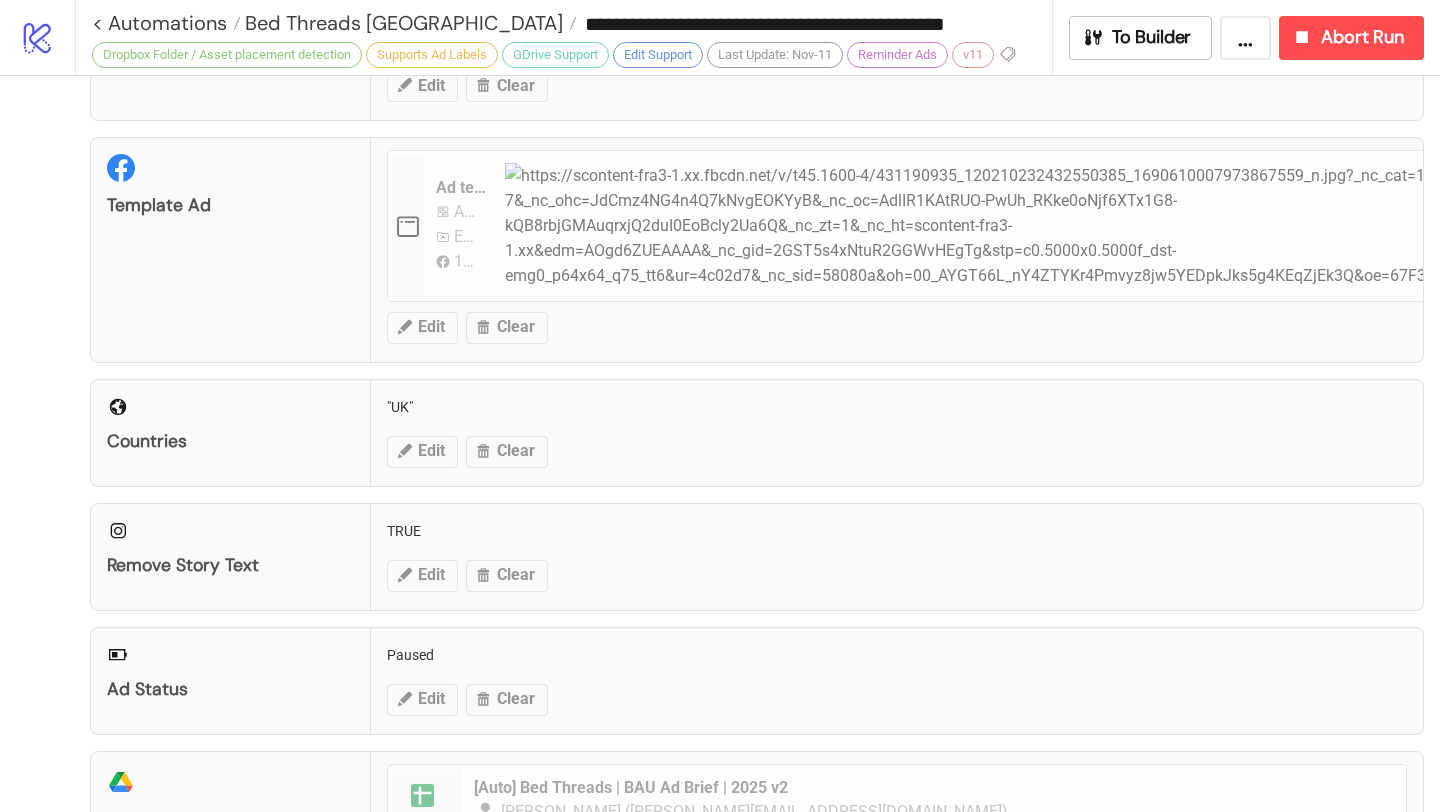 scroll, scrollTop: 951, scrollLeft: 0, axis: vertical 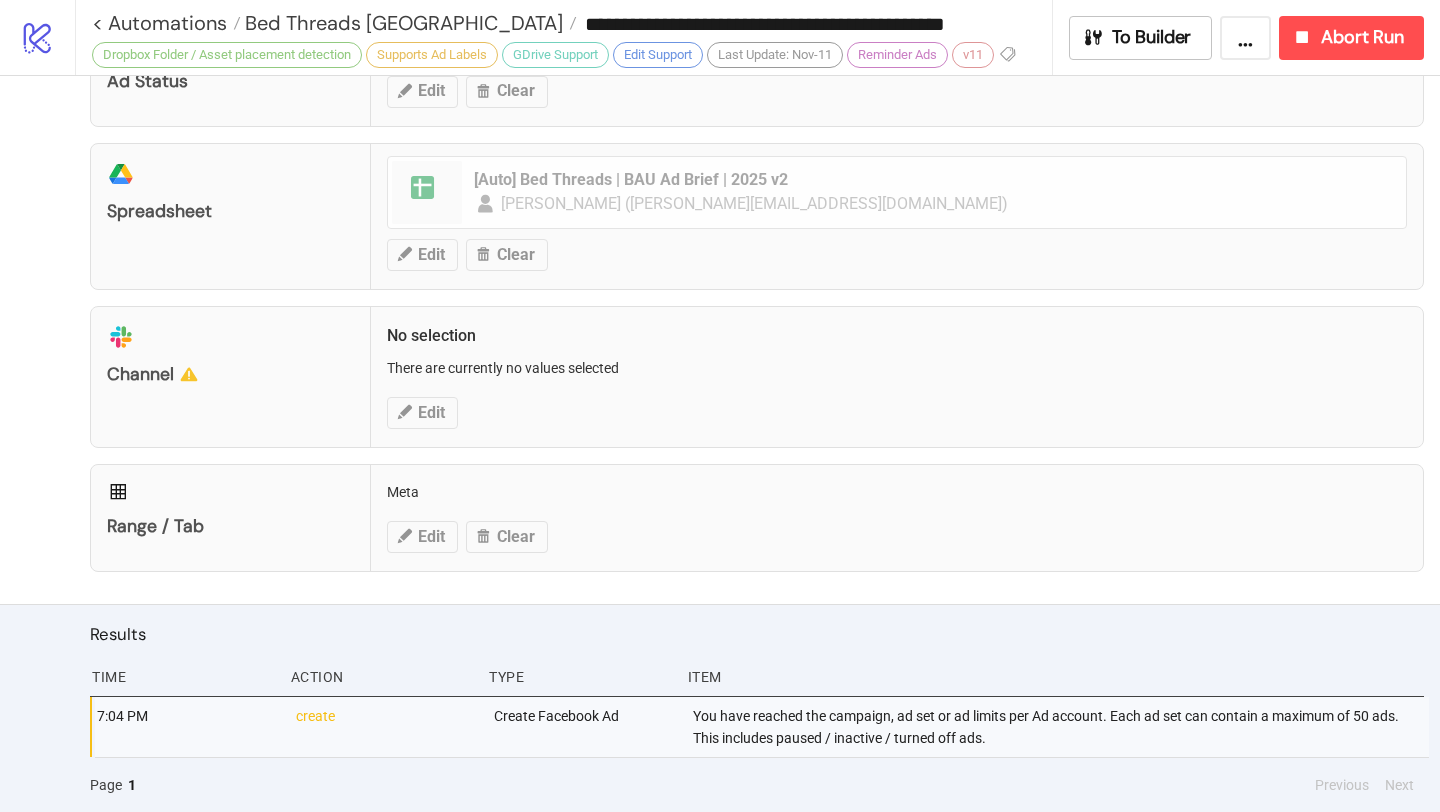 click on "**********" at bounding box center [757, 37] 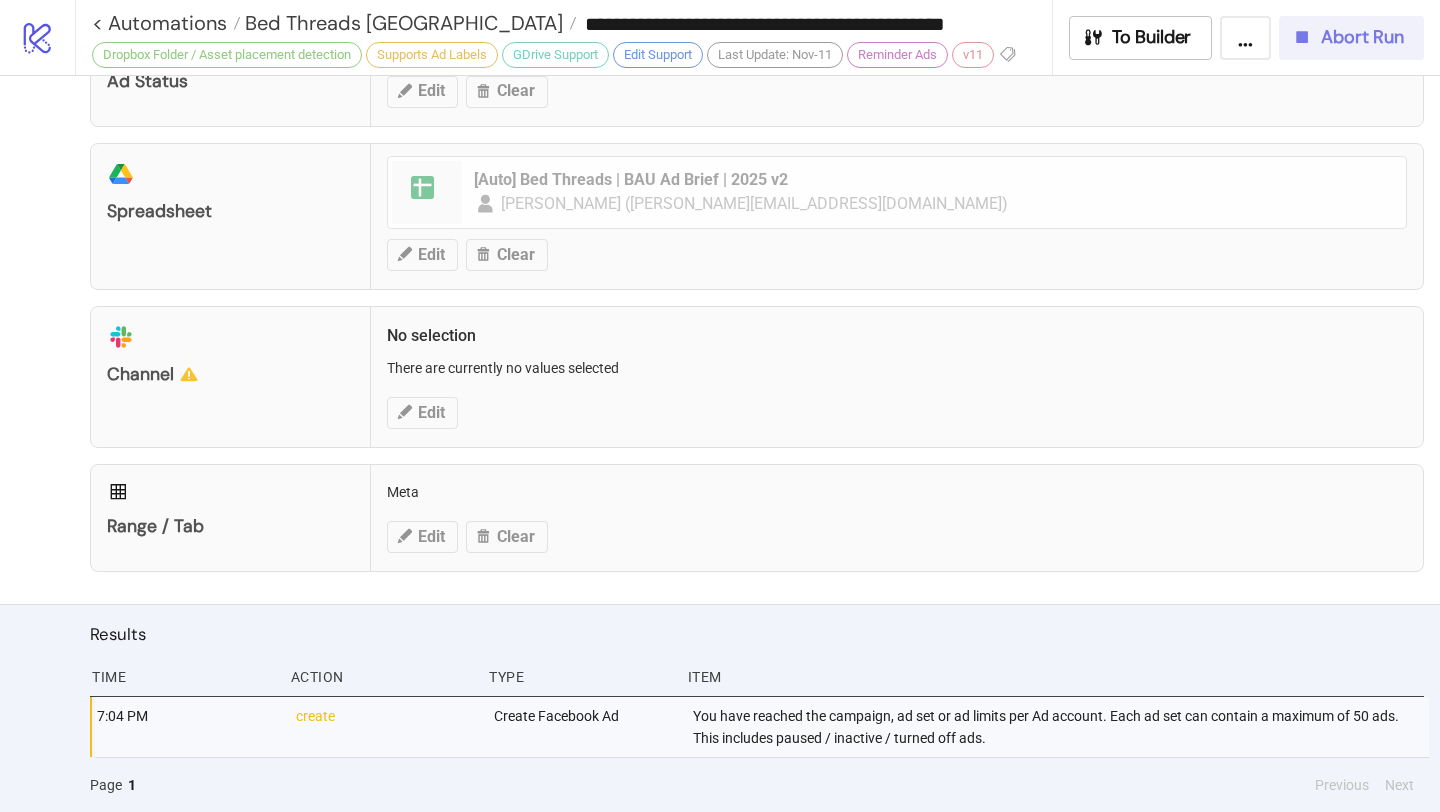 click on "Abort Run" at bounding box center (1362, 37) 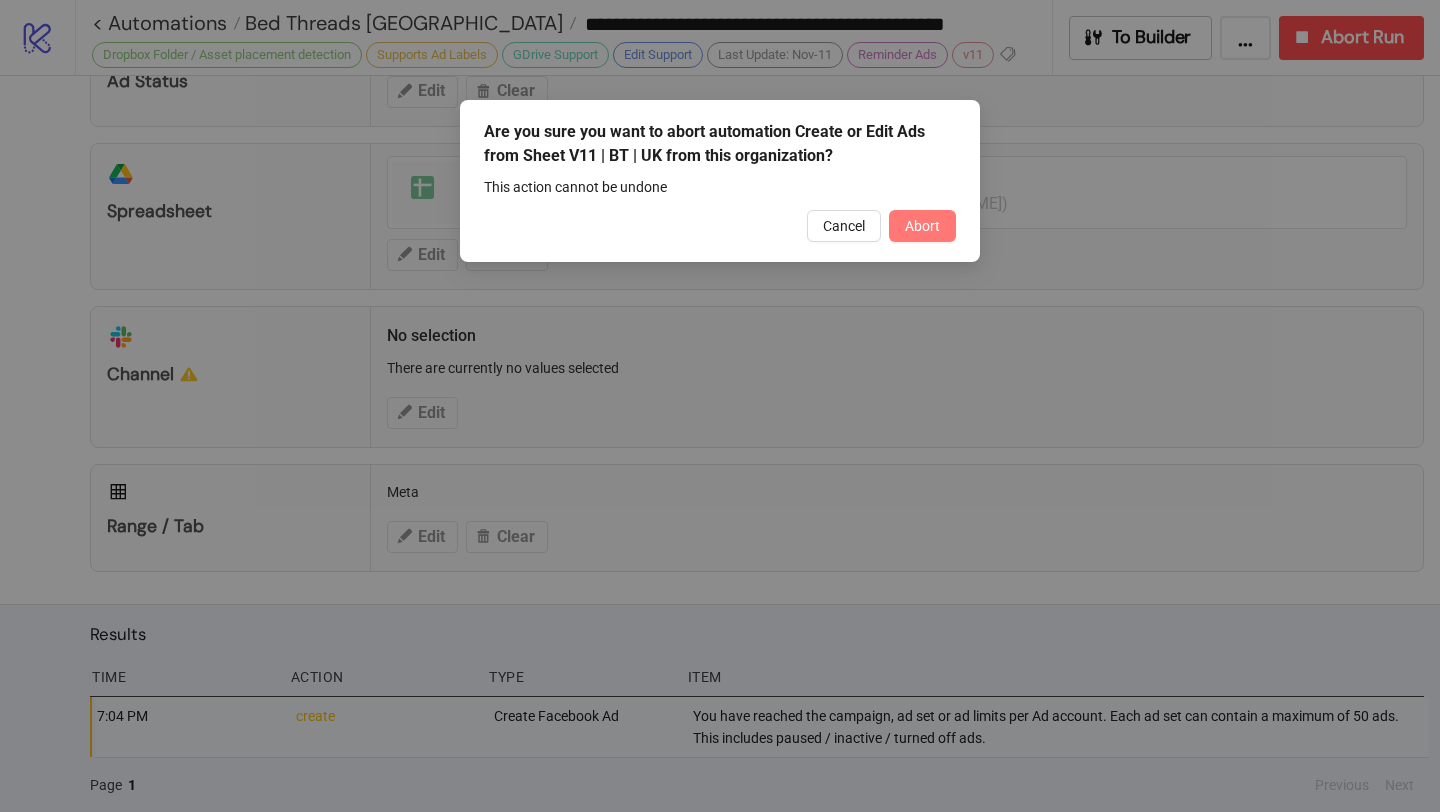 click on "Abort" at bounding box center (922, 226) 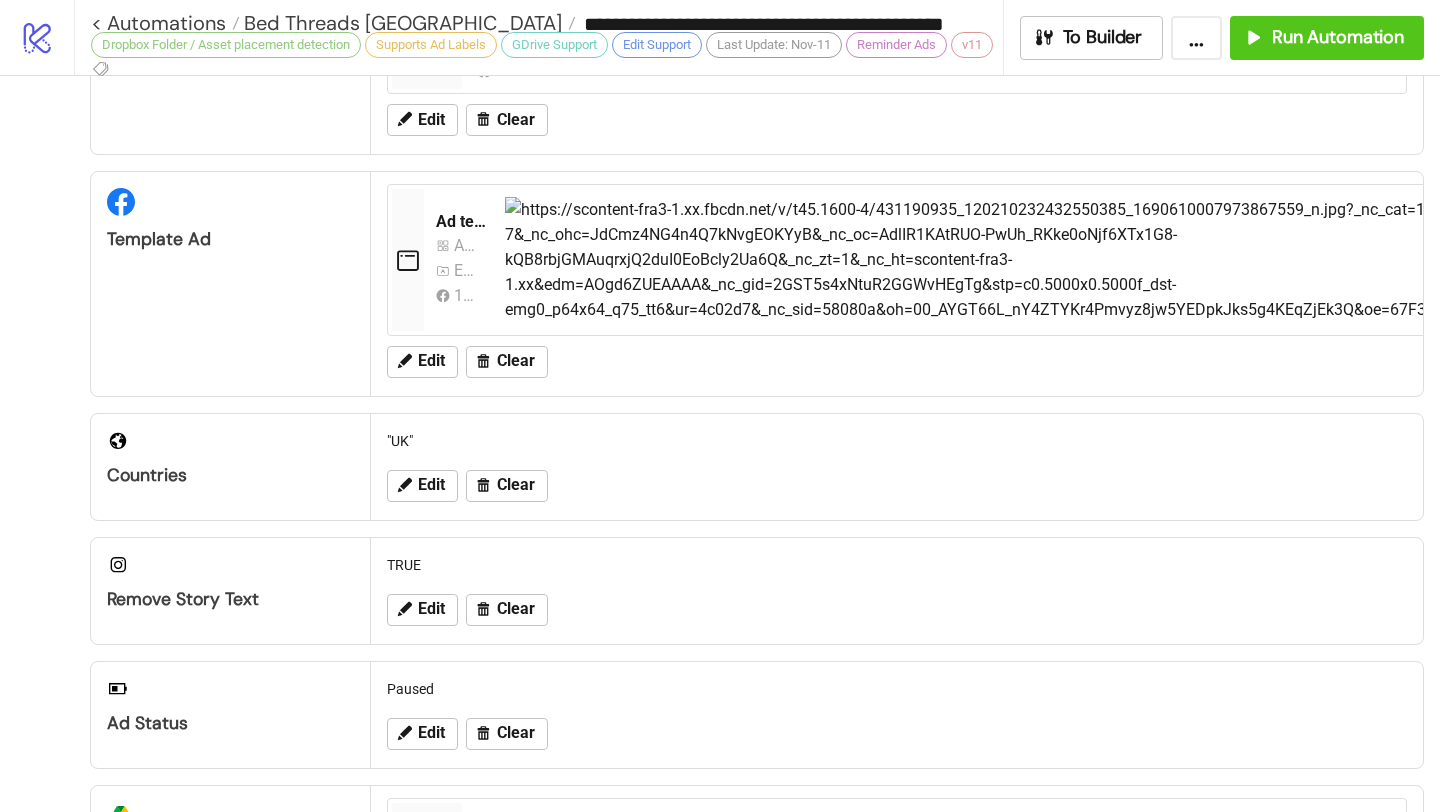 scroll, scrollTop: 0, scrollLeft: 0, axis: both 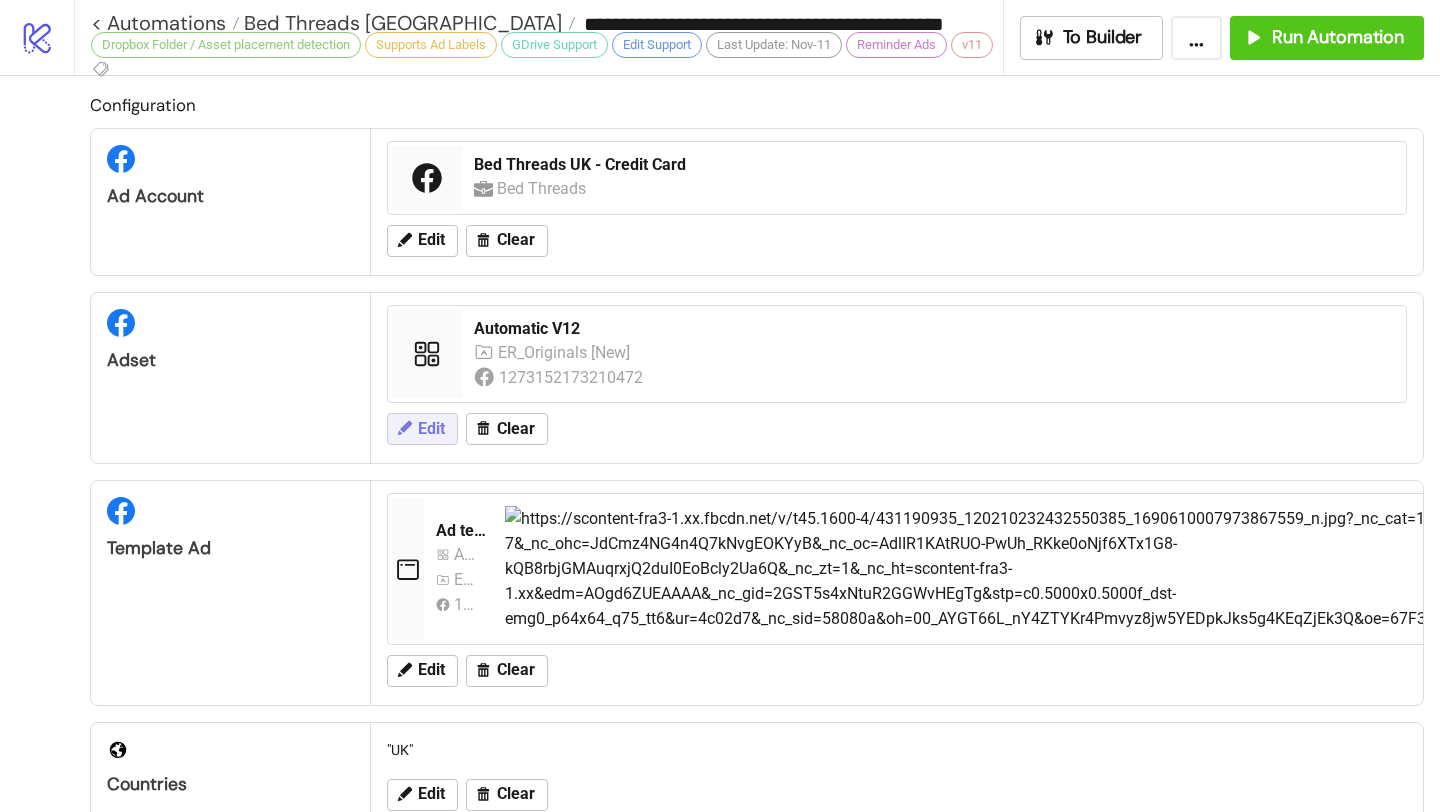 click on "Edit" at bounding box center [431, 429] 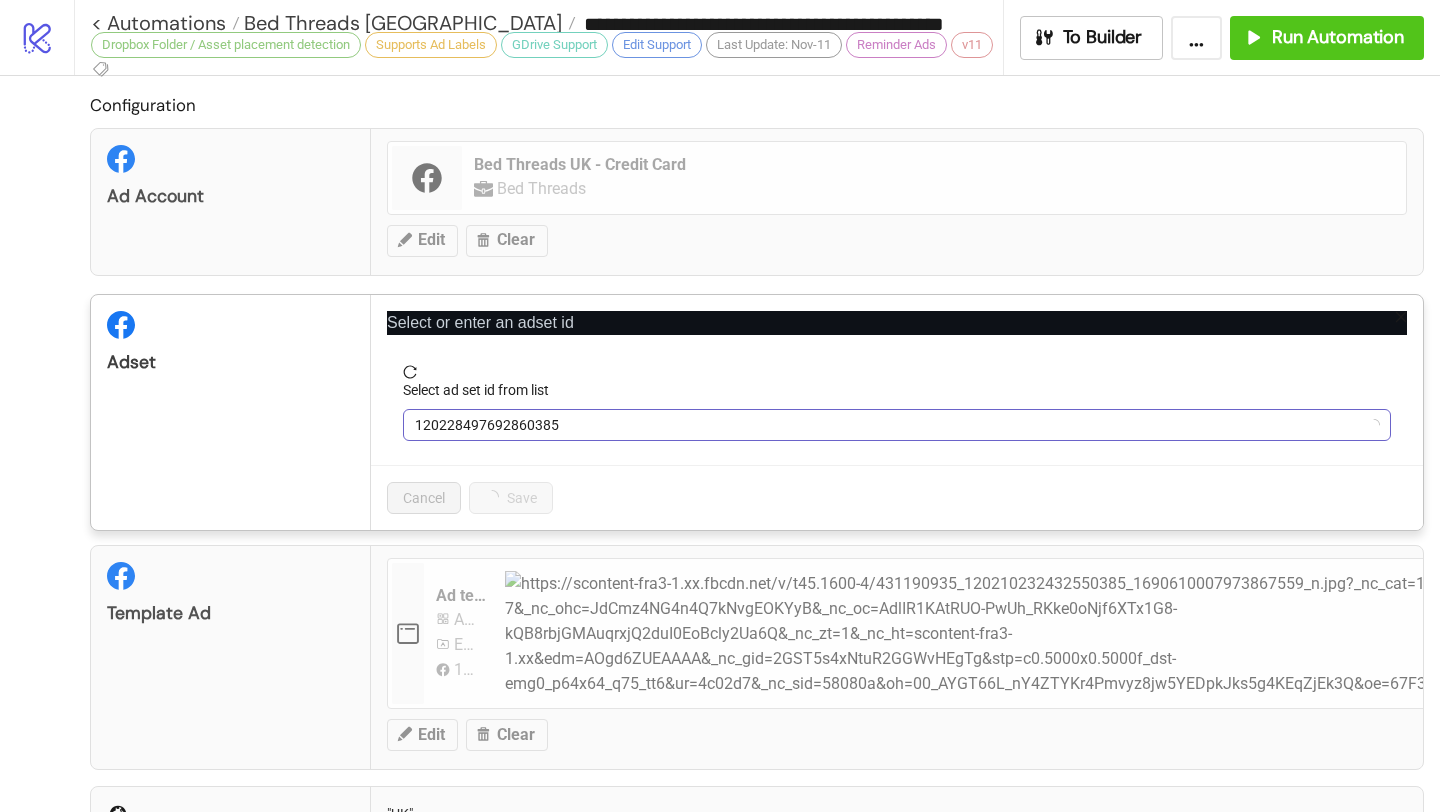 click on "120228497692860385" at bounding box center [897, 425] 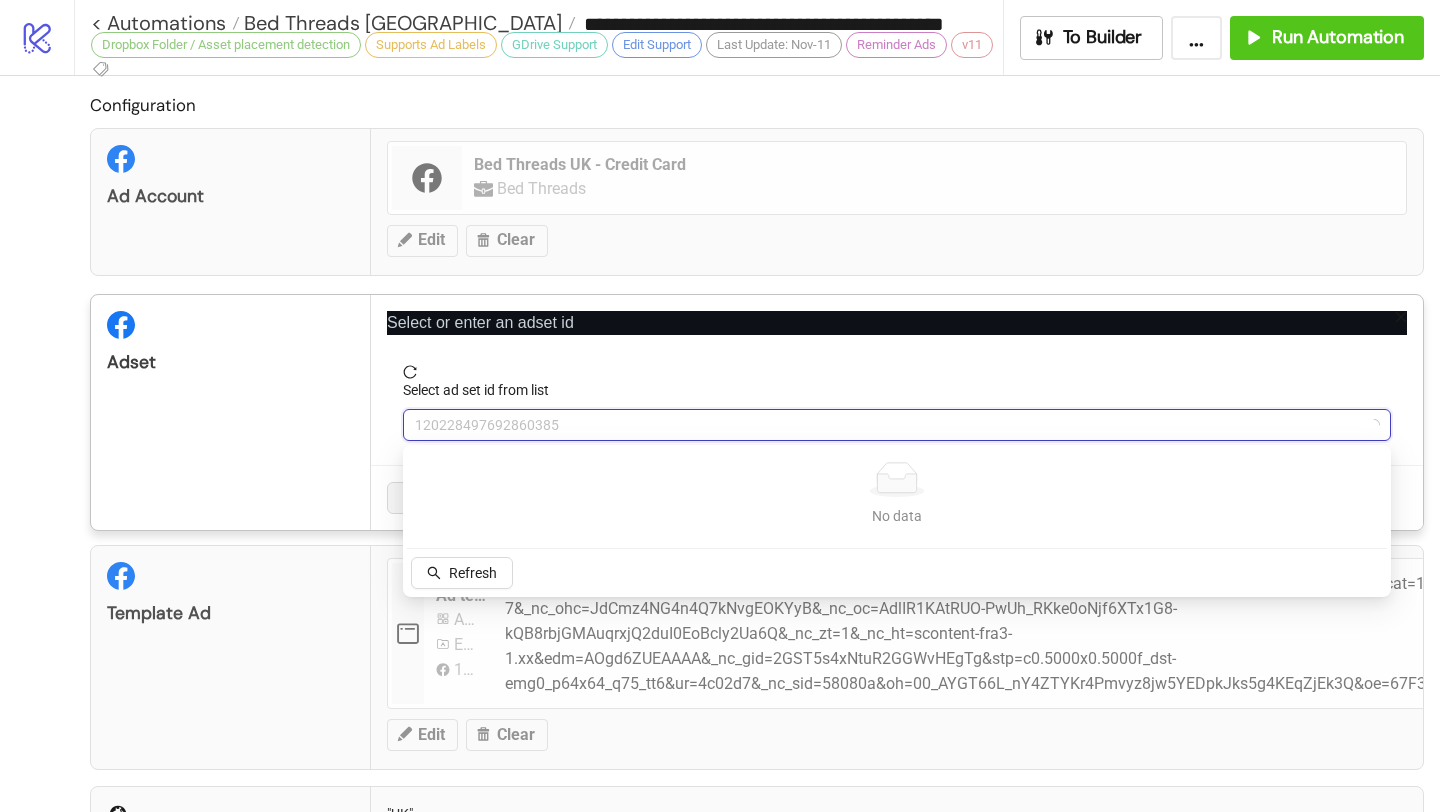 click on "No data No data Refresh" at bounding box center [897, 521] 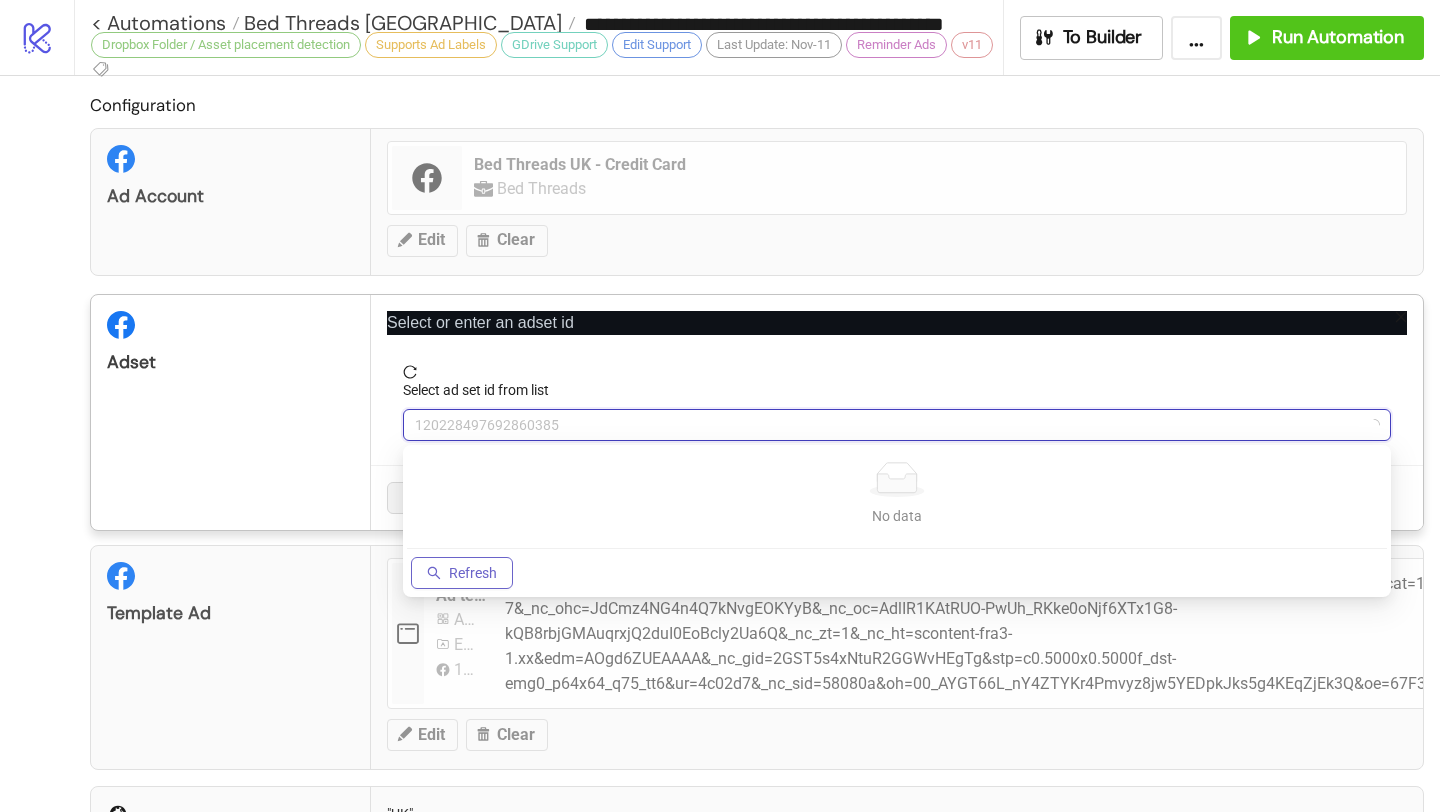 click on "Refresh" at bounding box center [473, 573] 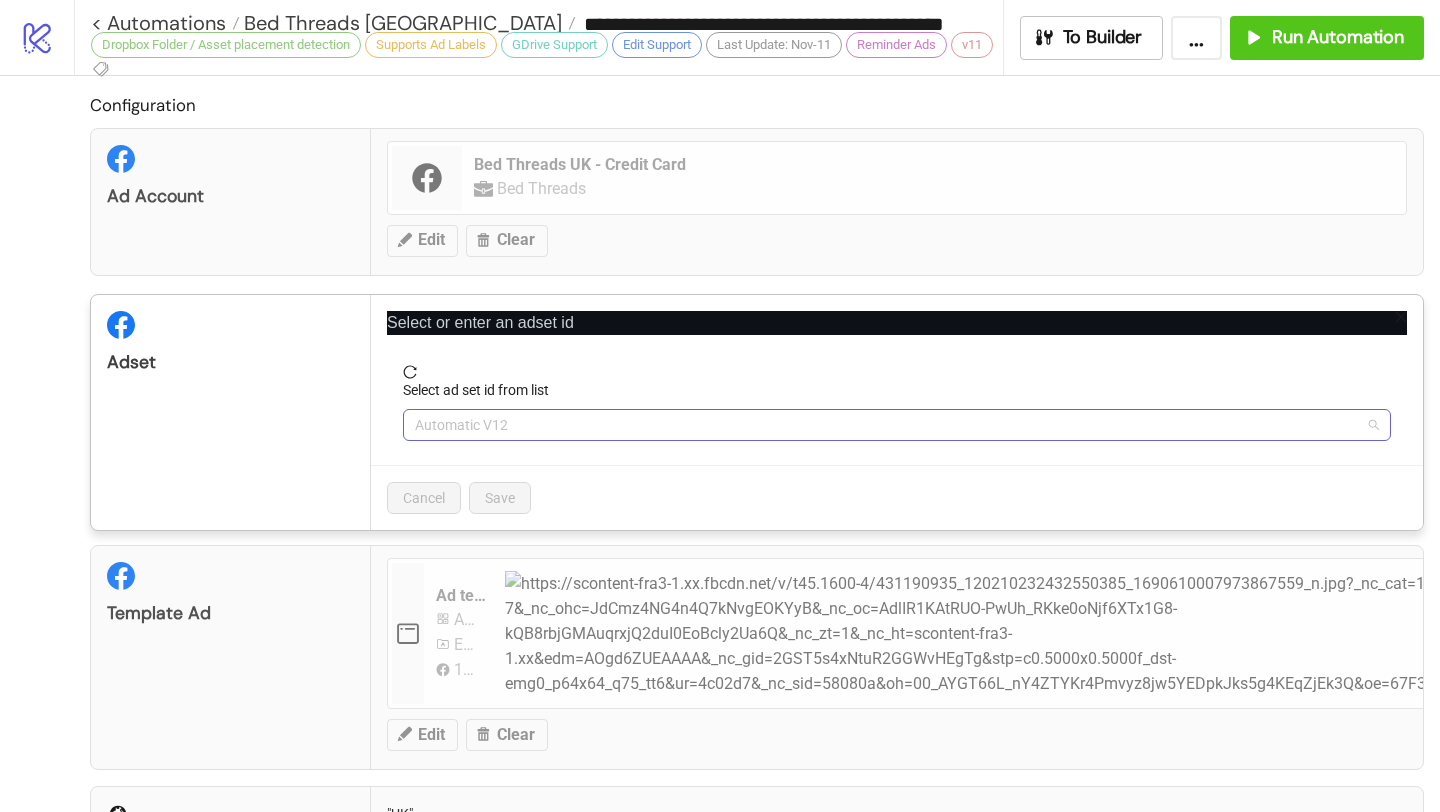 click on "Automatic V12" at bounding box center (897, 425) 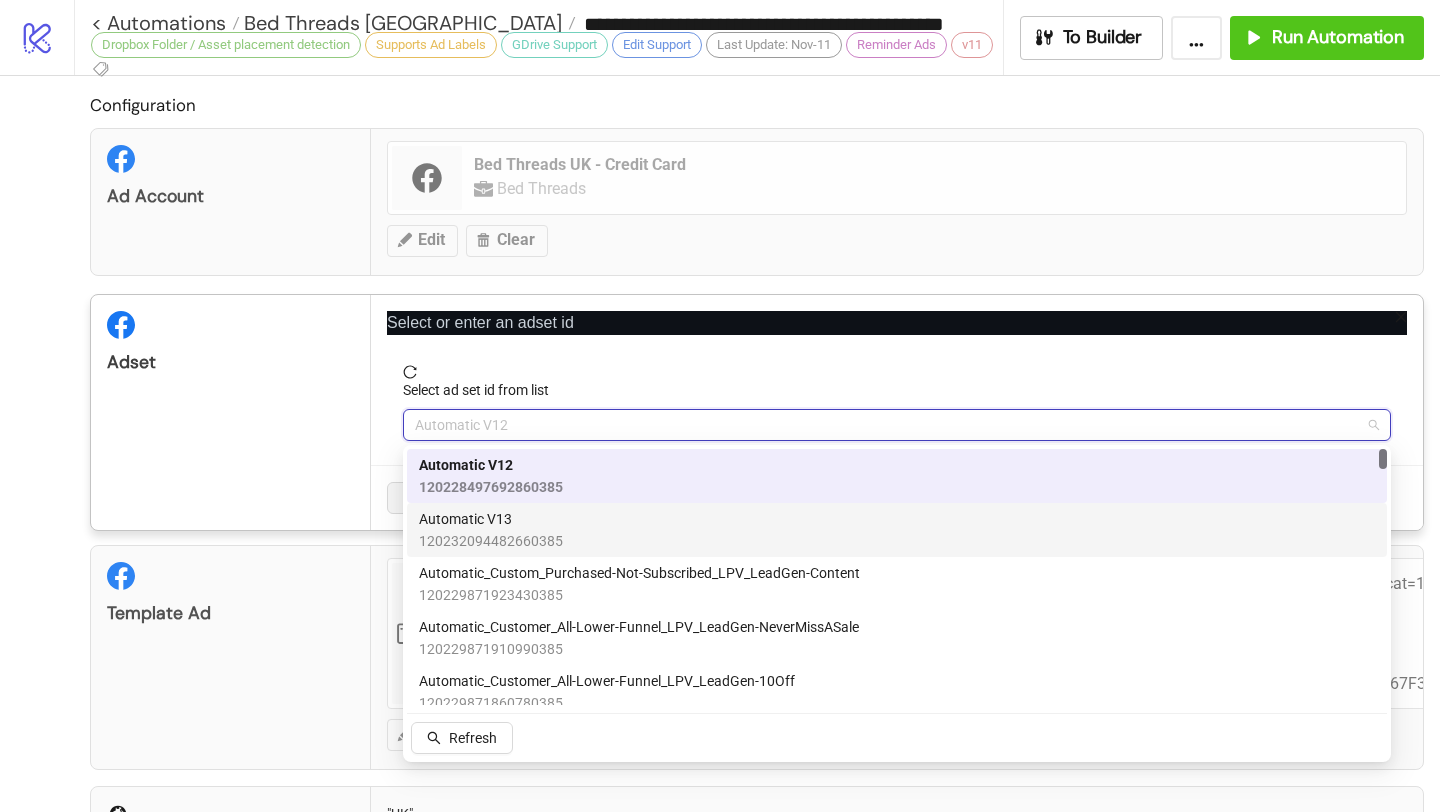 click on "120232094482660385" at bounding box center (491, 541) 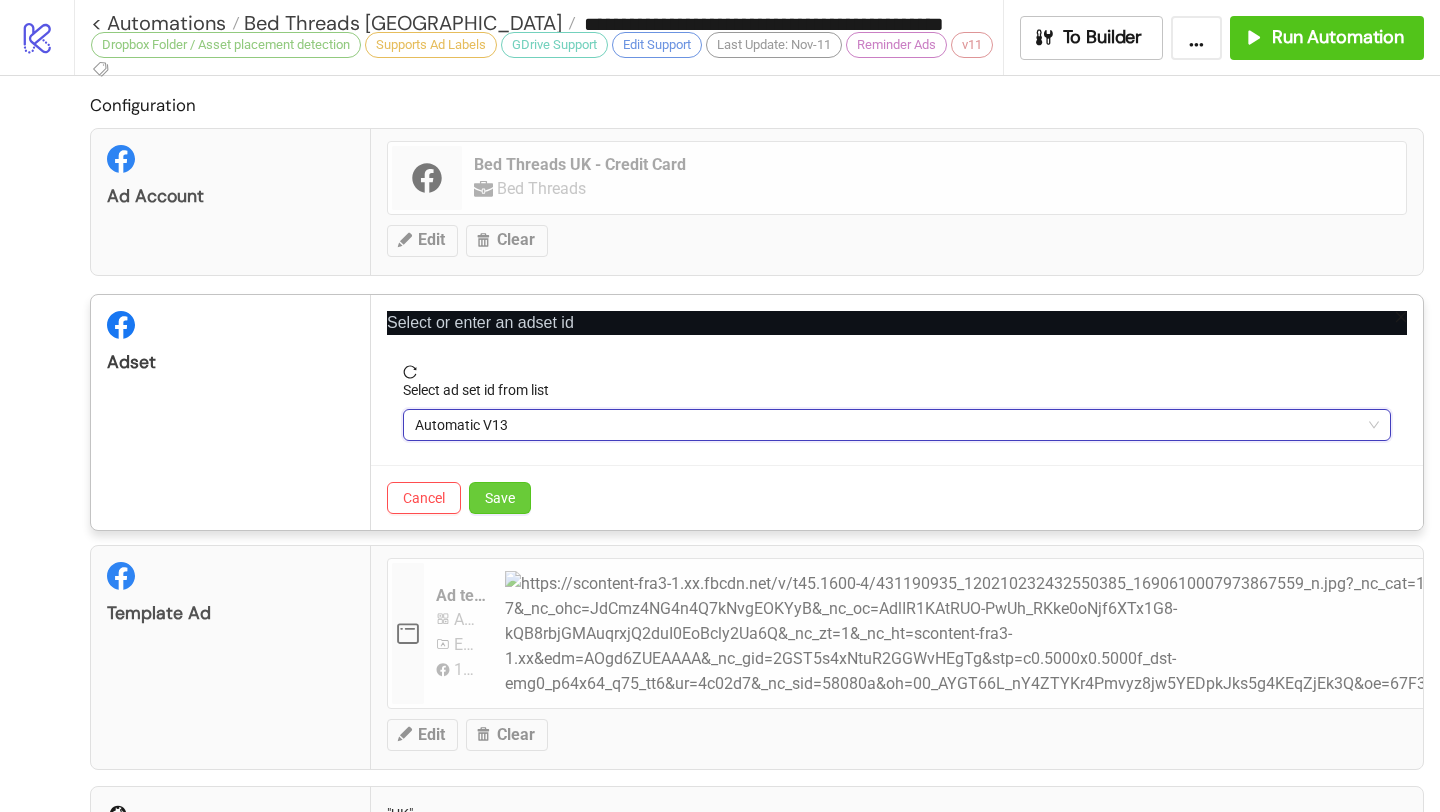 click on "Save" at bounding box center (500, 498) 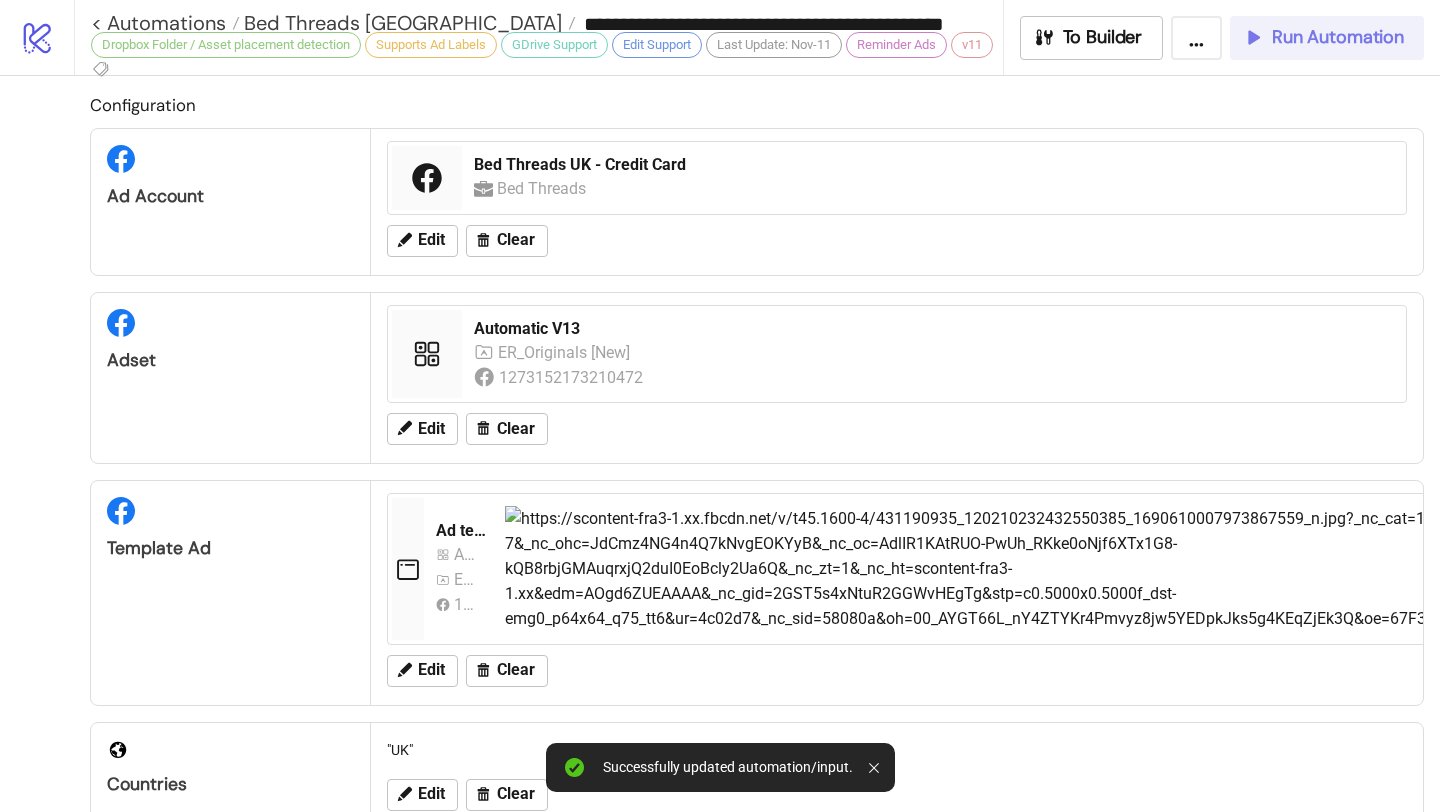 click on "Run Automation" at bounding box center [1327, 38] 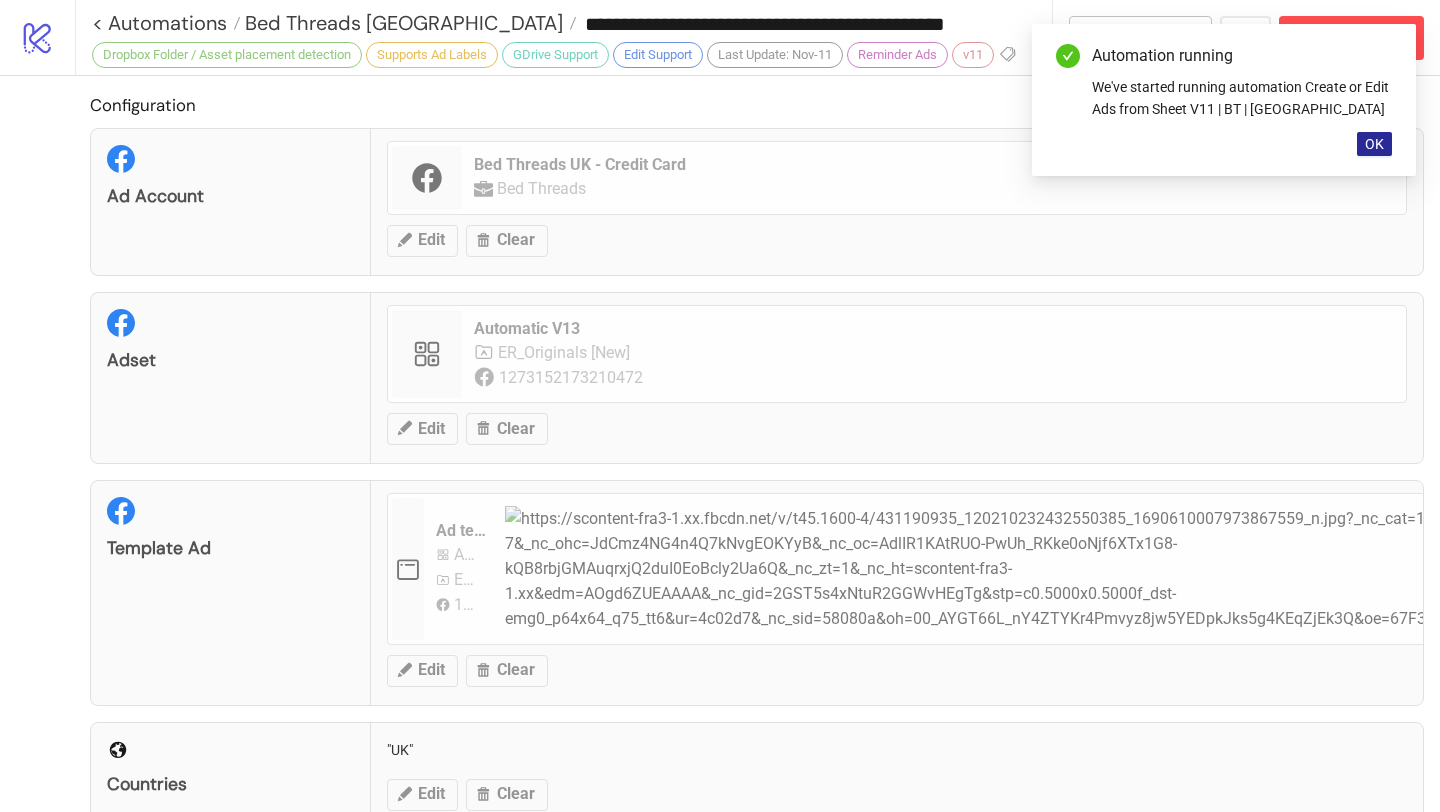 click on "OK" at bounding box center (1374, 144) 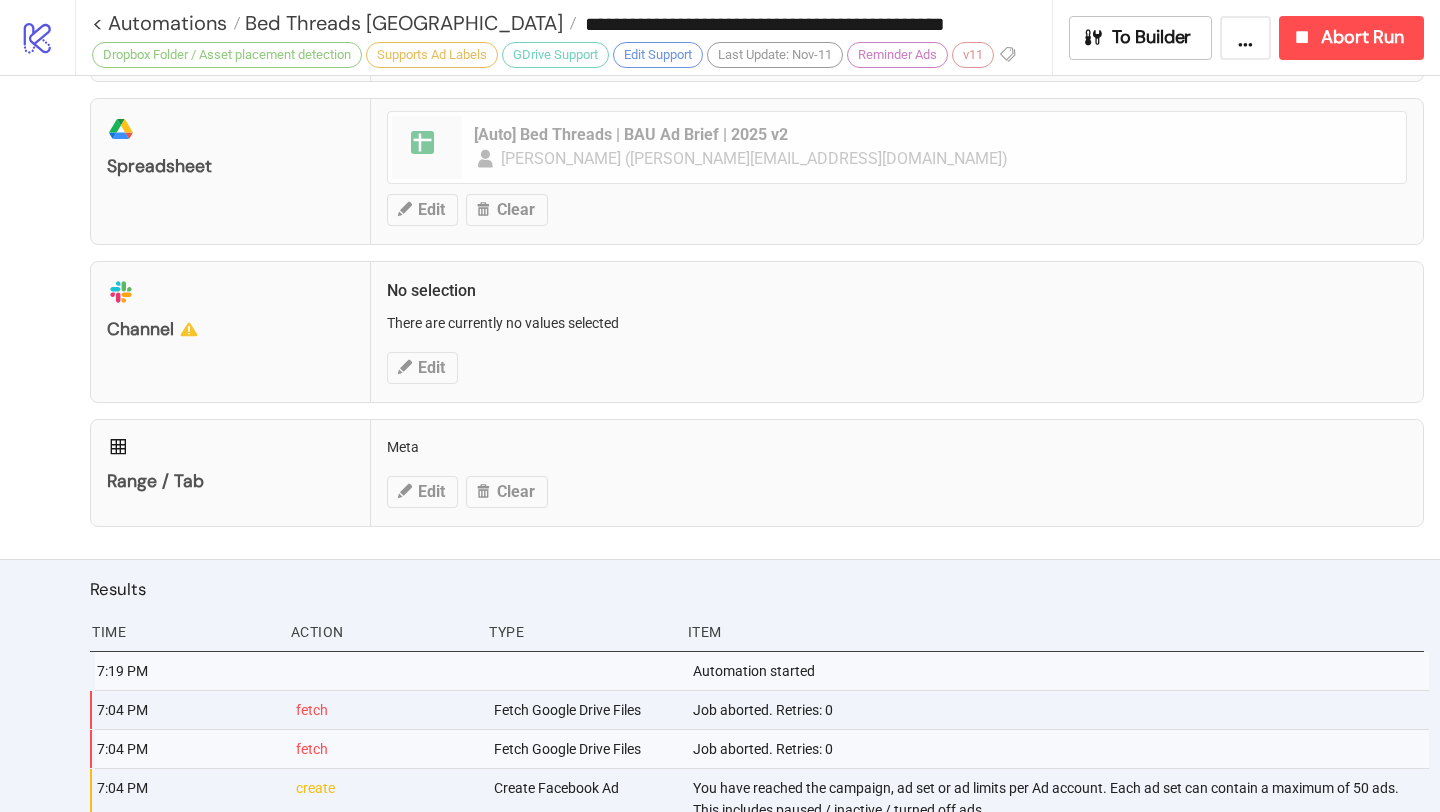 scroll, scrollTop: 1068, scrollLeft: 0, axis: vertical 